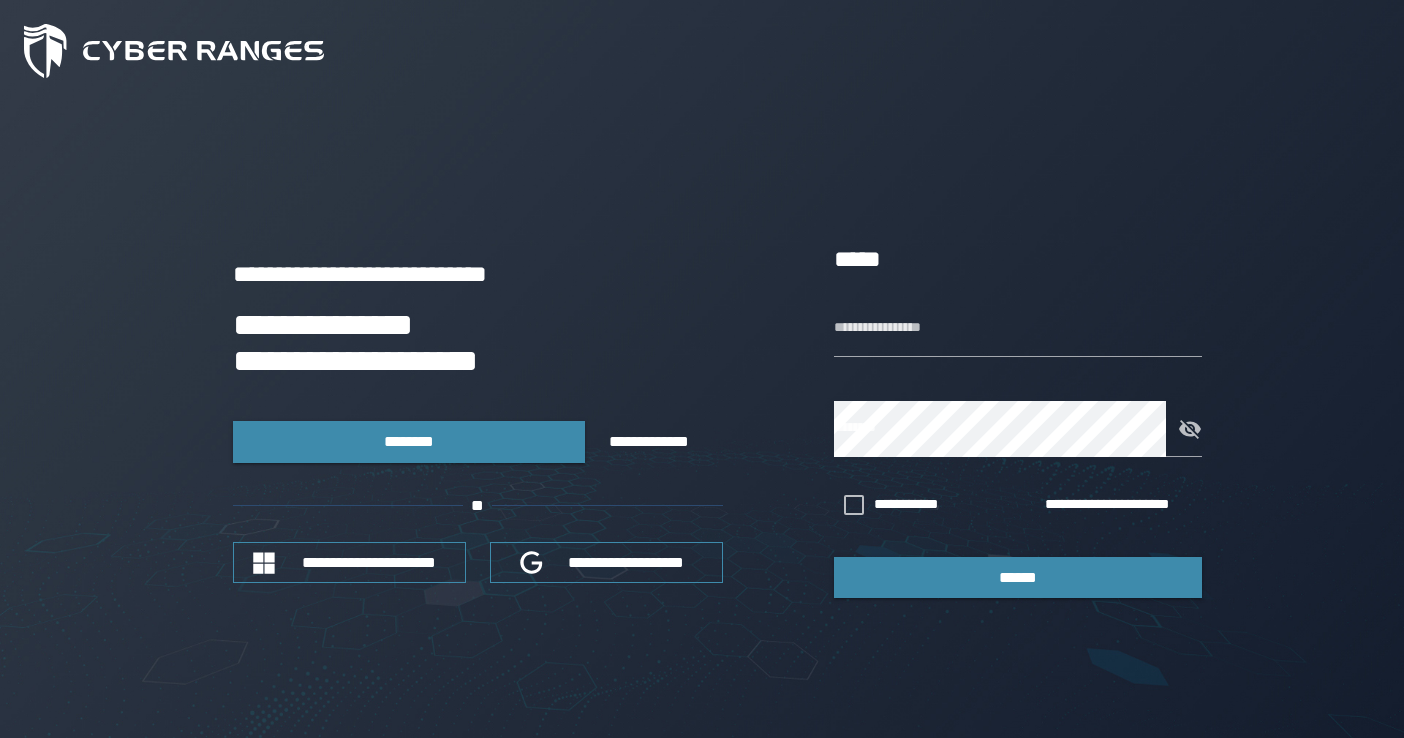scroll, scrollTop: 0, scrollLeft: 0, axis: both 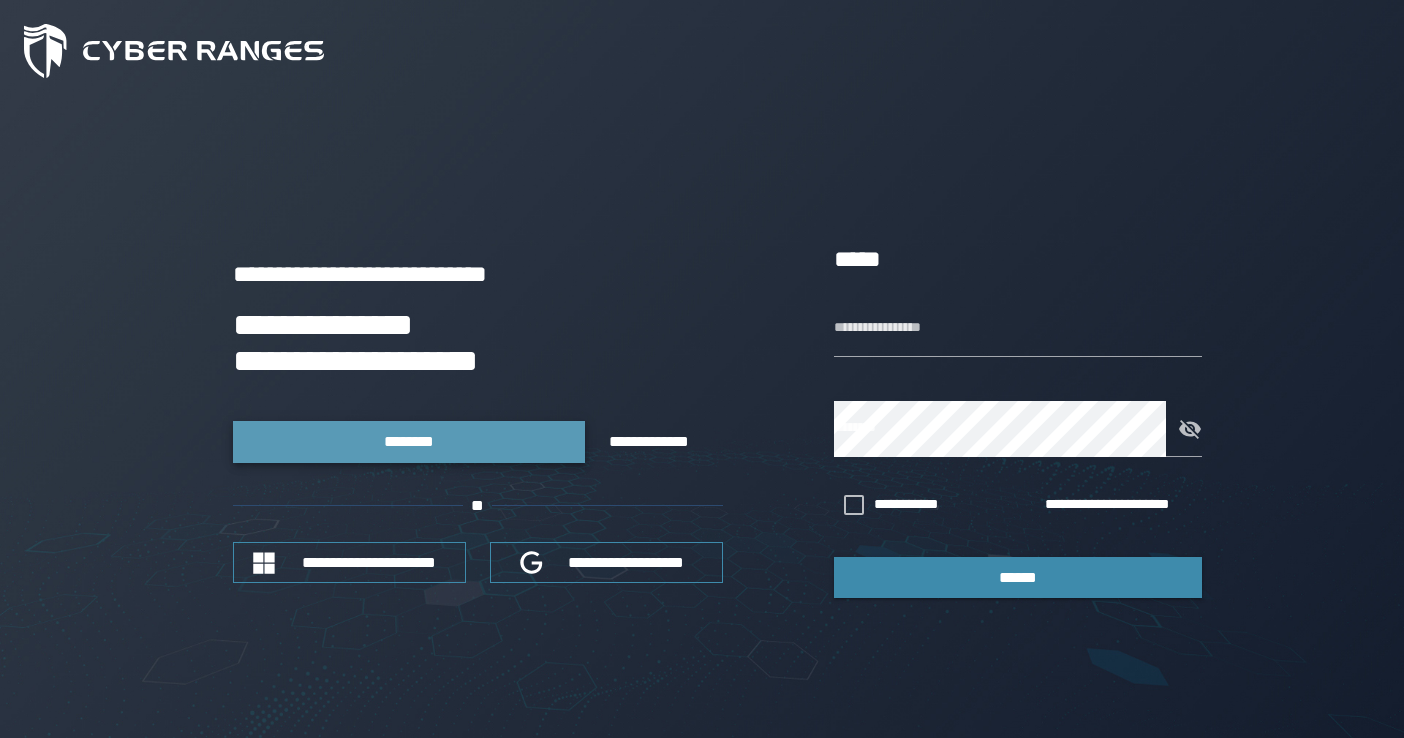 click on "********" at bounding box center (409, 441) 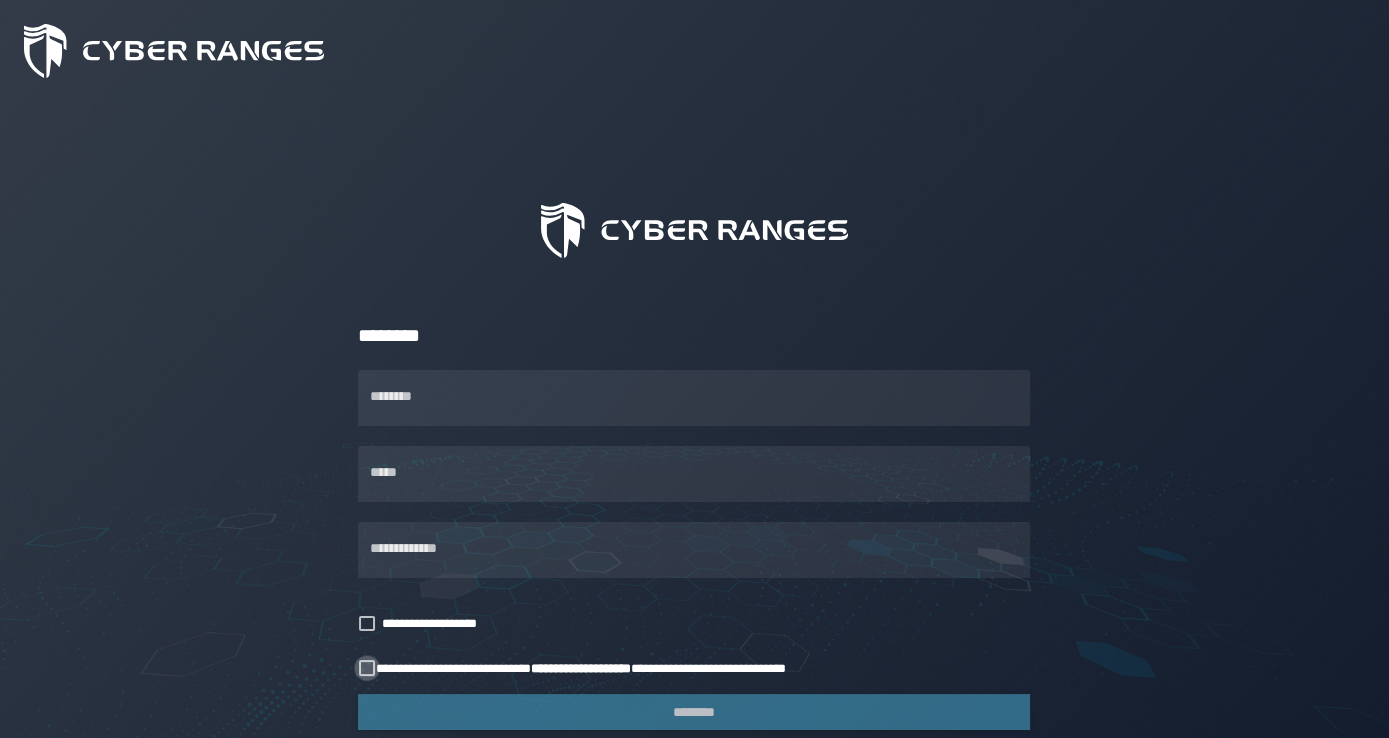 click 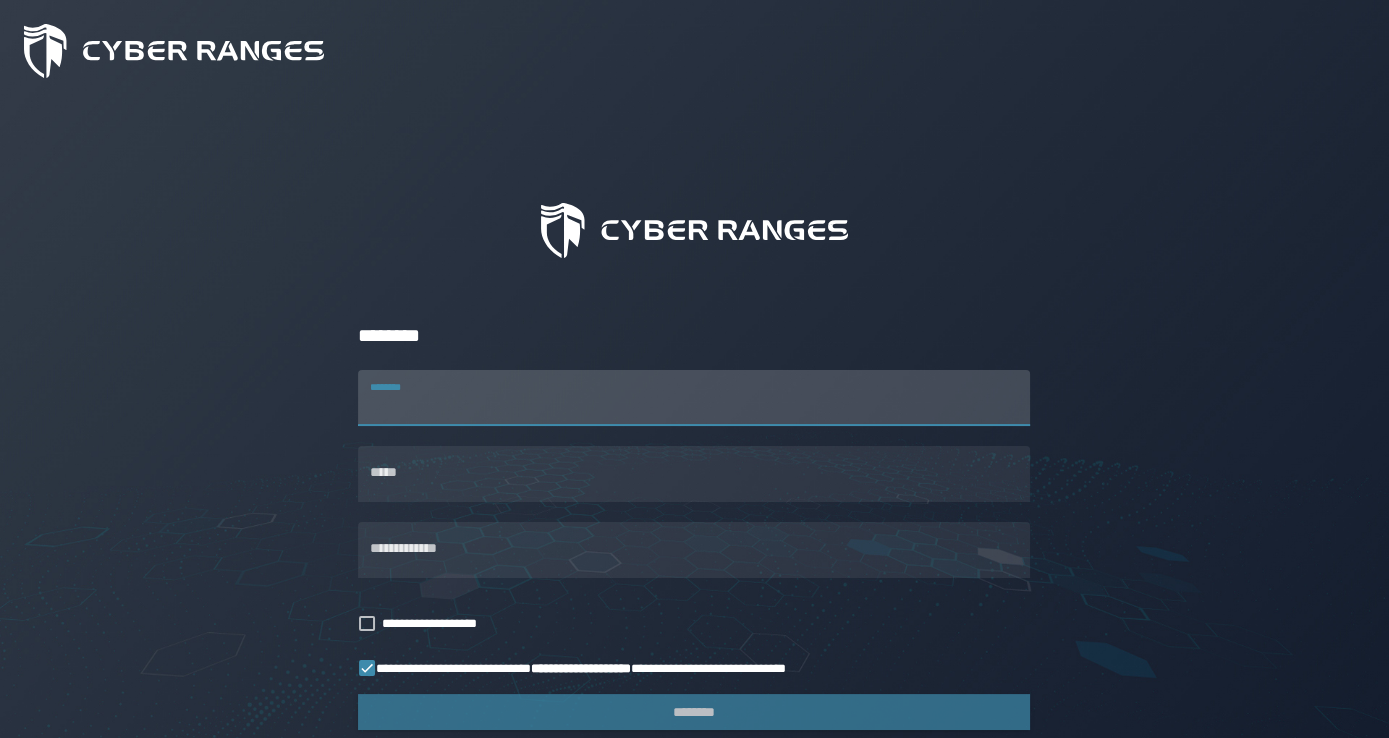click on "********" at bounding box center [694, 398] 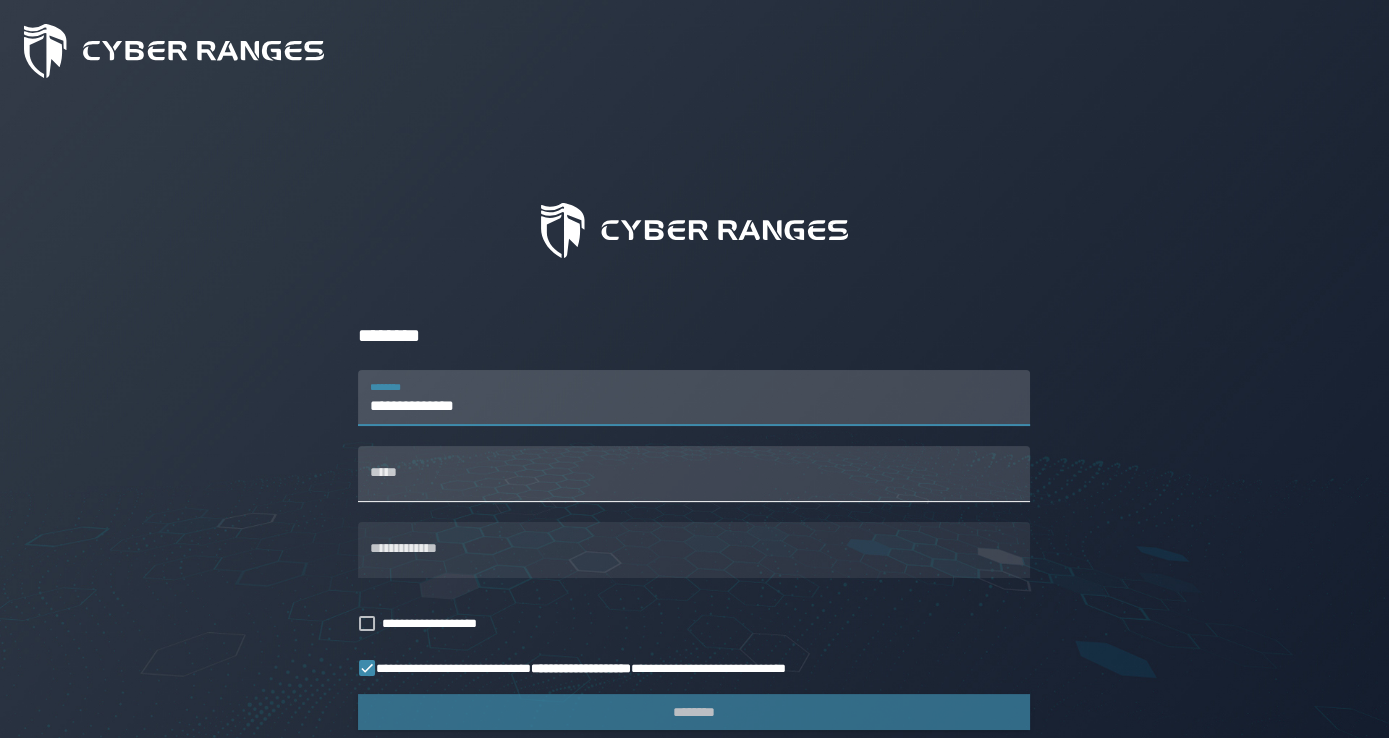 type on "**********" 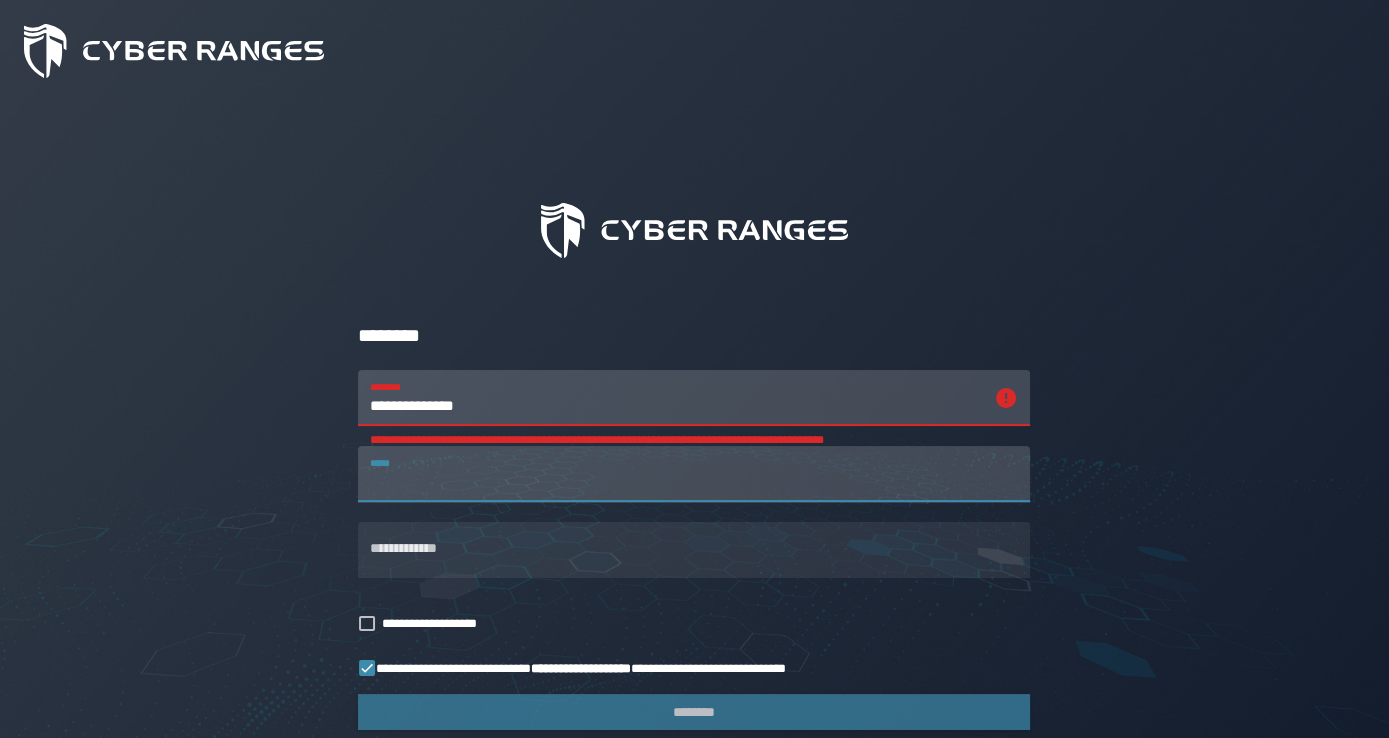 click on "*****" at bounding box center (694, 474) 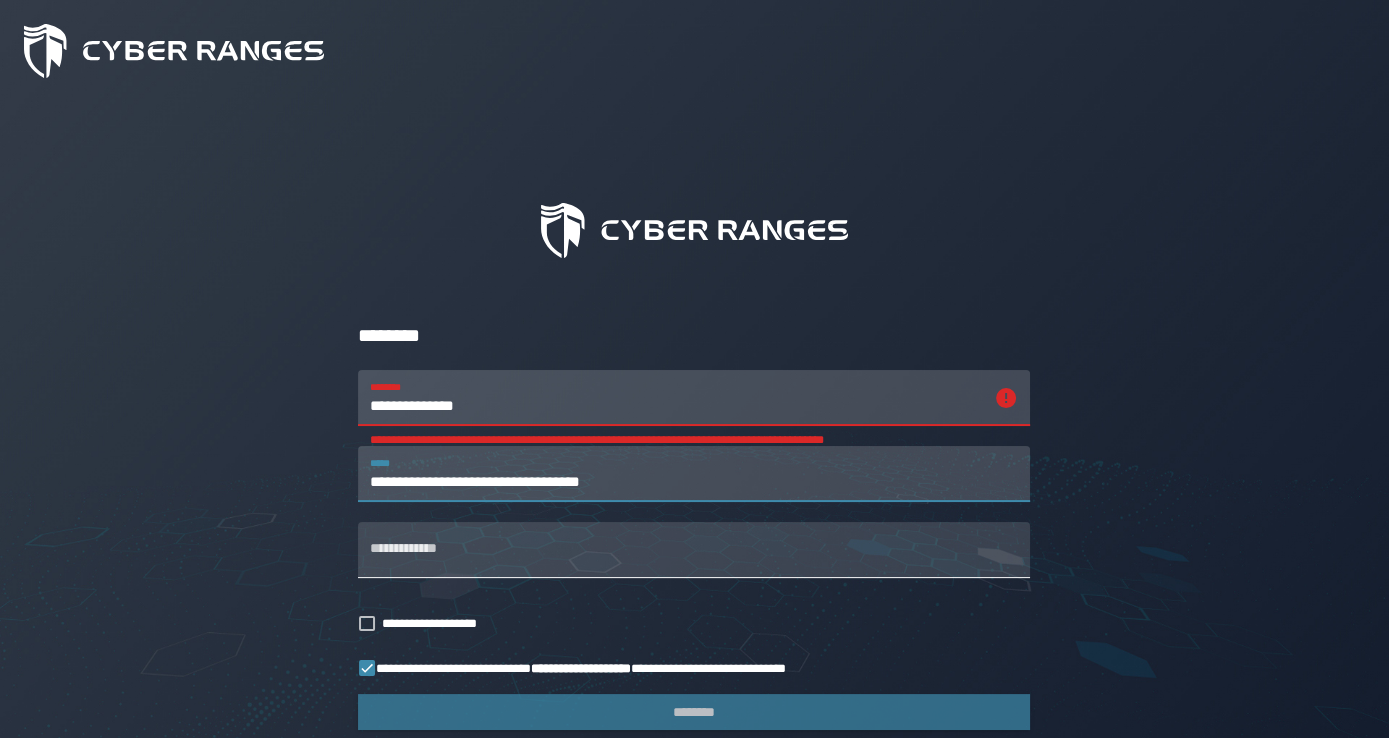 type on "**********" 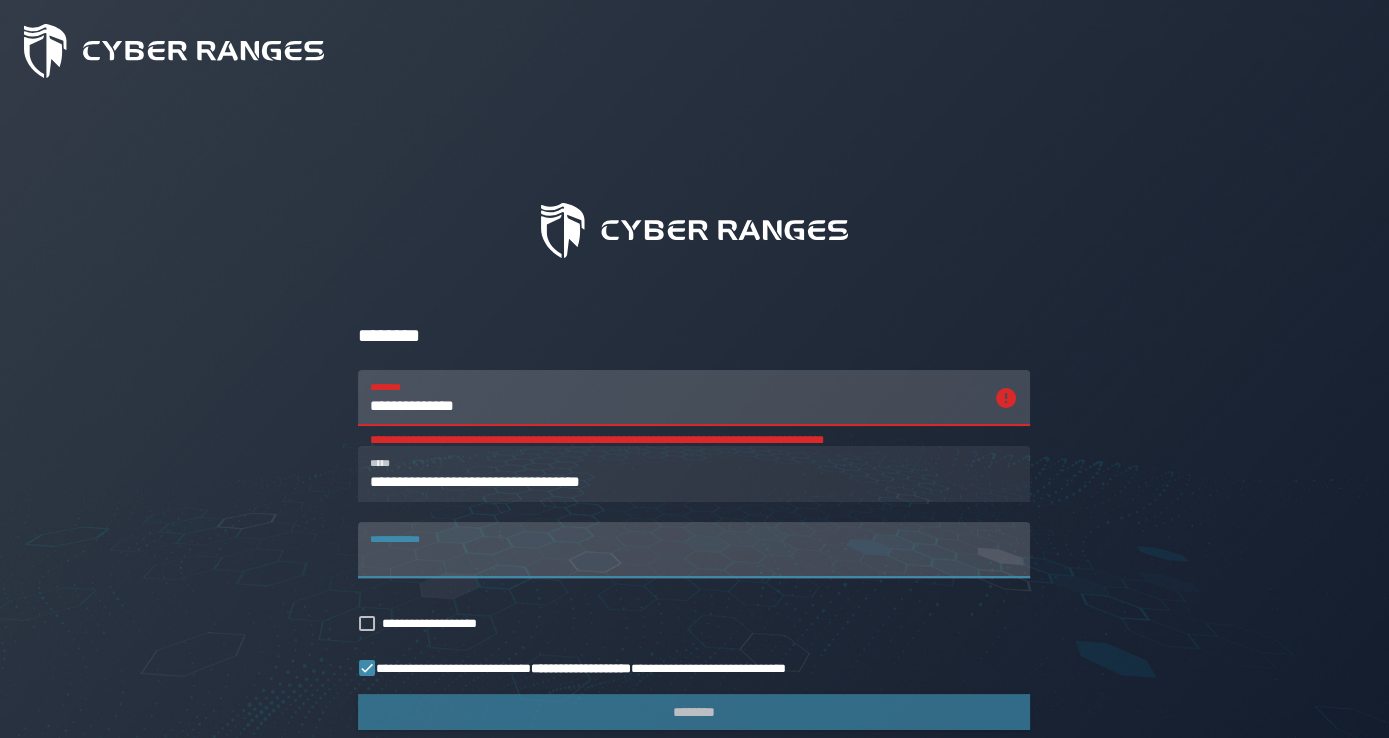 click on "**********" at bounding box center (694, 550) 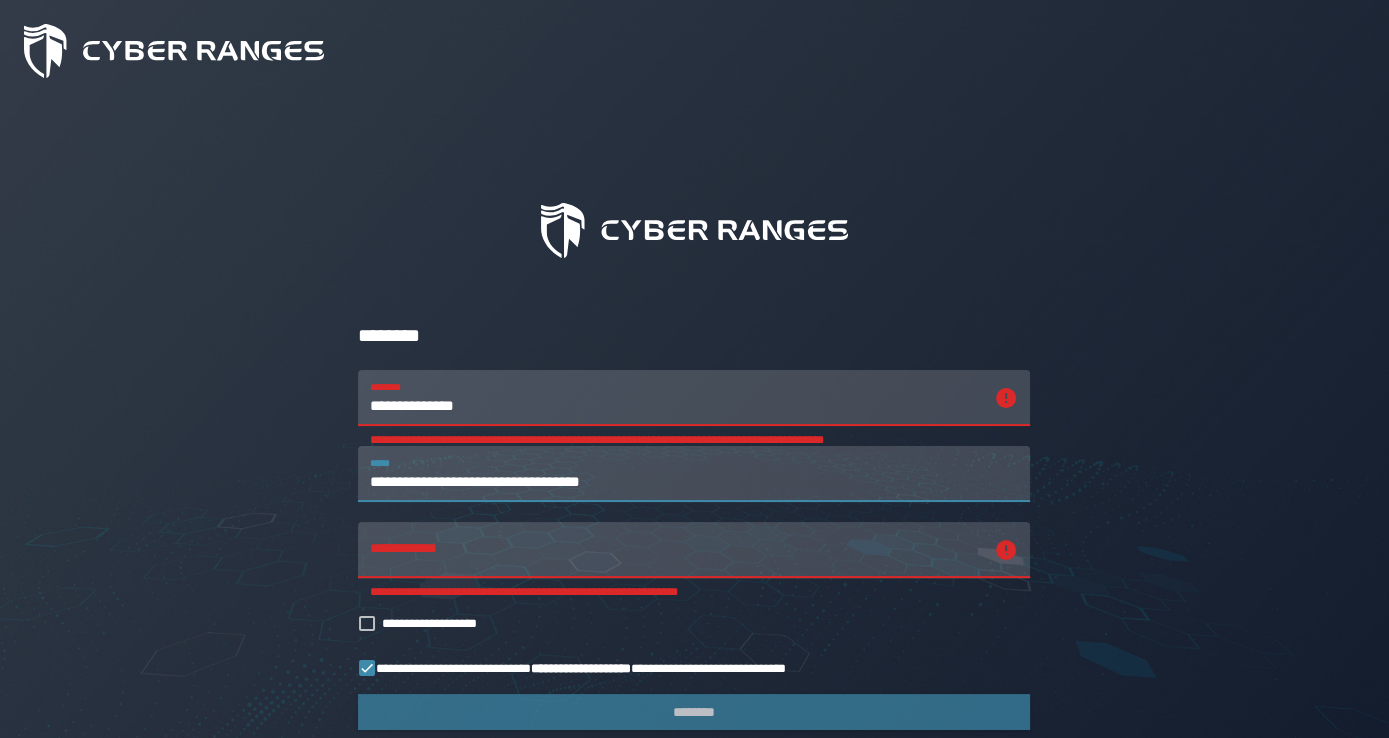 drag, startPoint x: 661, startPoint y: 475, endPoint x: 368, endPoint y: 481, distance: 293.06143 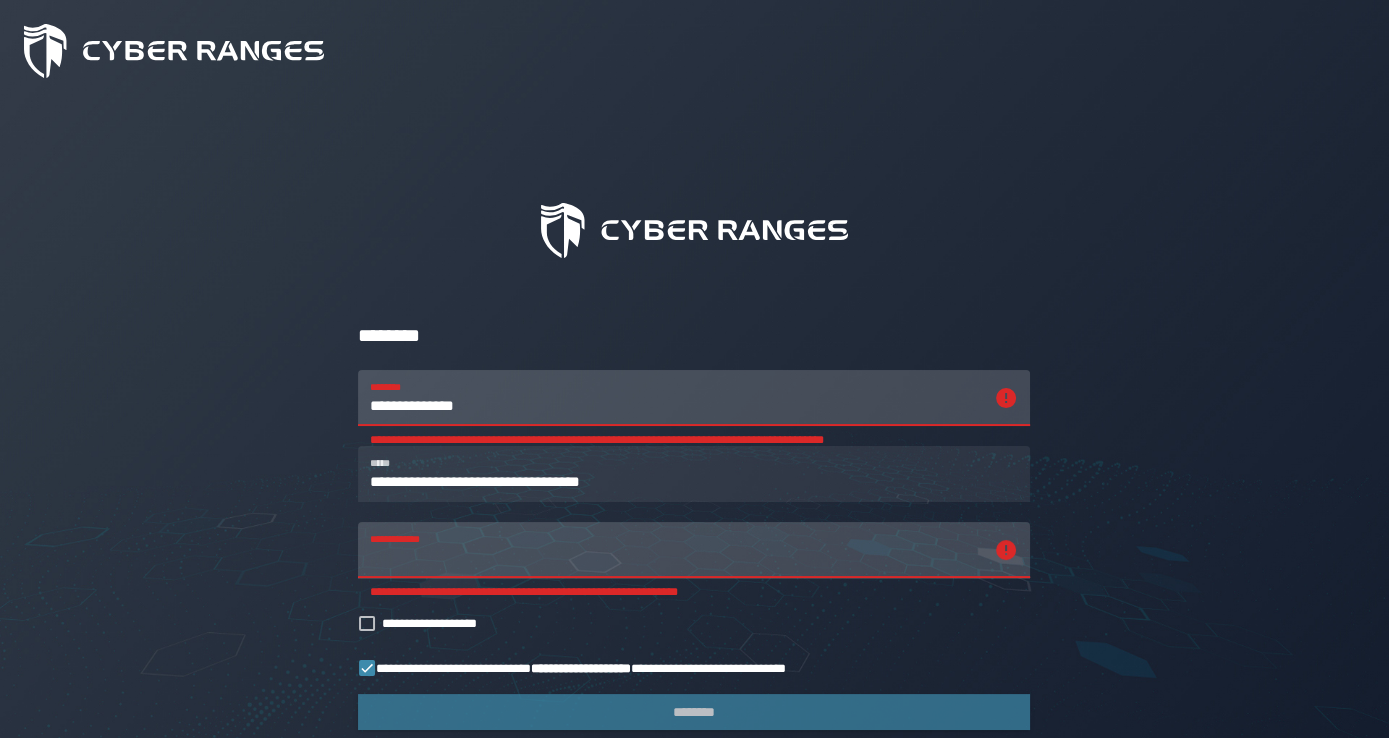 click on "**********" at bounding box center (676, 550) 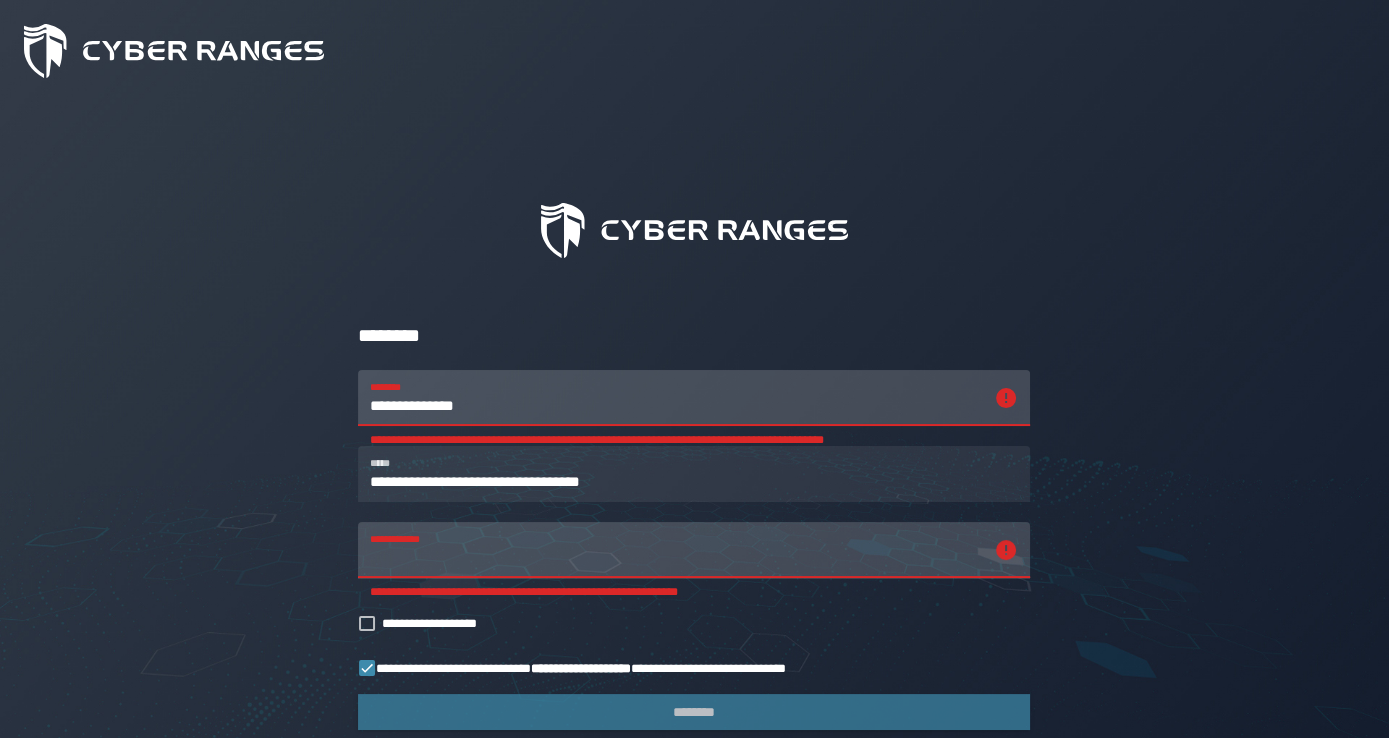paste on "**********" 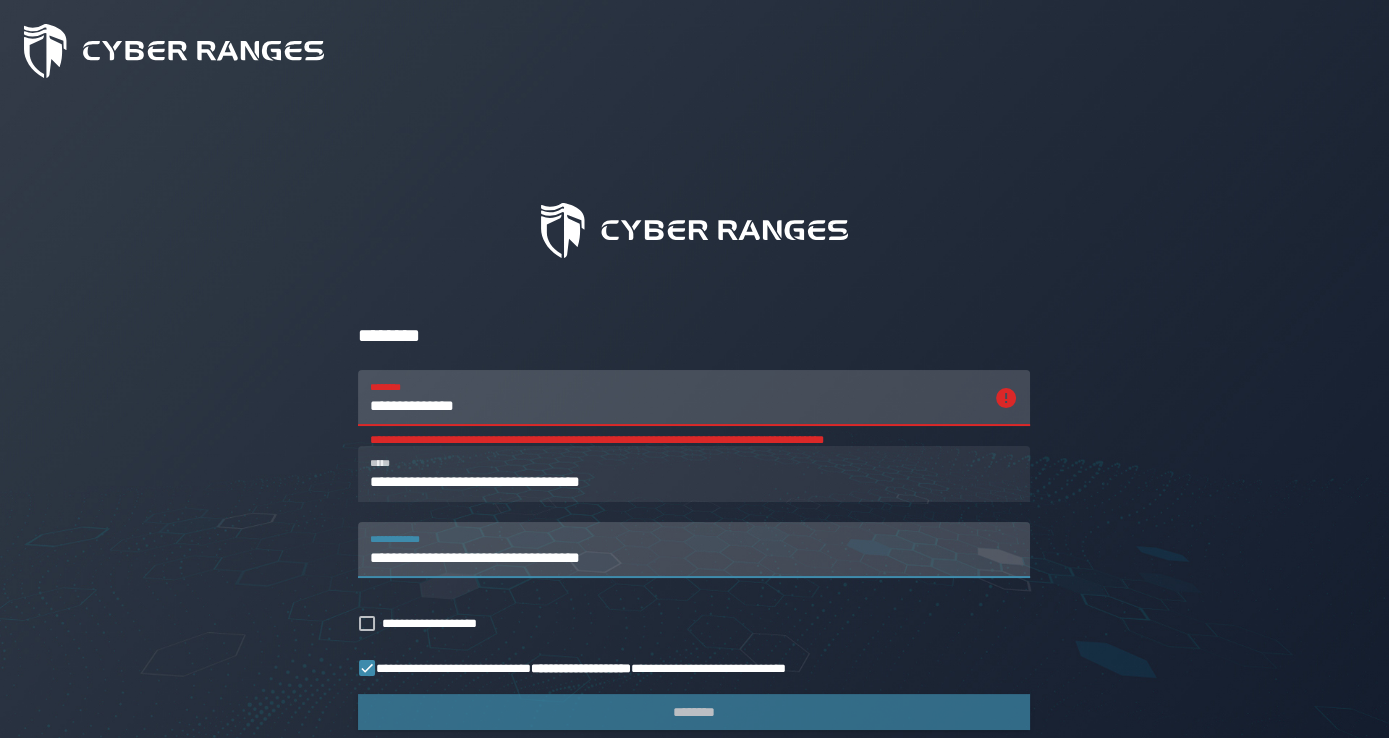 type on "**********" 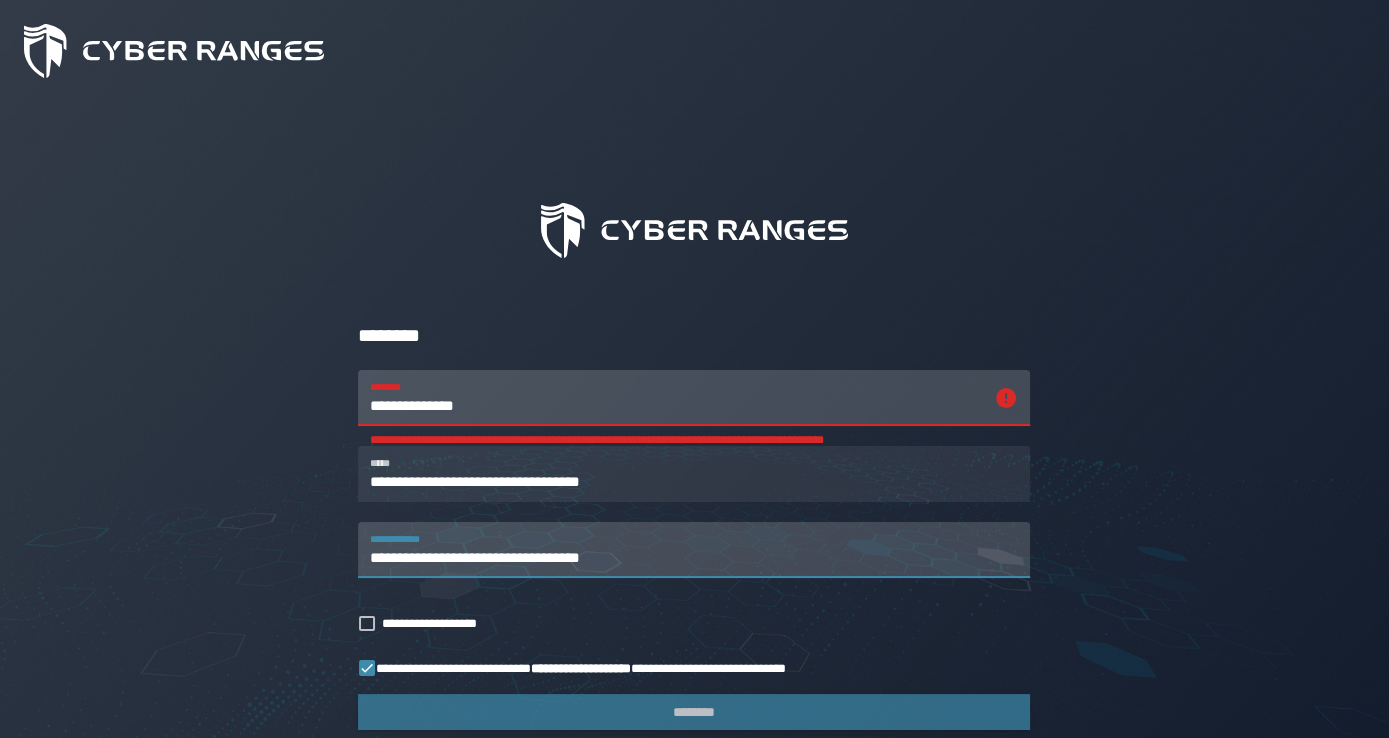 click on "**********" at bounding box center (676, 398) 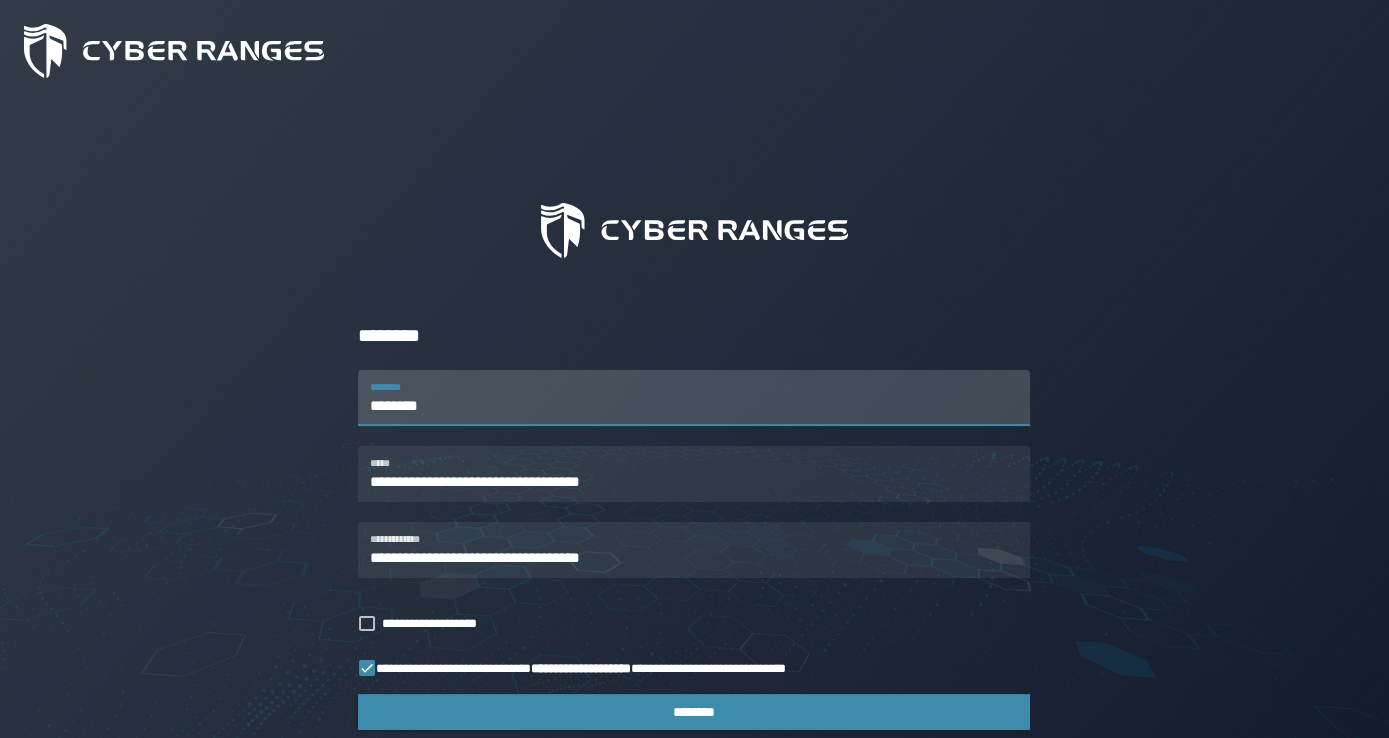 type on "********" 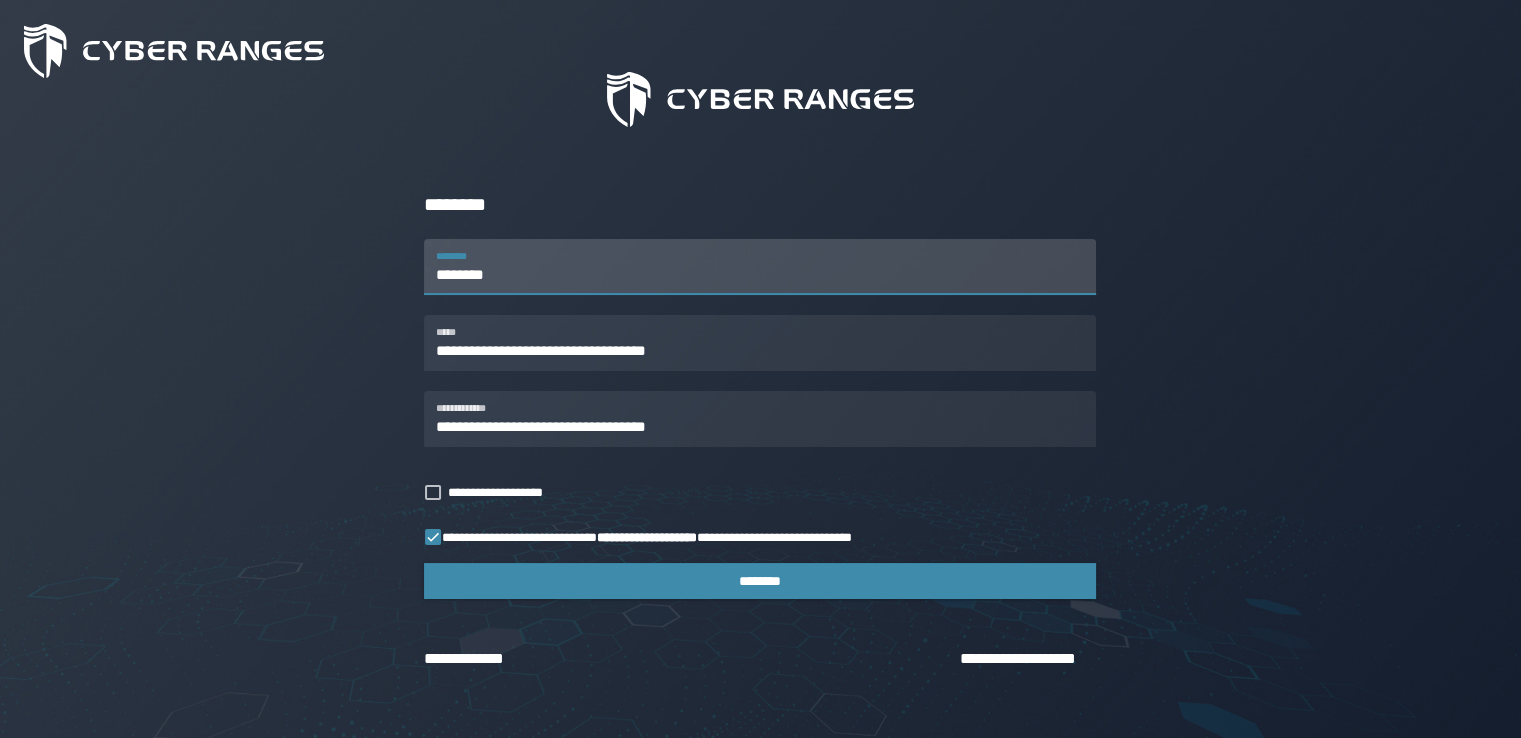 scroll, scrollTop: 166, scrollLeft: 0, axis: vertical 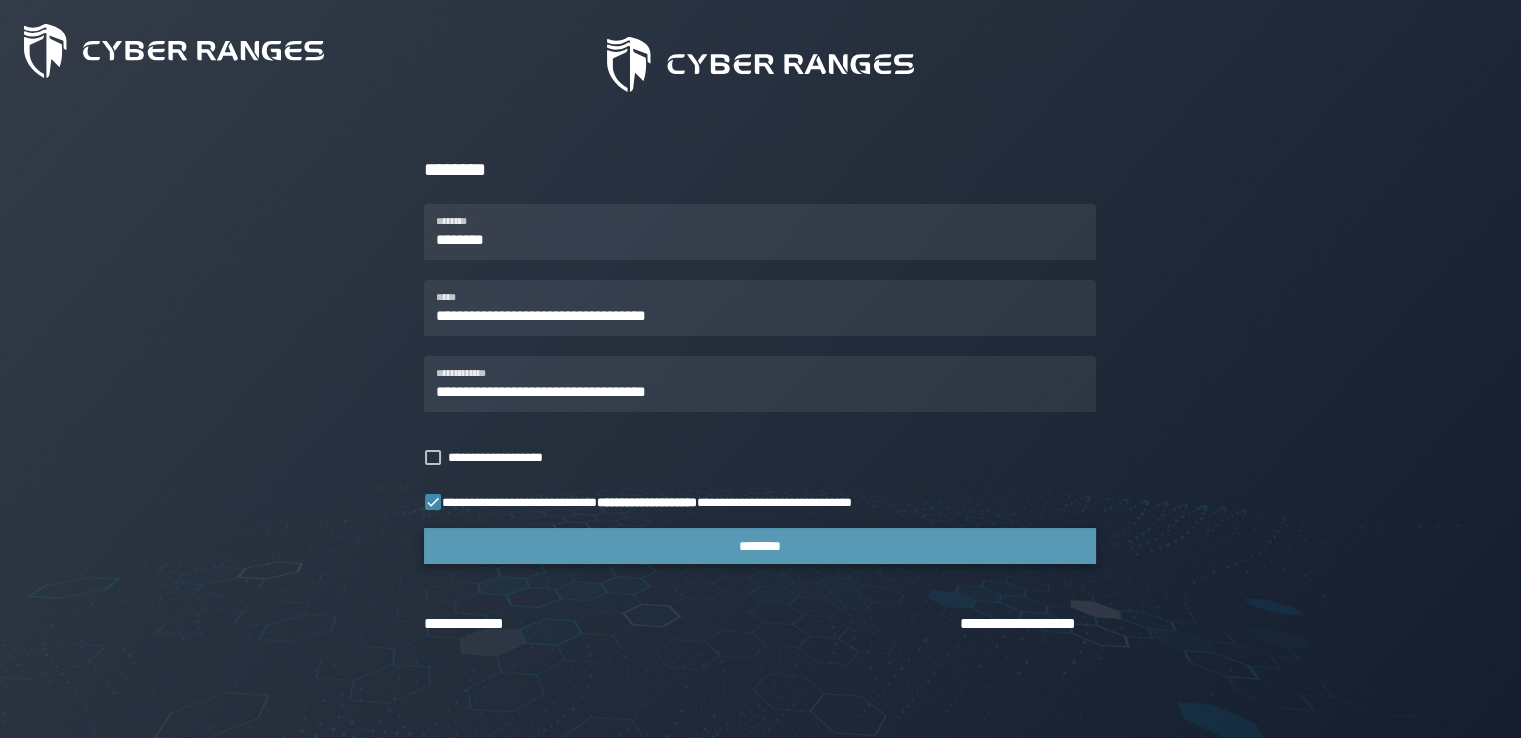 click on "********" at bounding box center [760, 546] 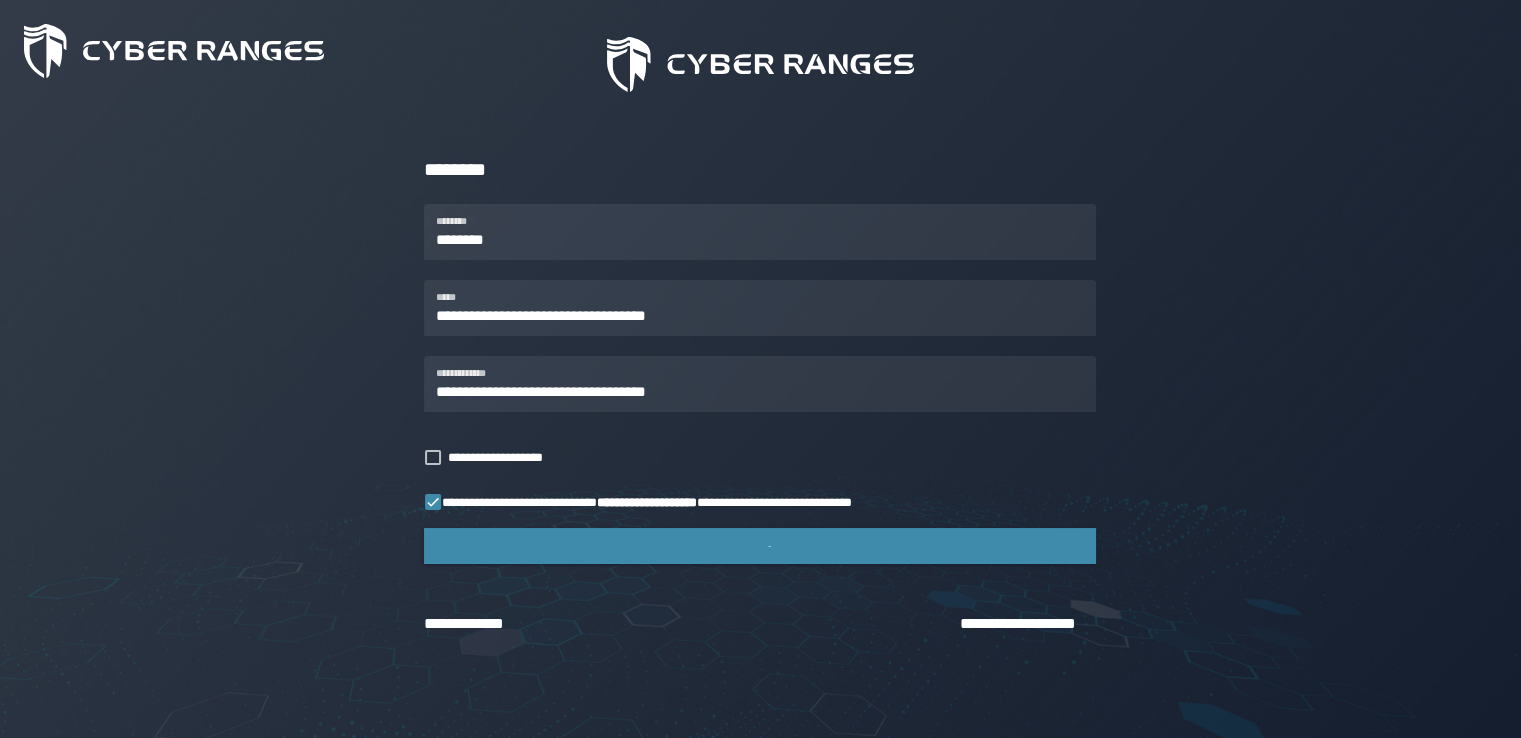 scroll, scrollTop: 0, scrollLeft: 0, axis: both 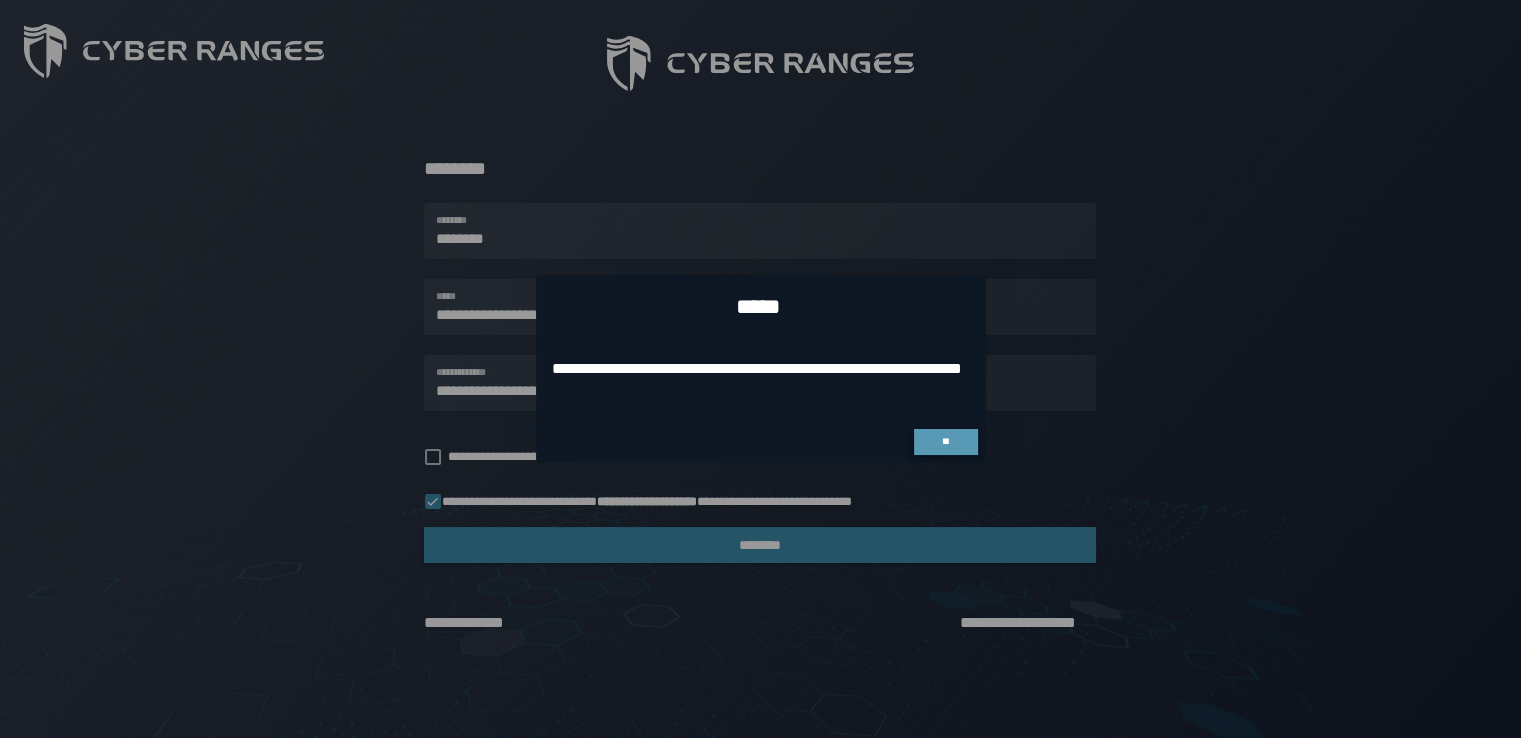 click on "**" at bounding box center (945, 441) 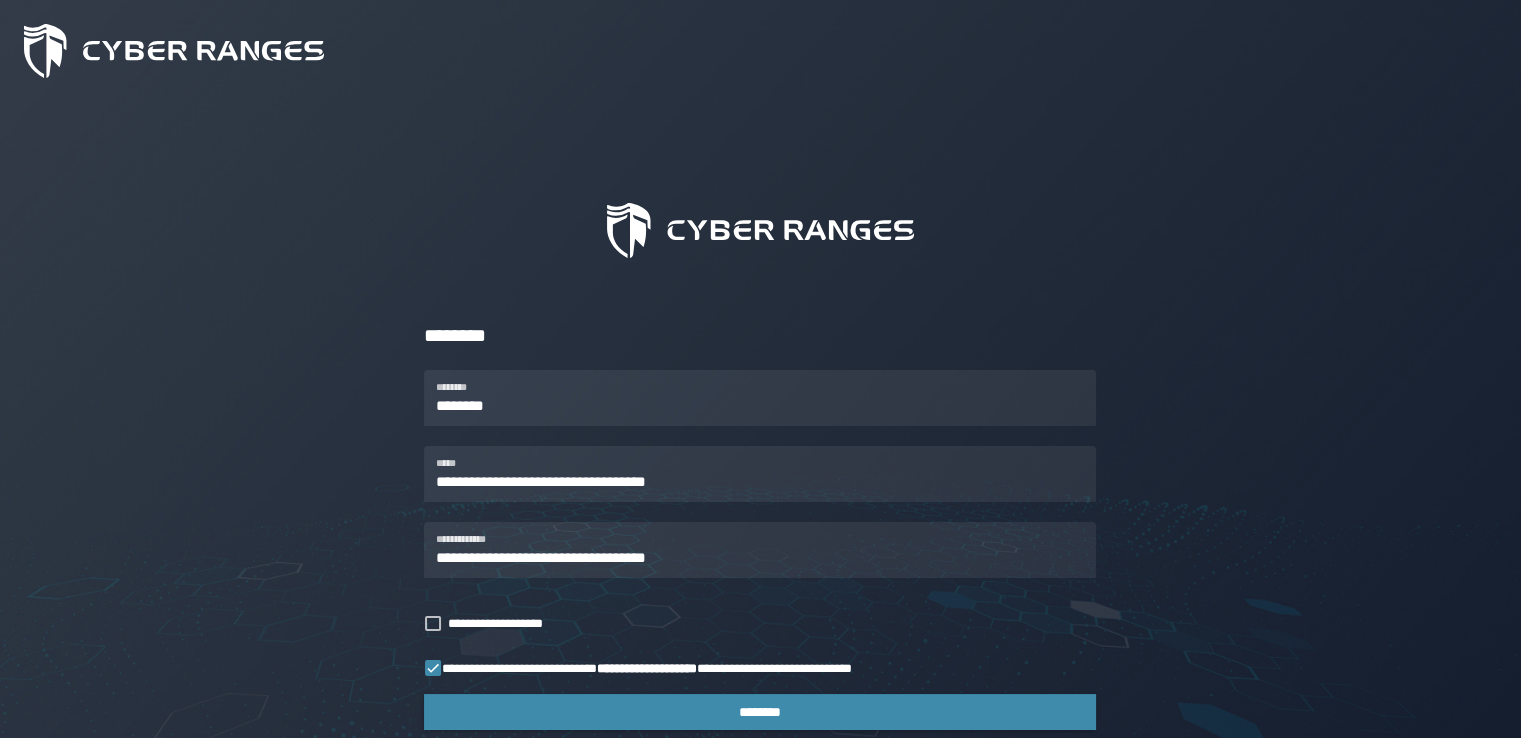 scroll, scrollTop: 166, scrollLeft: 0, axis: vertical 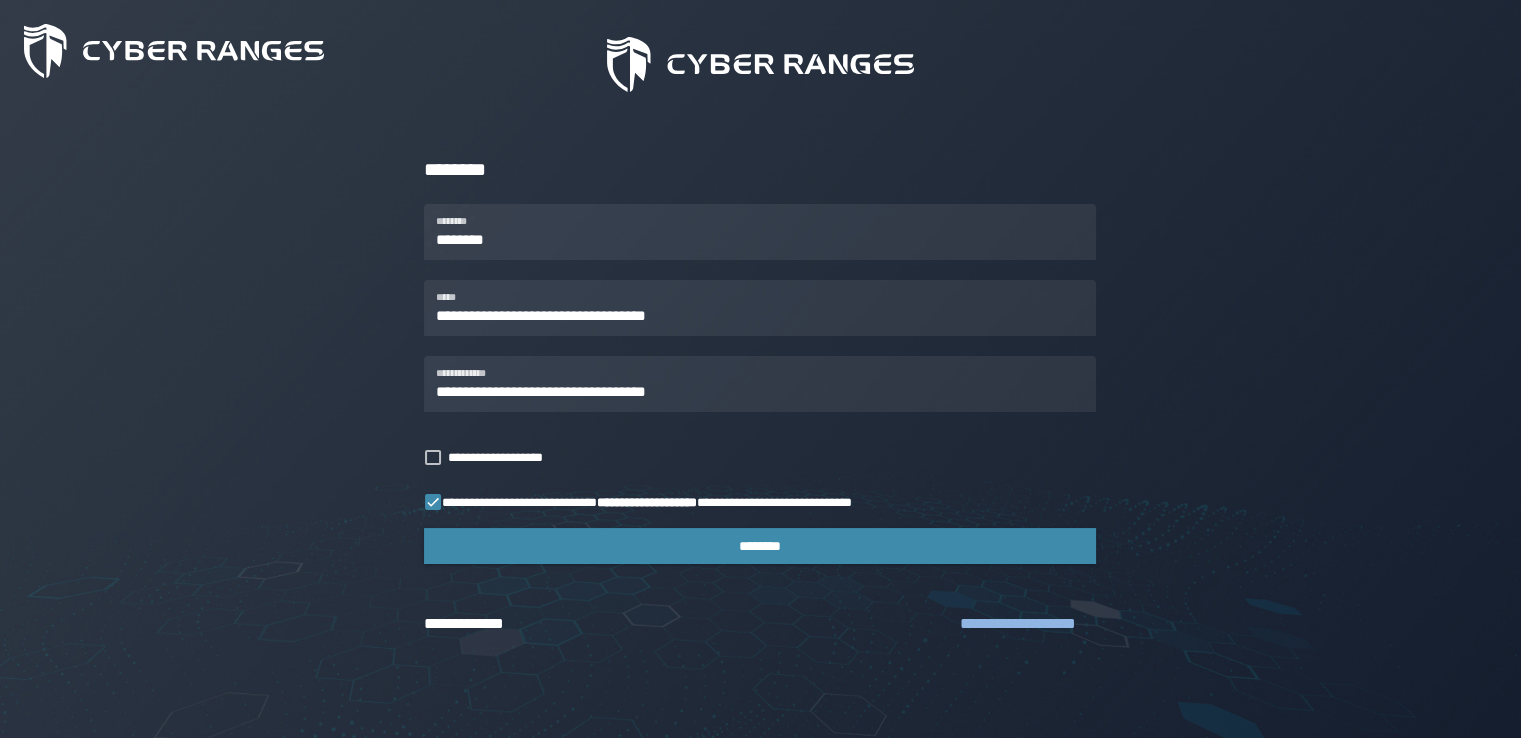 click on "**********" 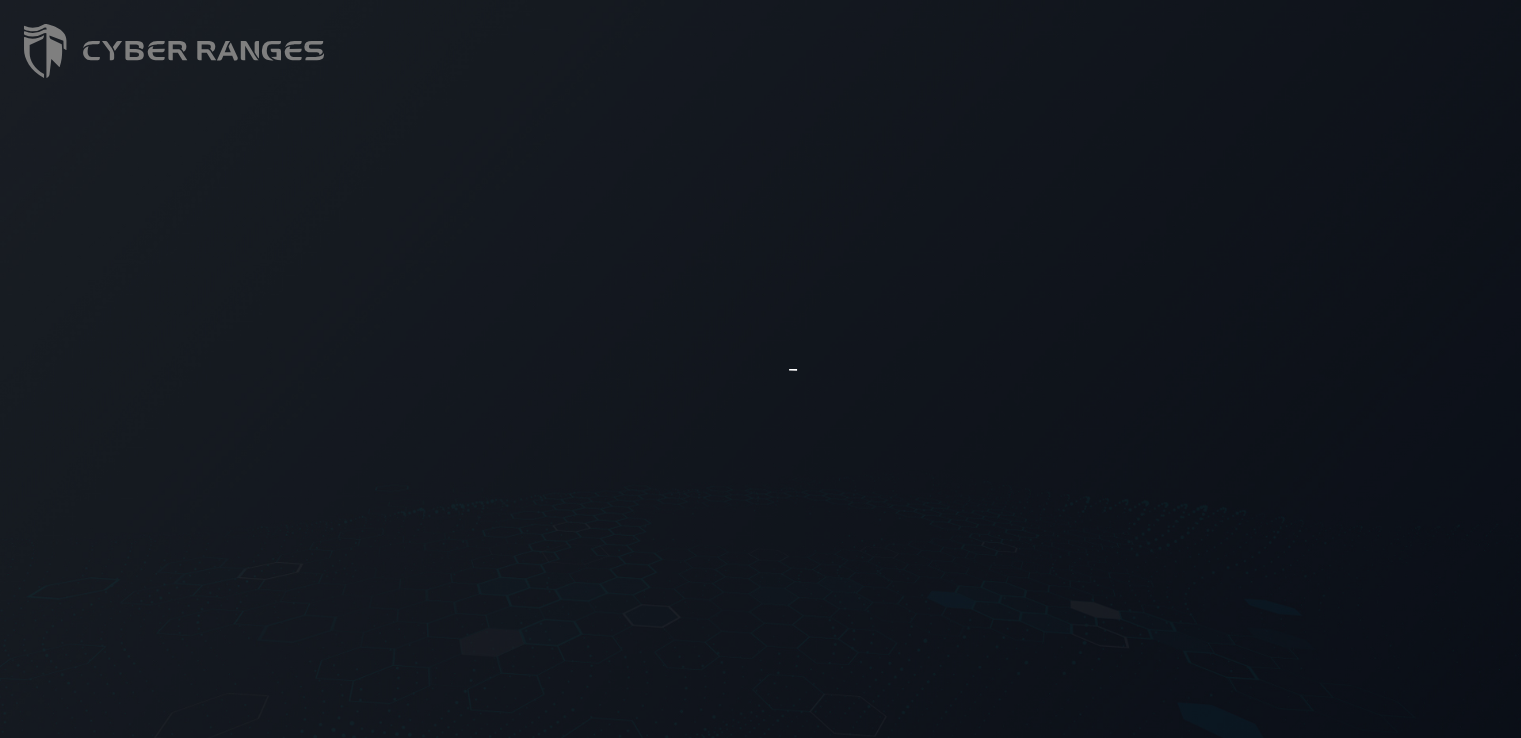 scroll, scrollTop: 0, scrollLeft: 0, axis: both 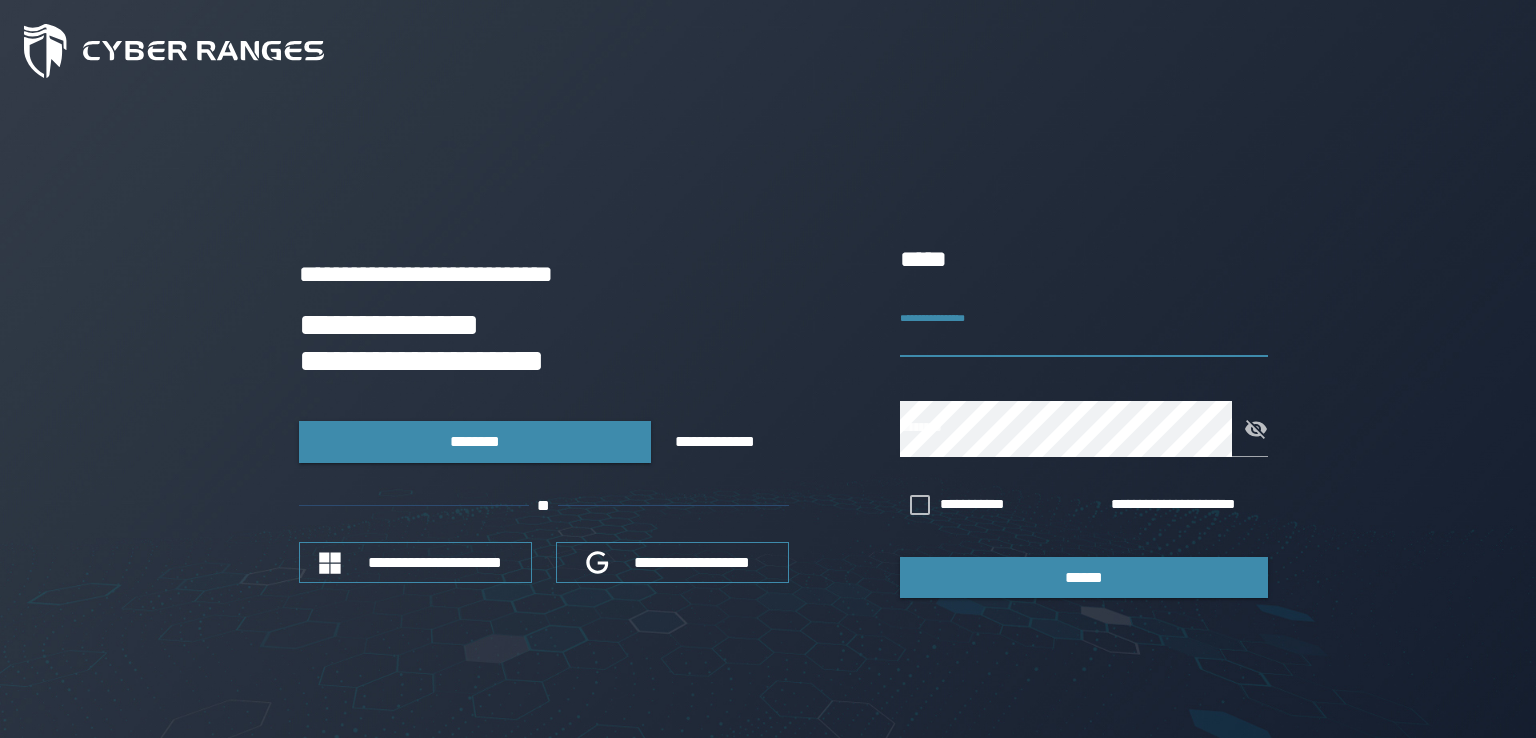 click on "**********" at bounding box center (1084, 329) 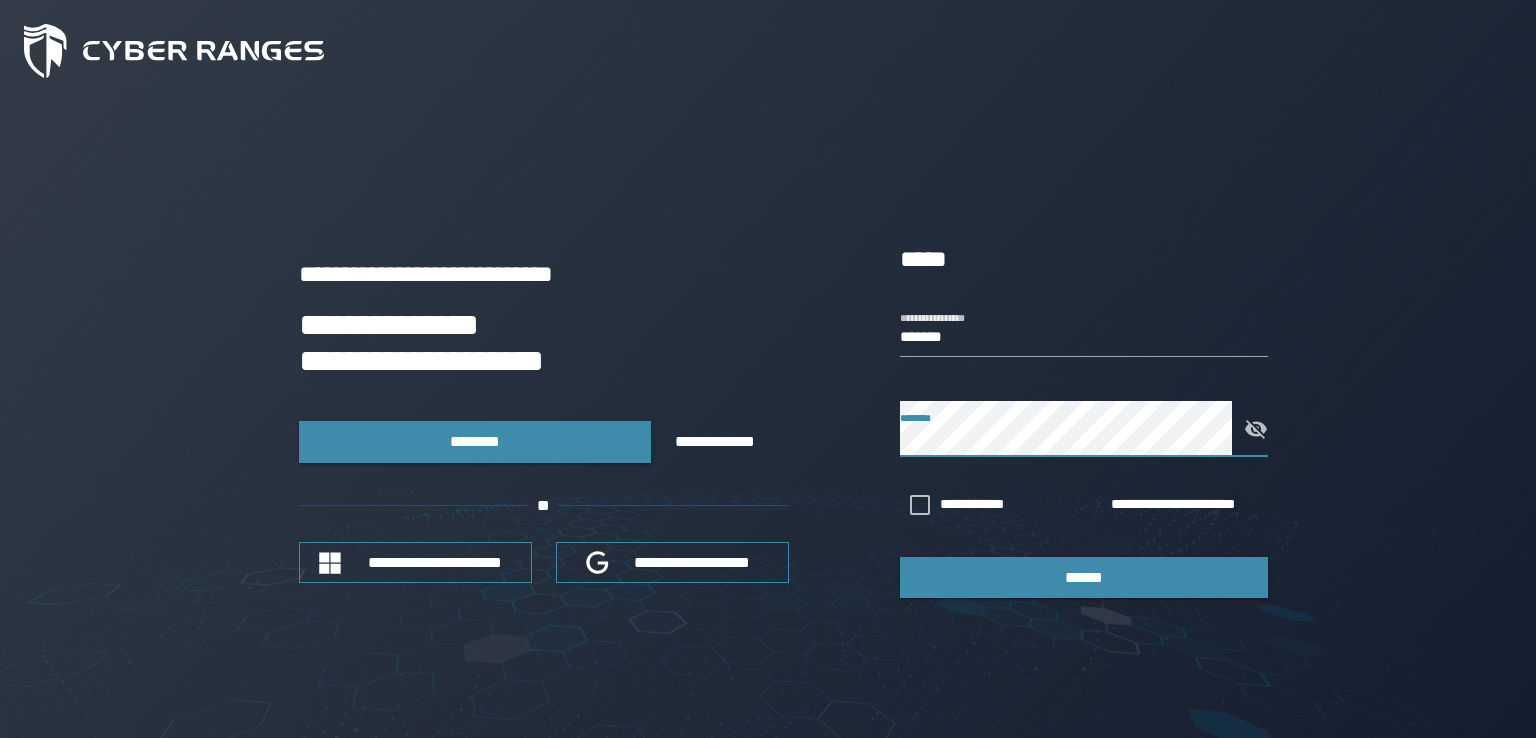 click 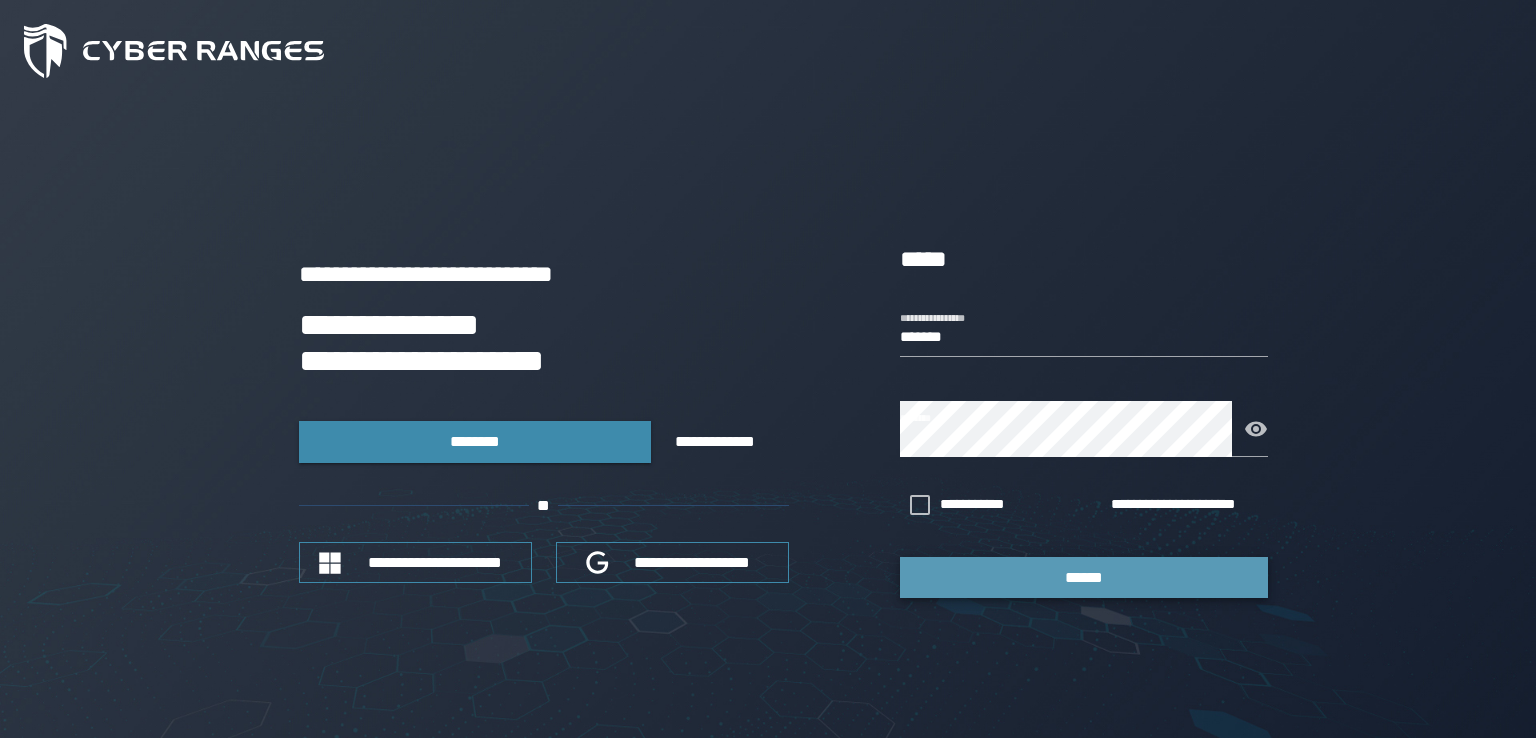click on "******" at bounding box center [1084, 577] 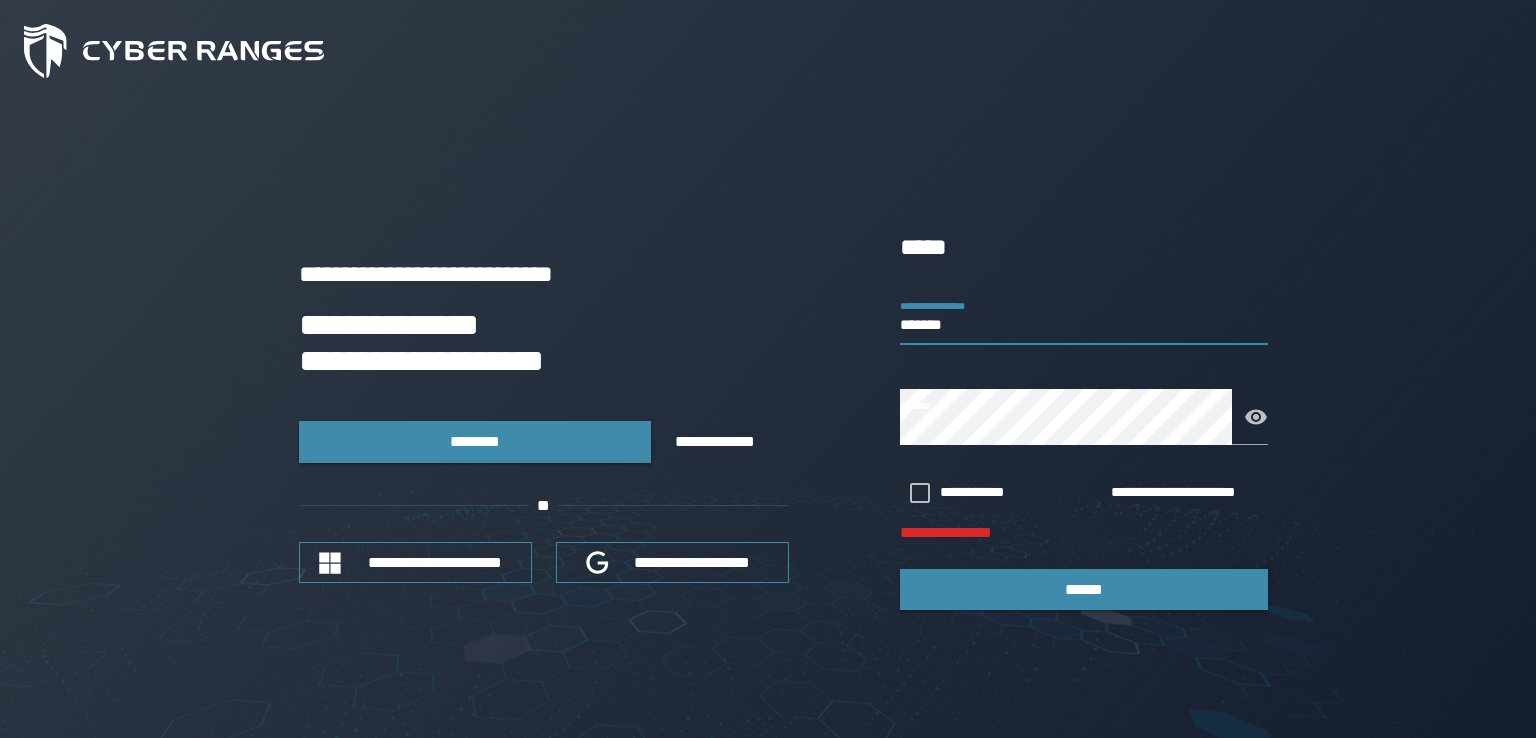 click on "*******" at bounding box center [1084, 317] 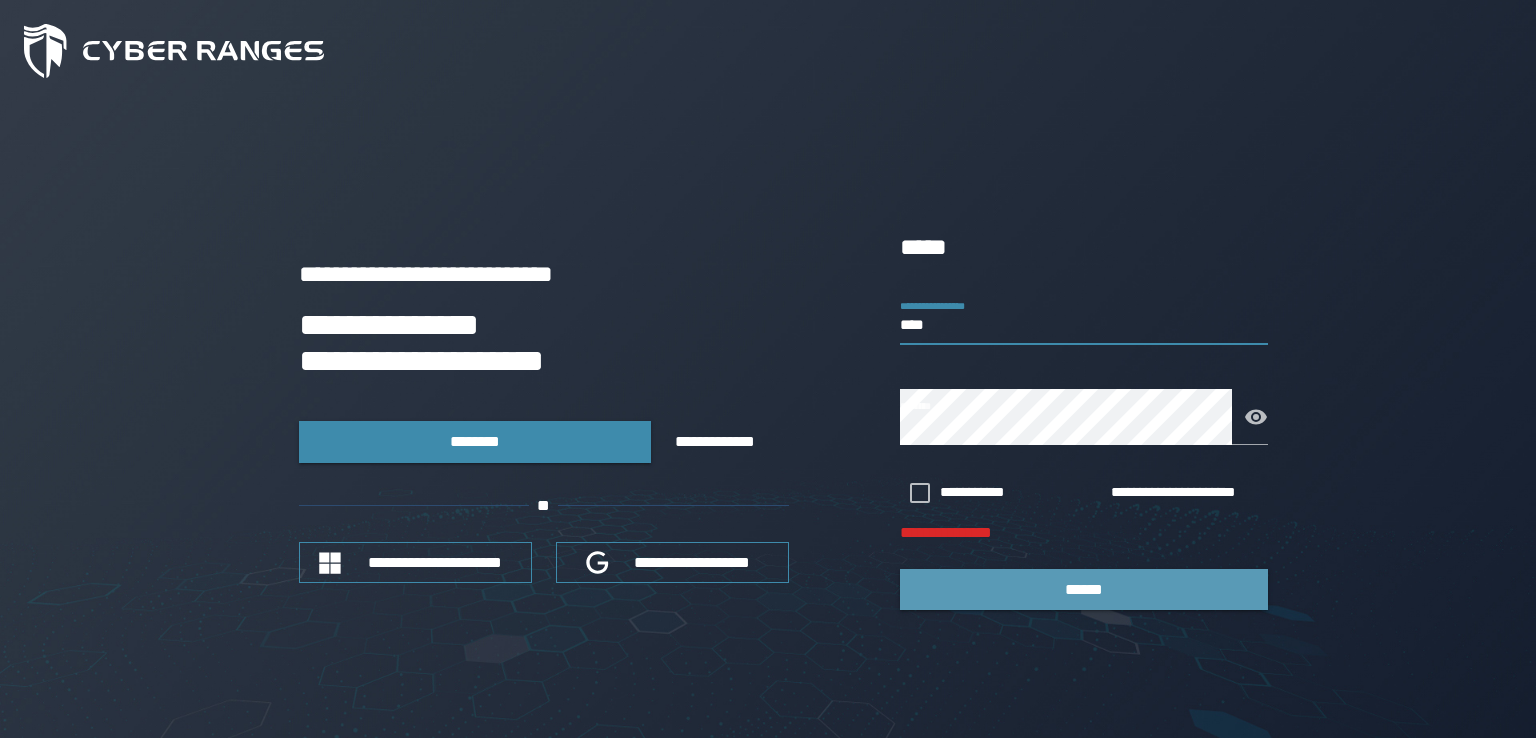 type on "***" 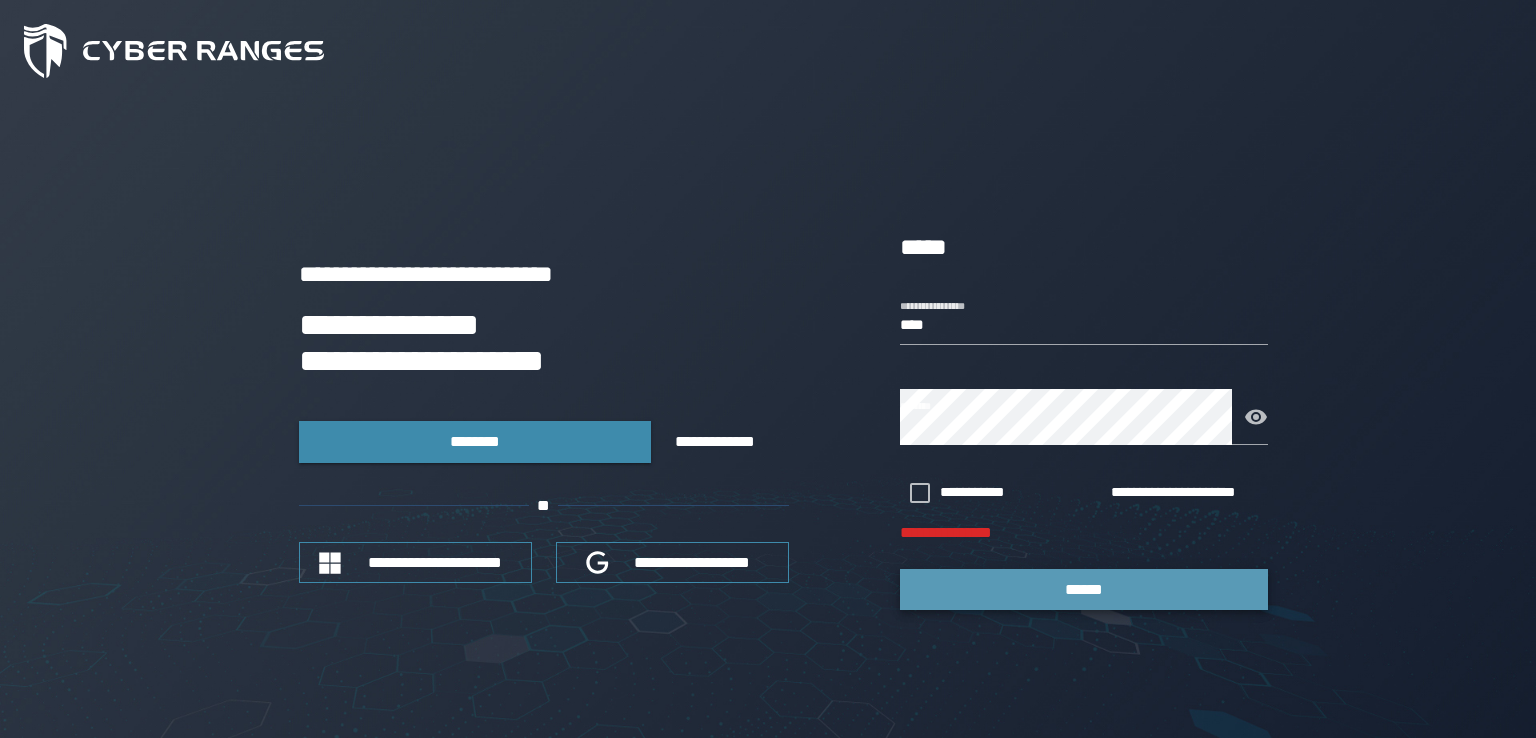click on "******" at bounding box center (1084, 589) 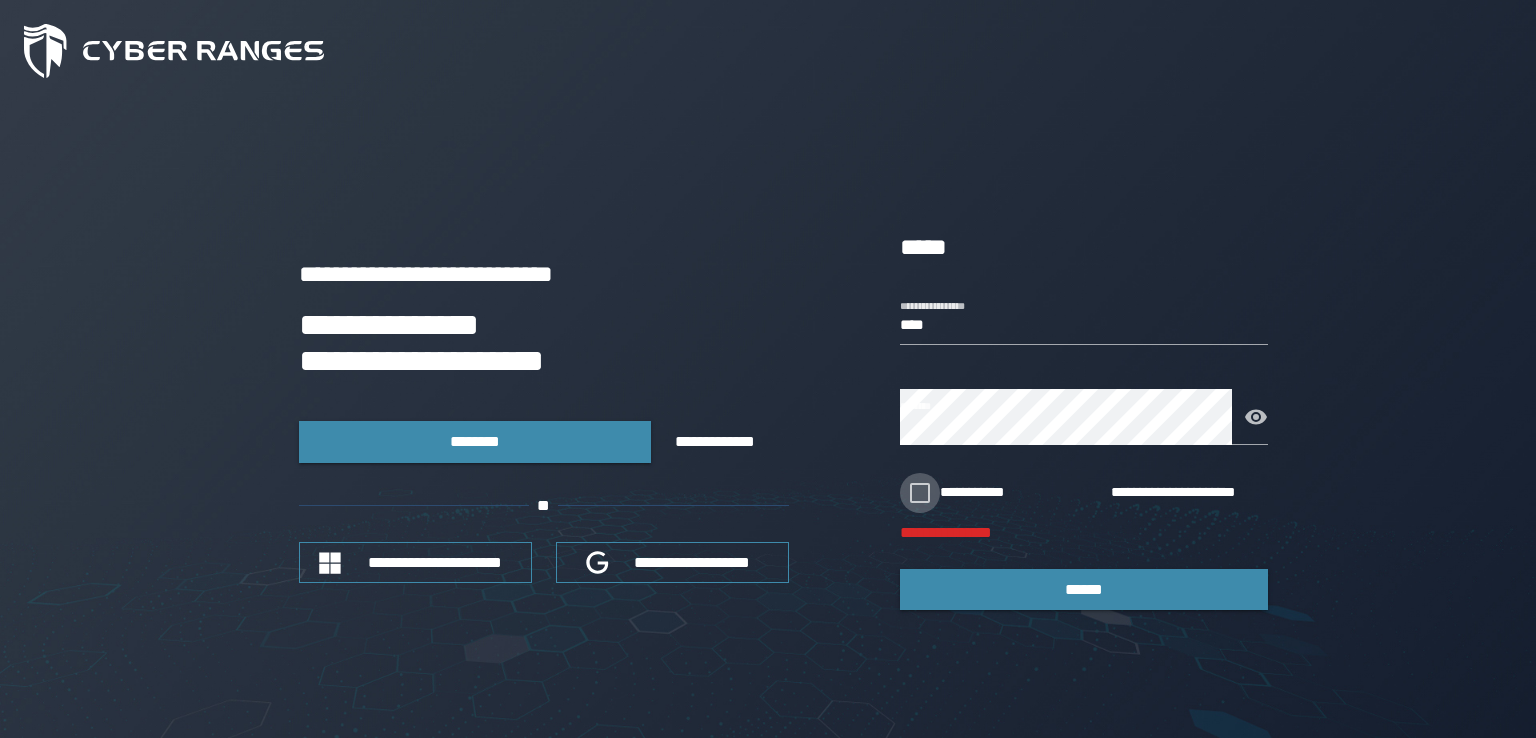 click at bounding box center (920, 493) 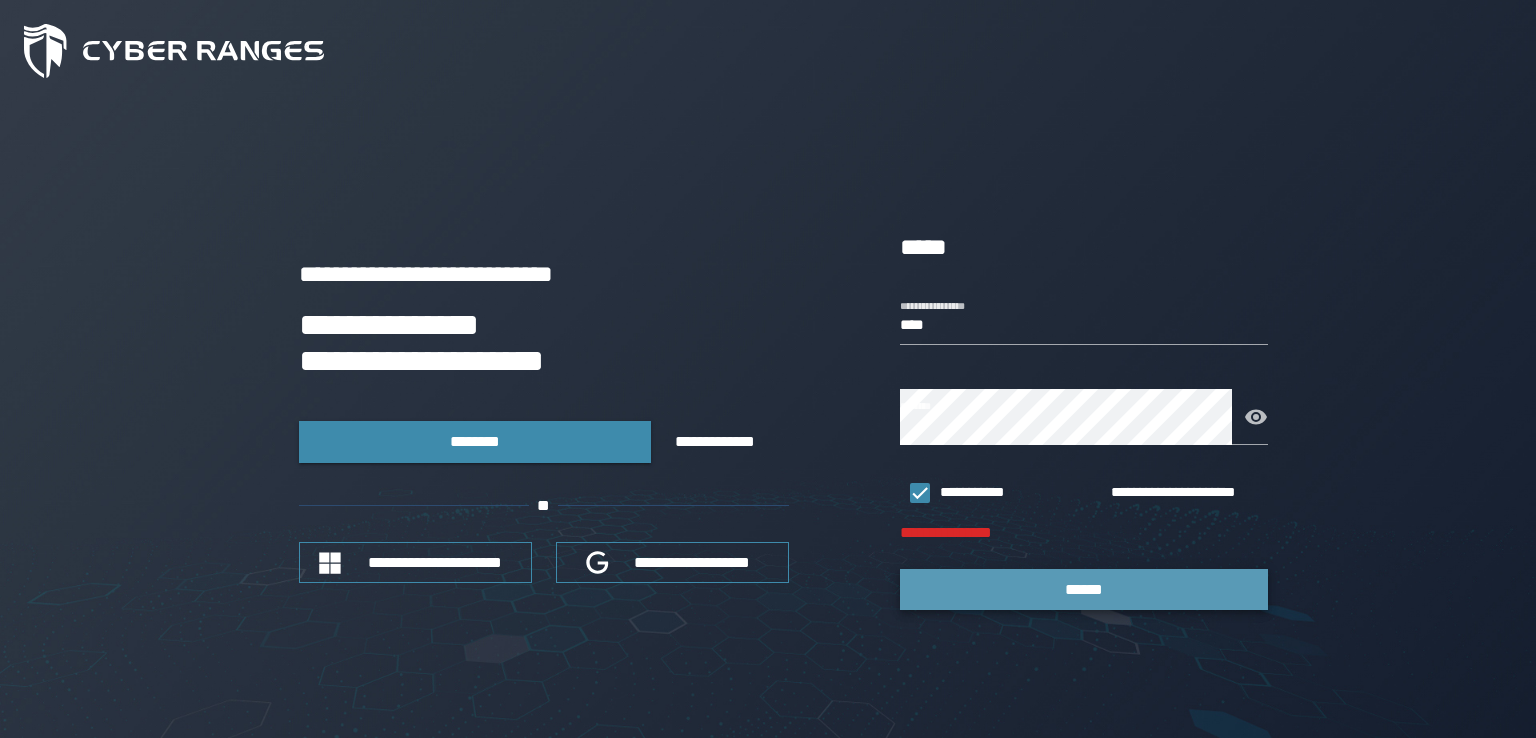 click on "******" at bounding box center [1084, 589] 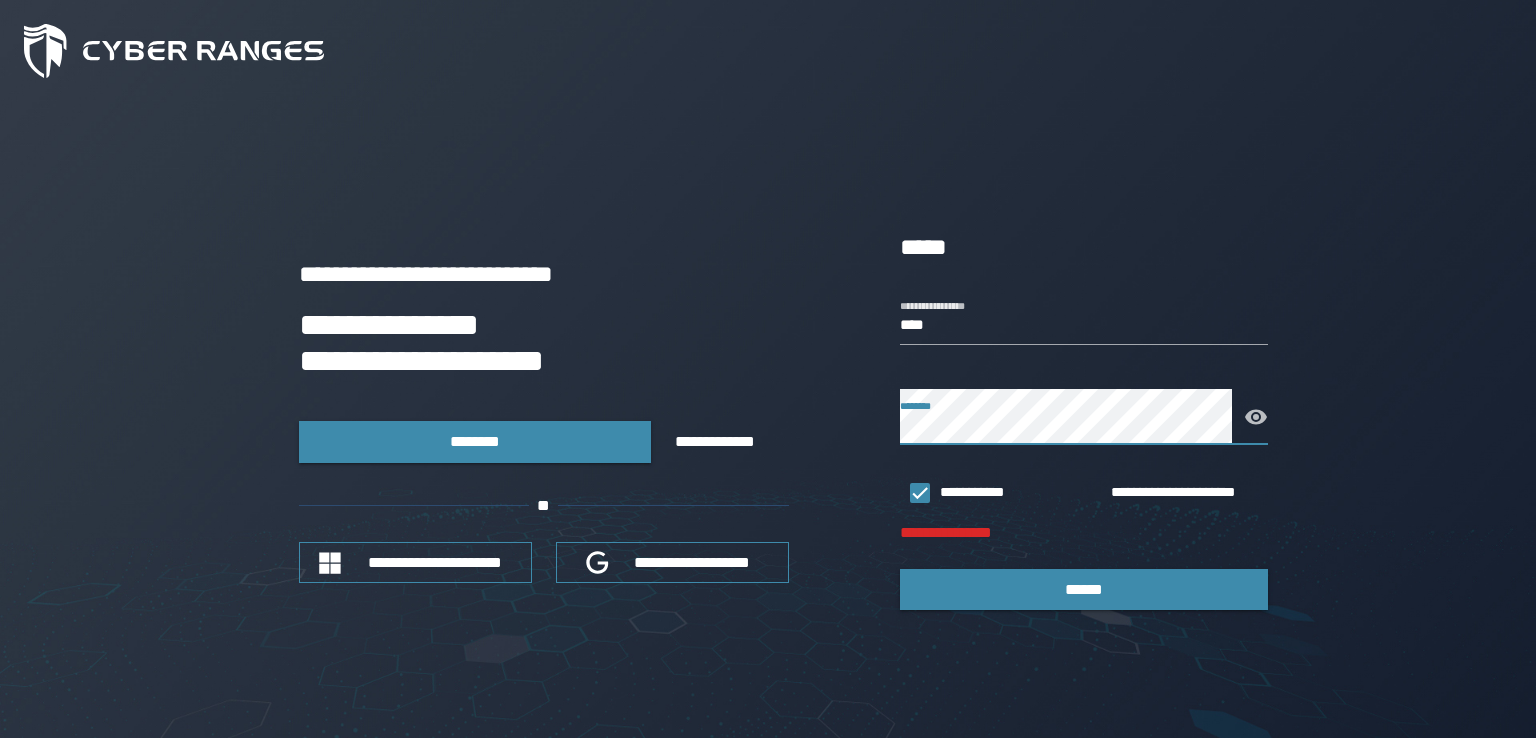 click 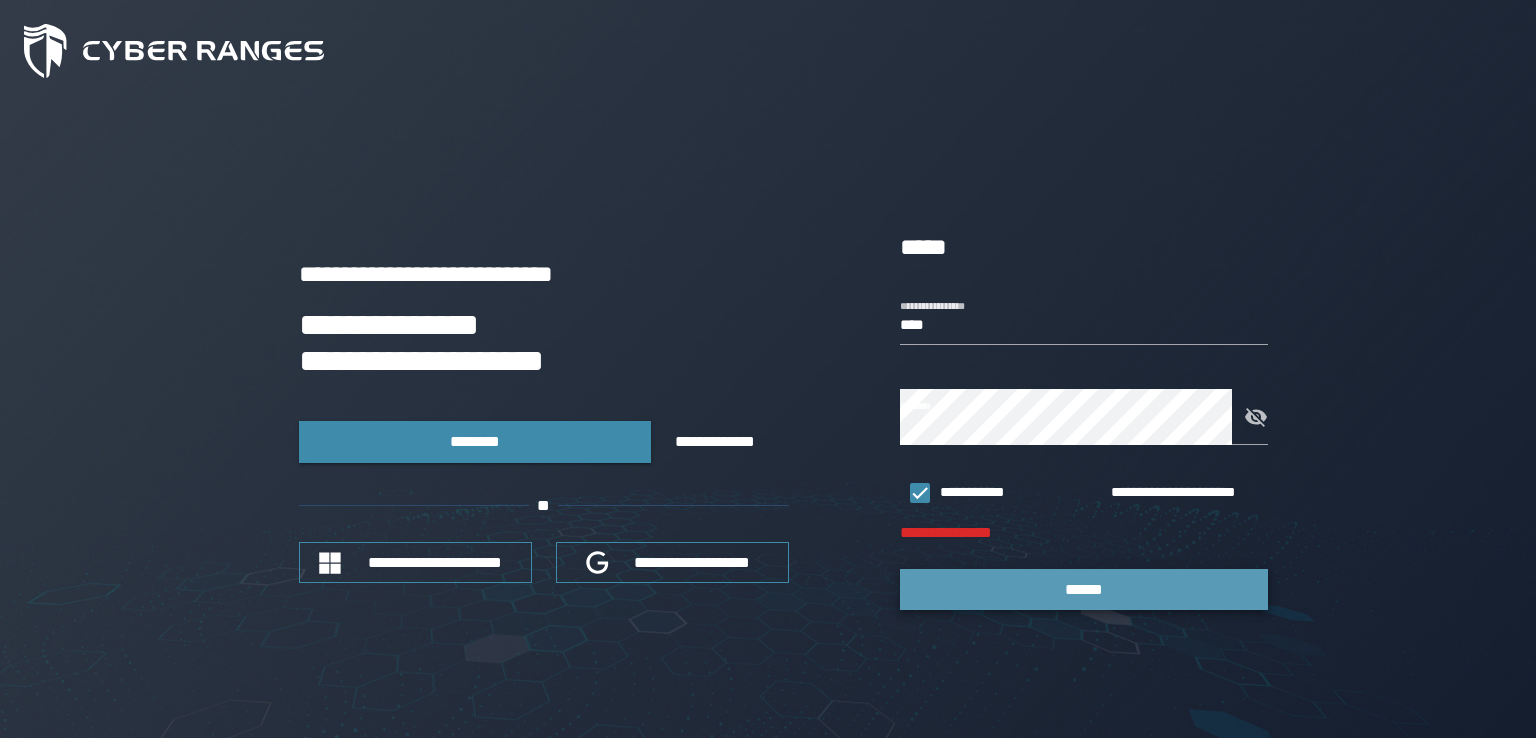click on "******" at bounding box center [1084, 589] 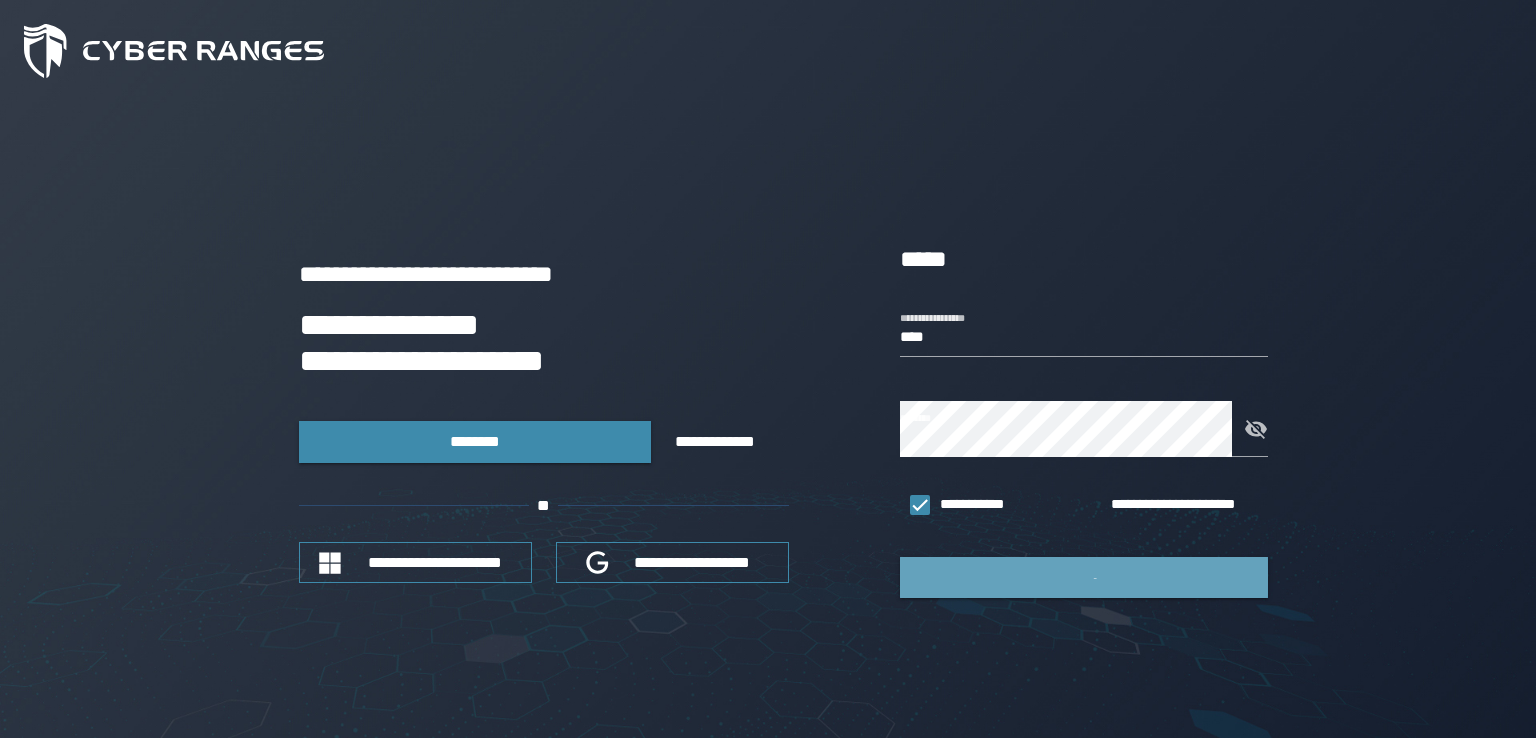 click at bounding box center (1084, 577) 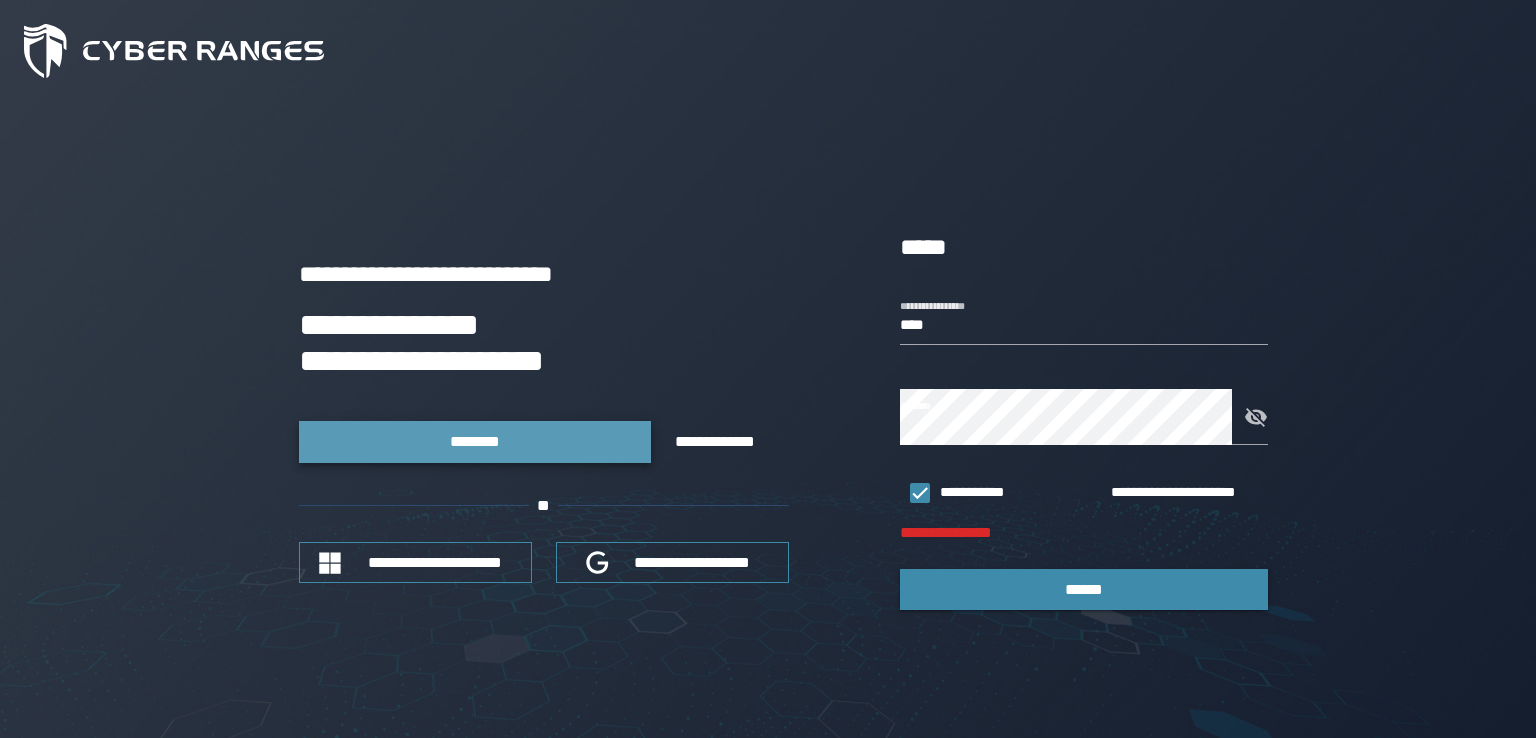 click on "********" at bounding box center (474, 441) 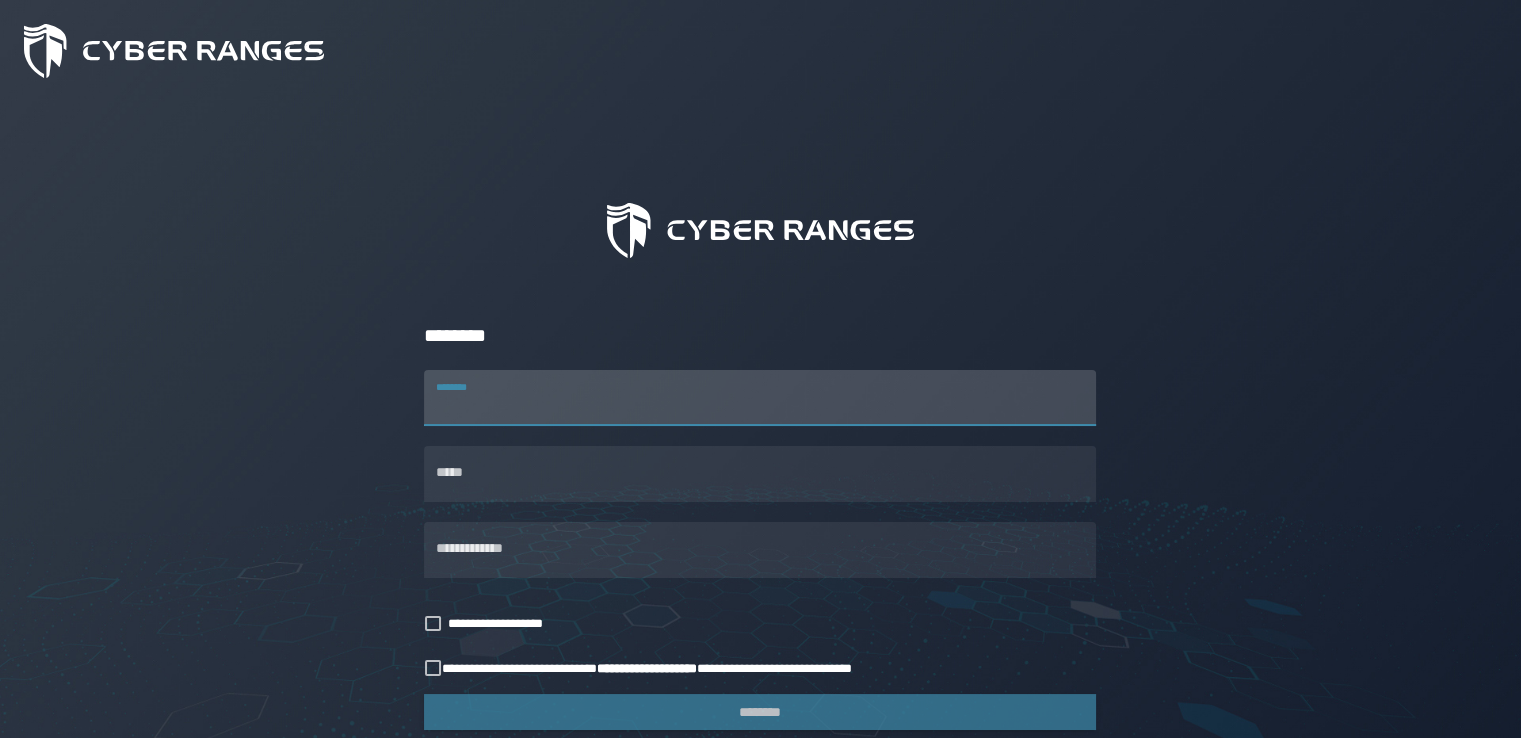 click on "********" at bounding box center [760, 398] 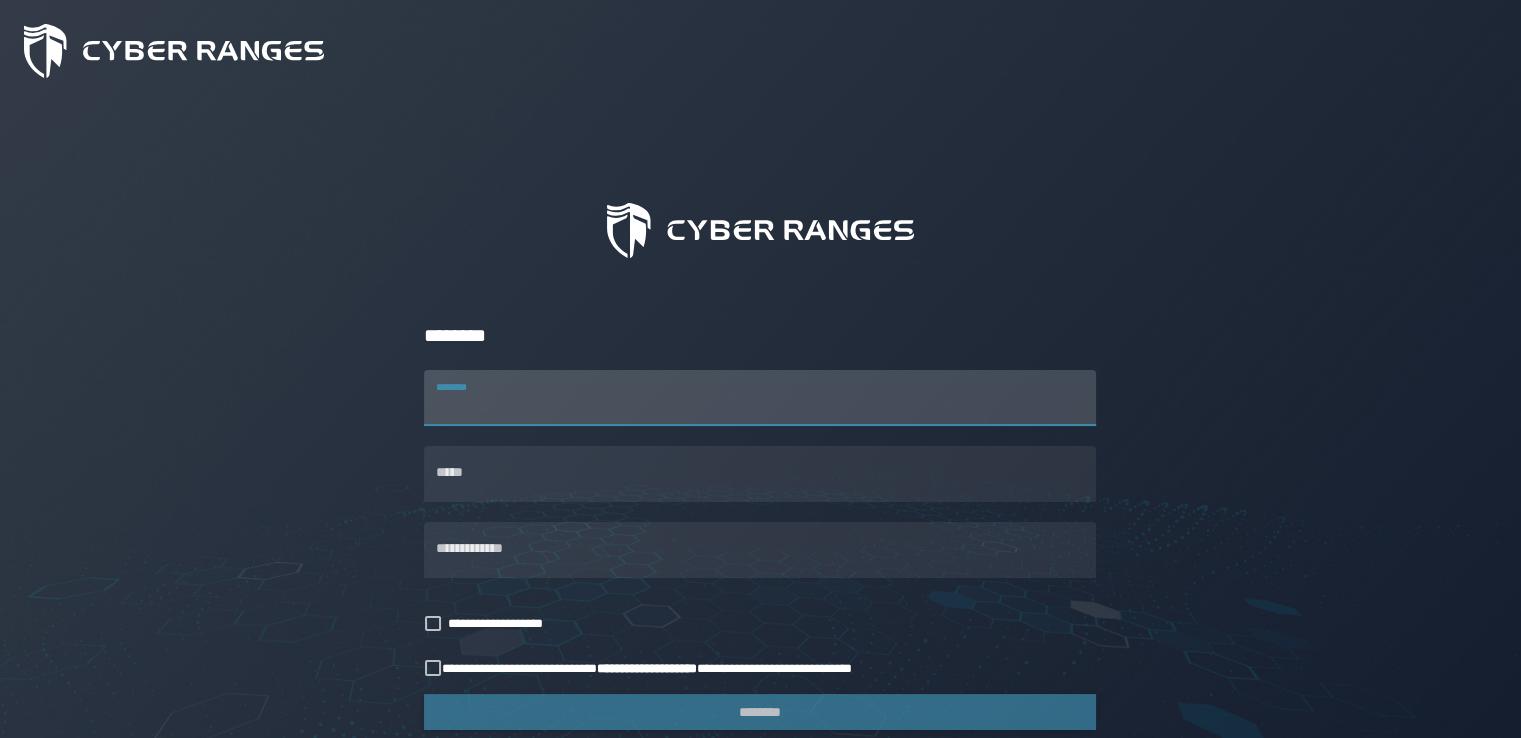 type on "***" 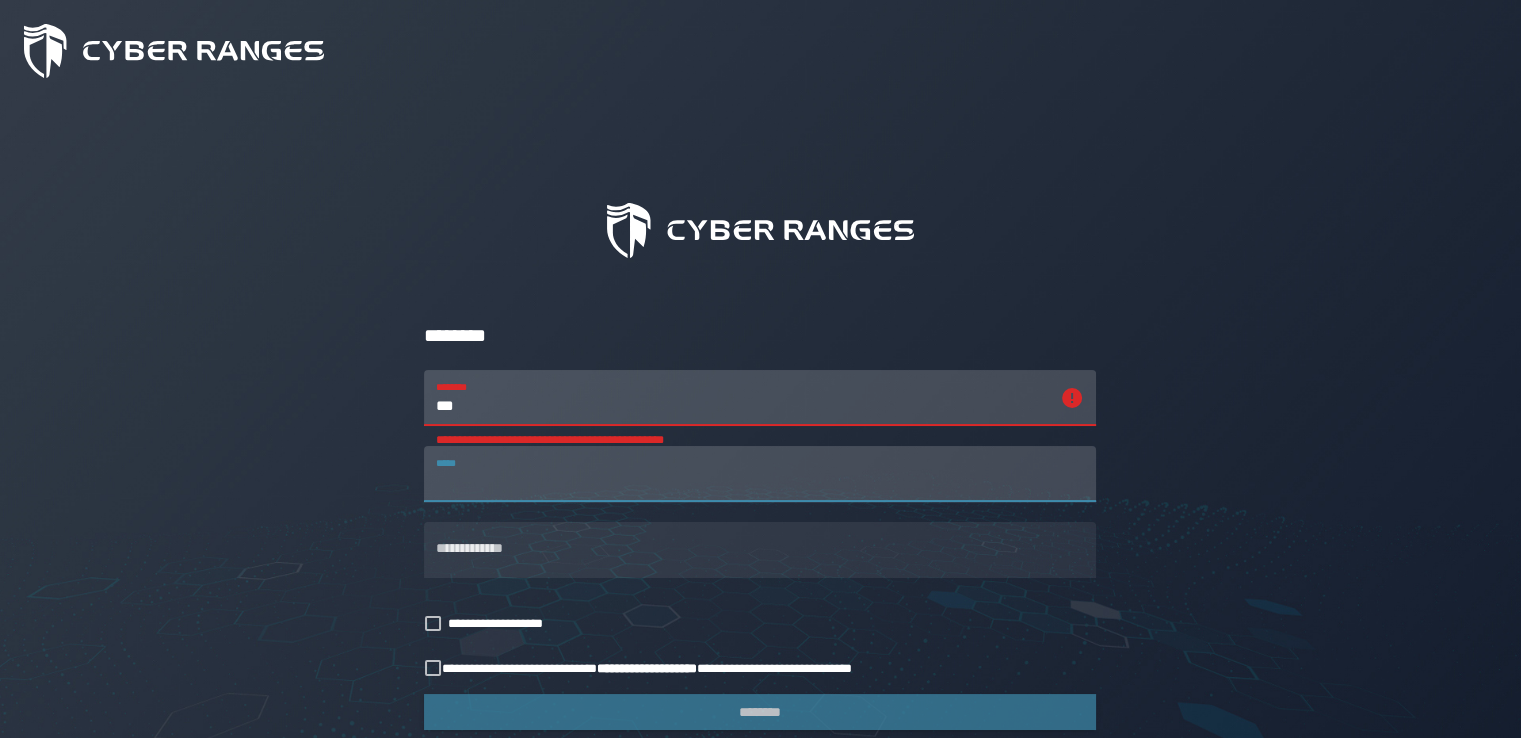 click on "*****" at bounding box center (760, 474) 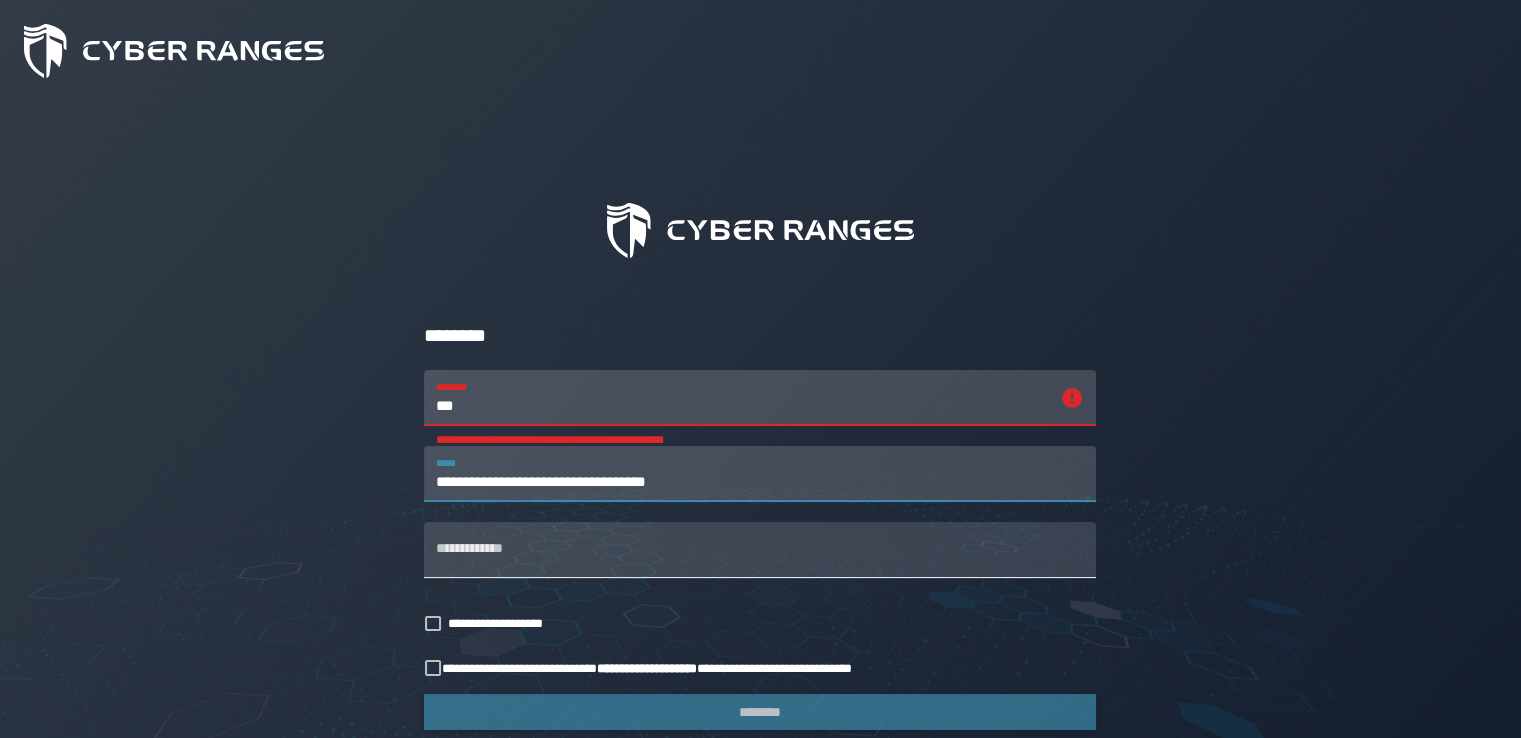 type on "**********" 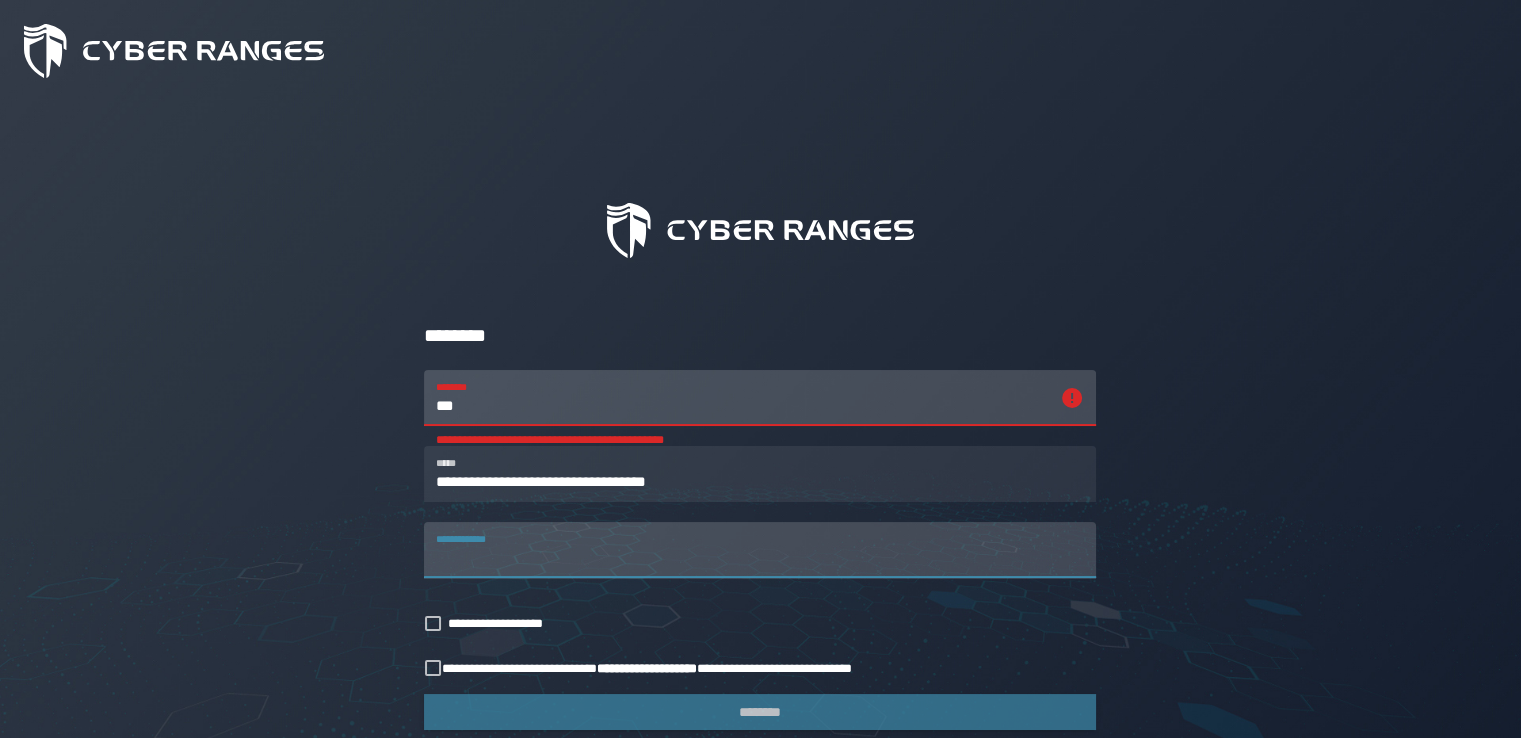paste on "**********" 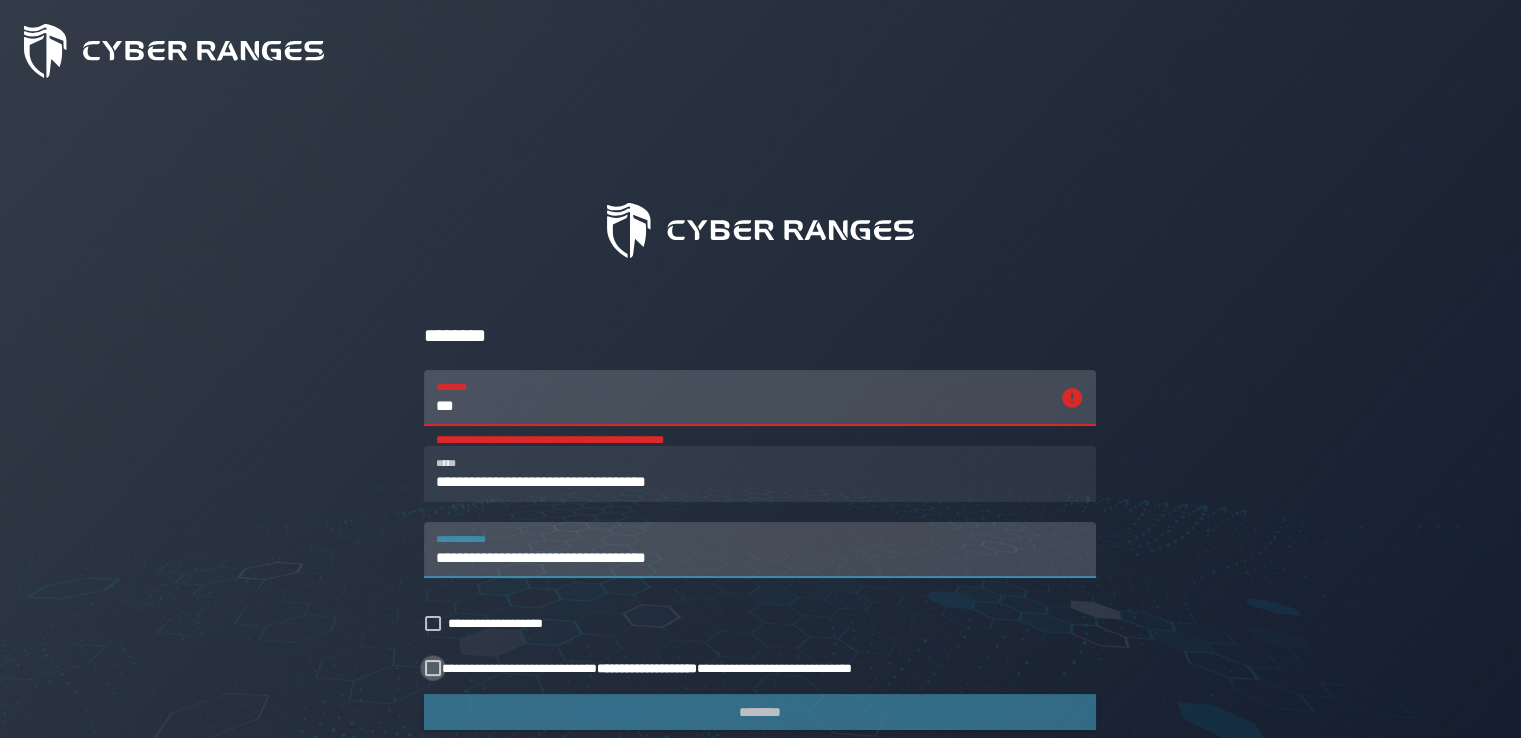 type on "**********" 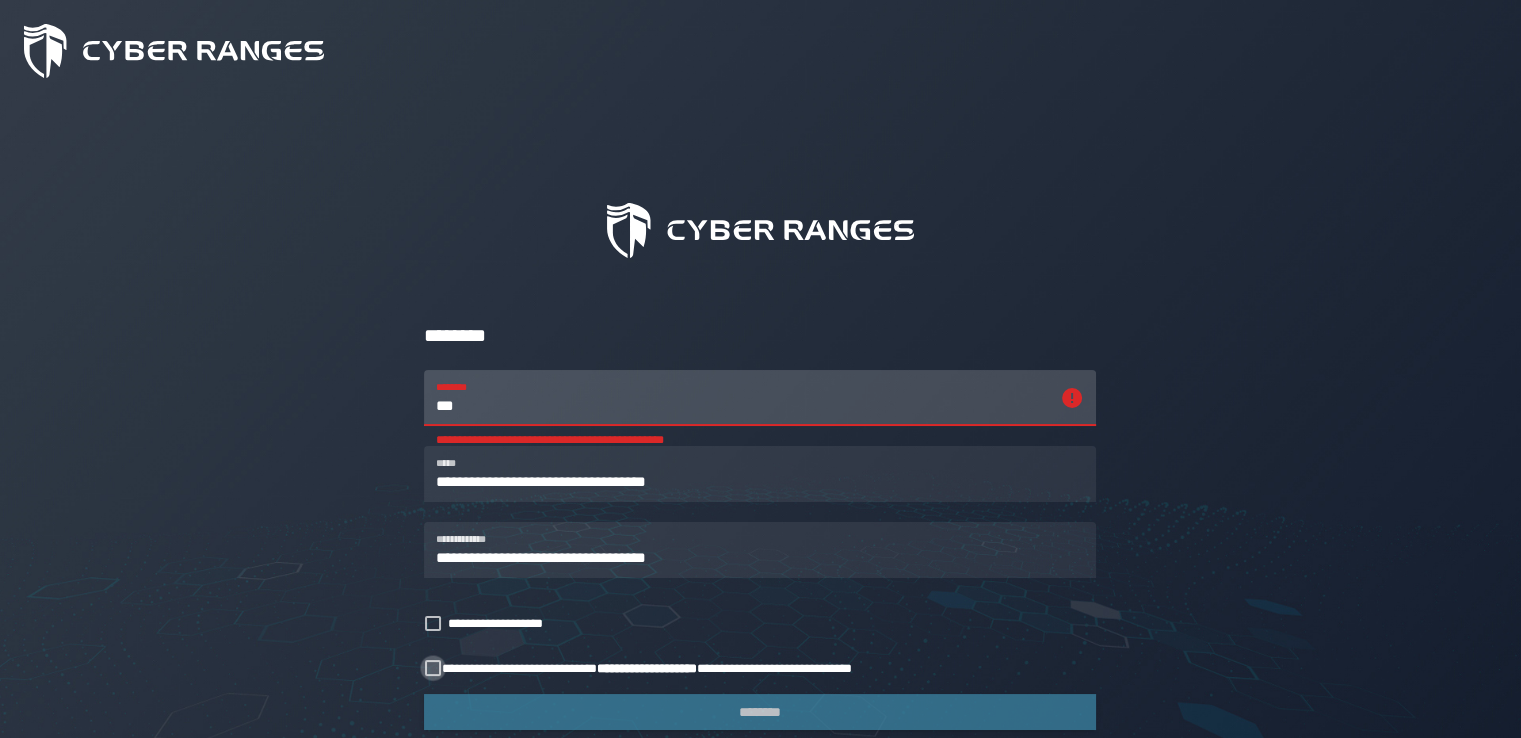 click 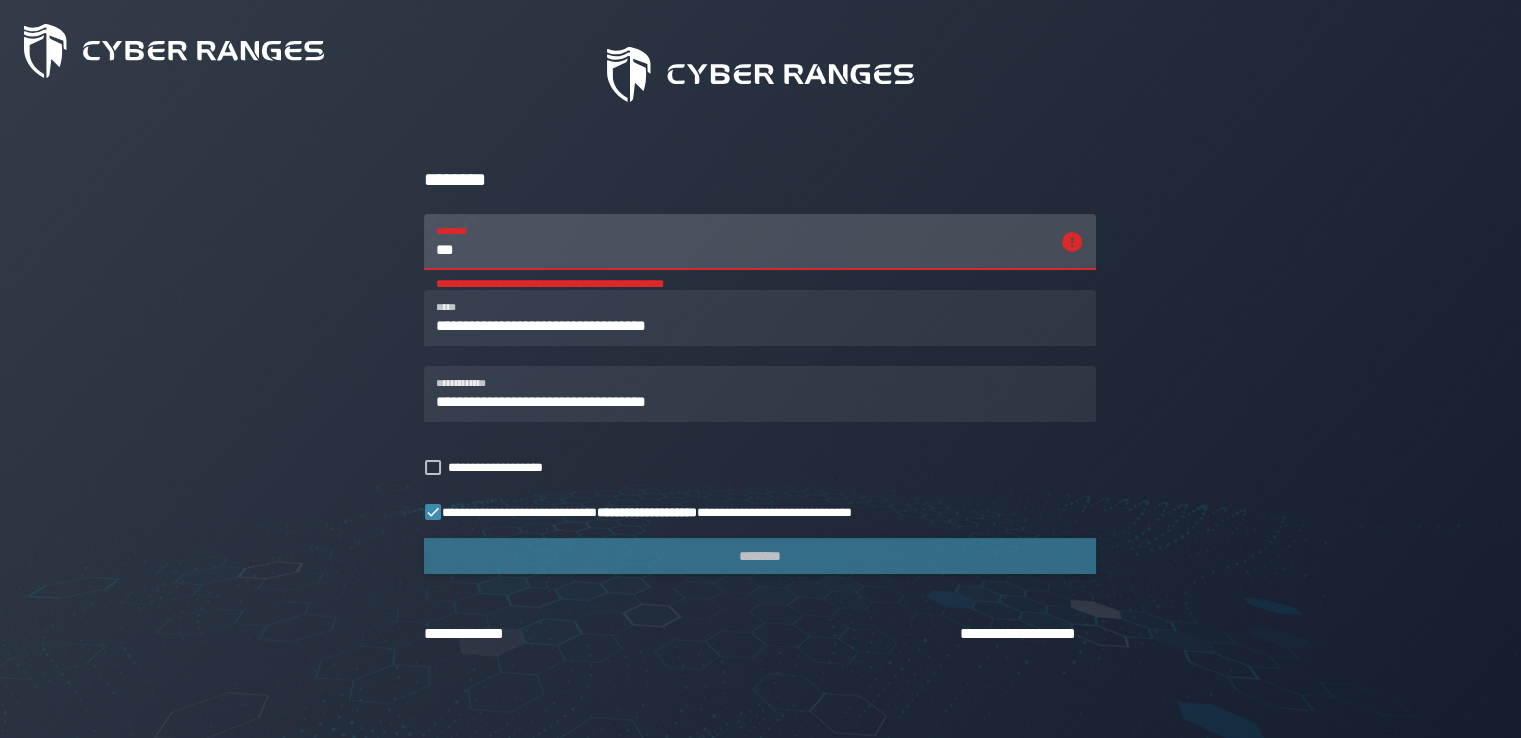 scroll, scrollTop: 160, scrollLeft: 0, axis: vertical 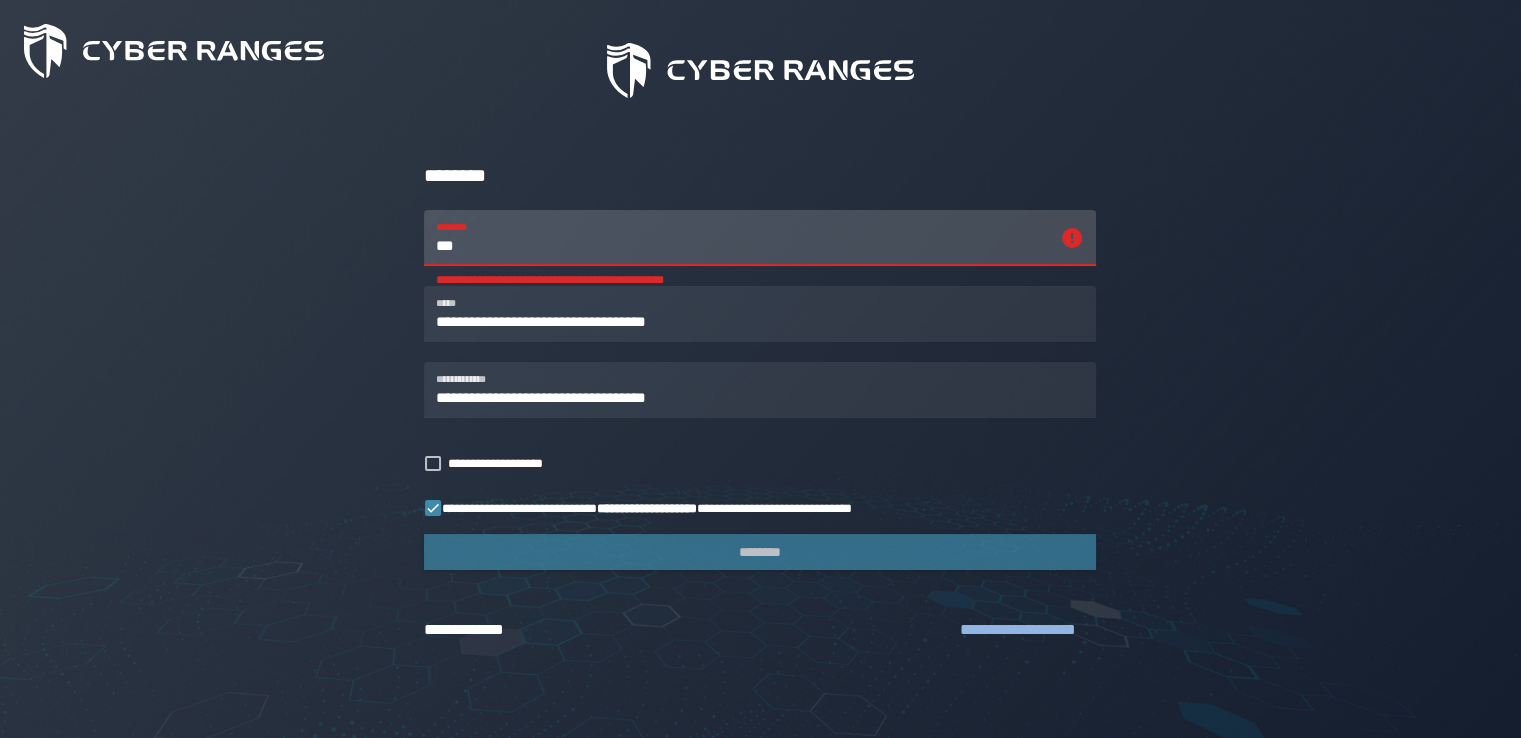 click on "**********" 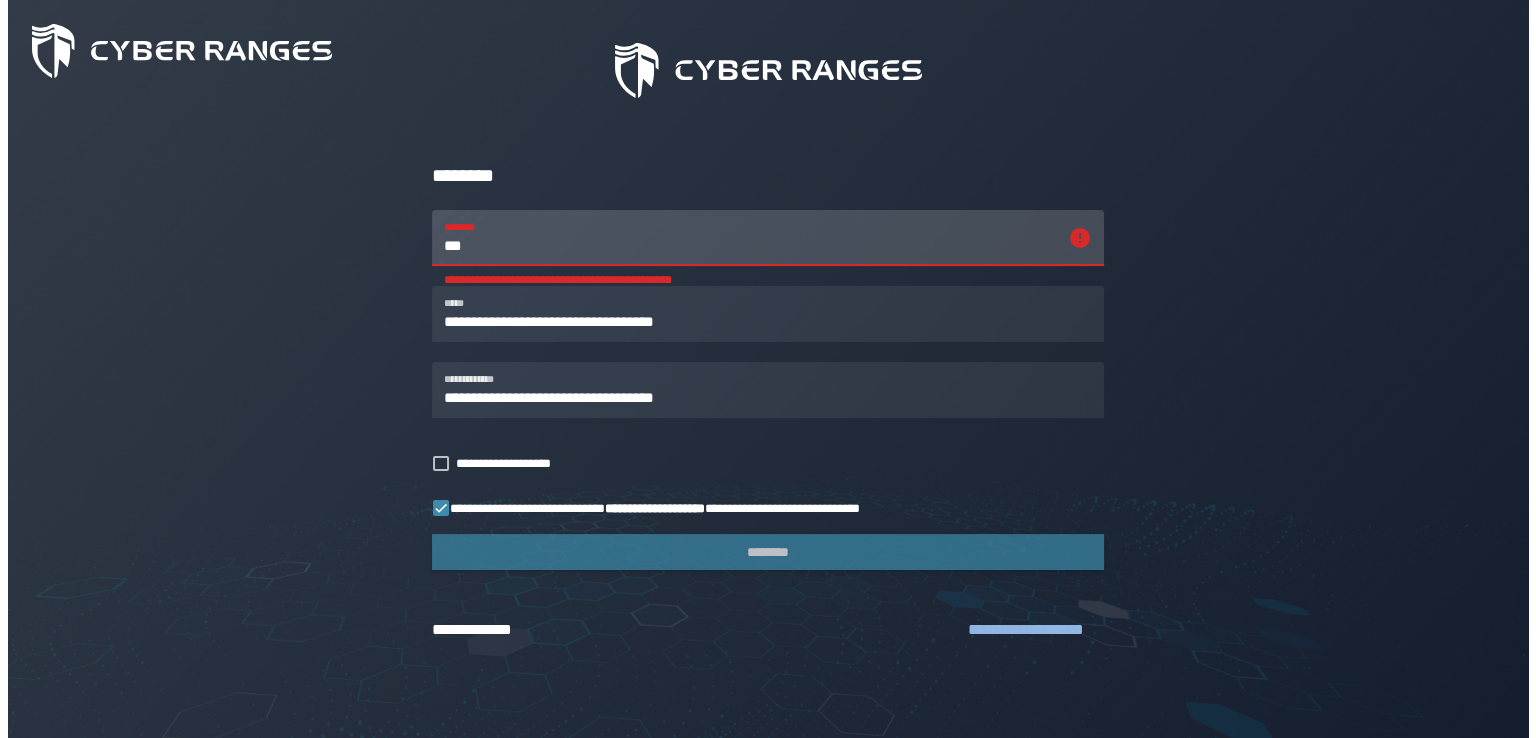scroll, scrollTop: 0, scrollLeft: 0, axis: both 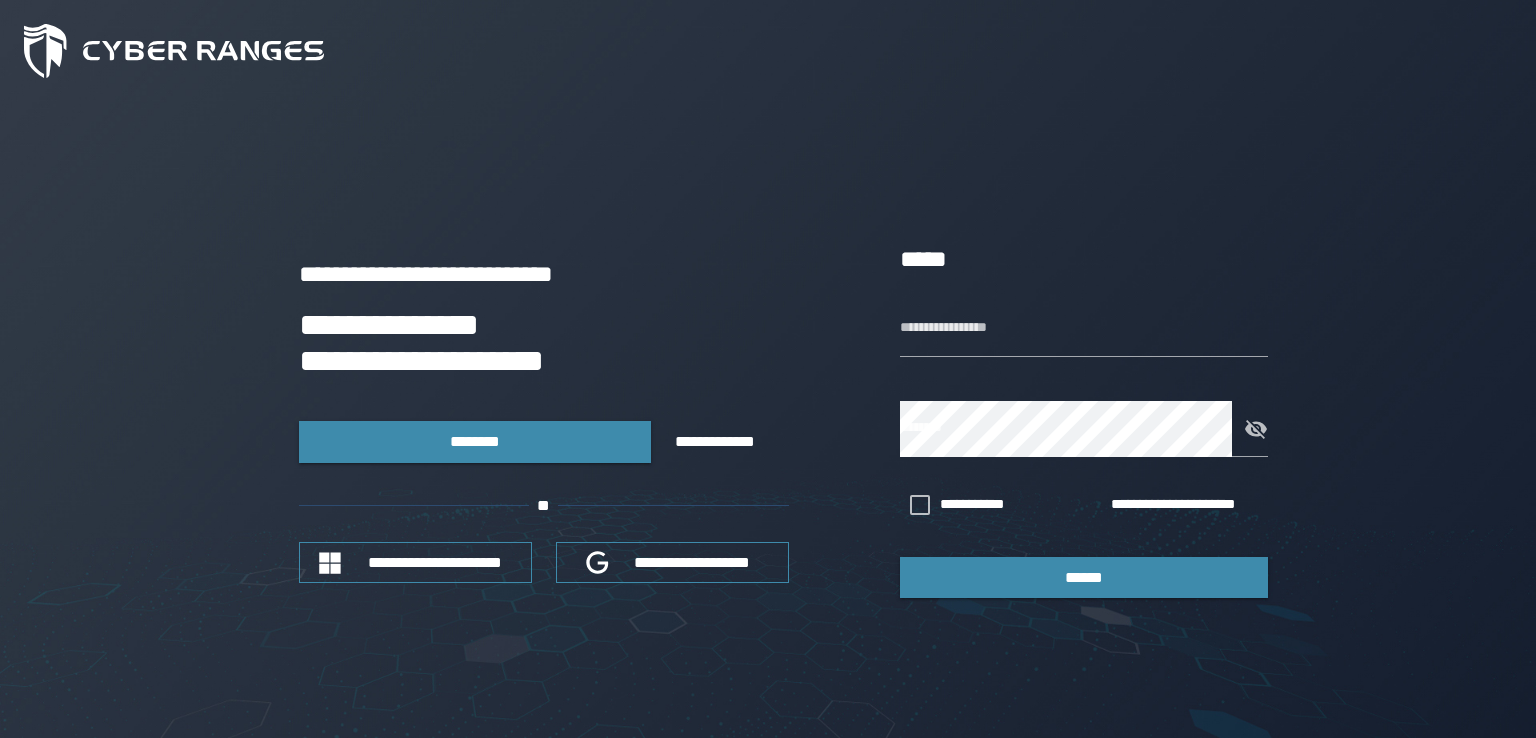 type on "***" 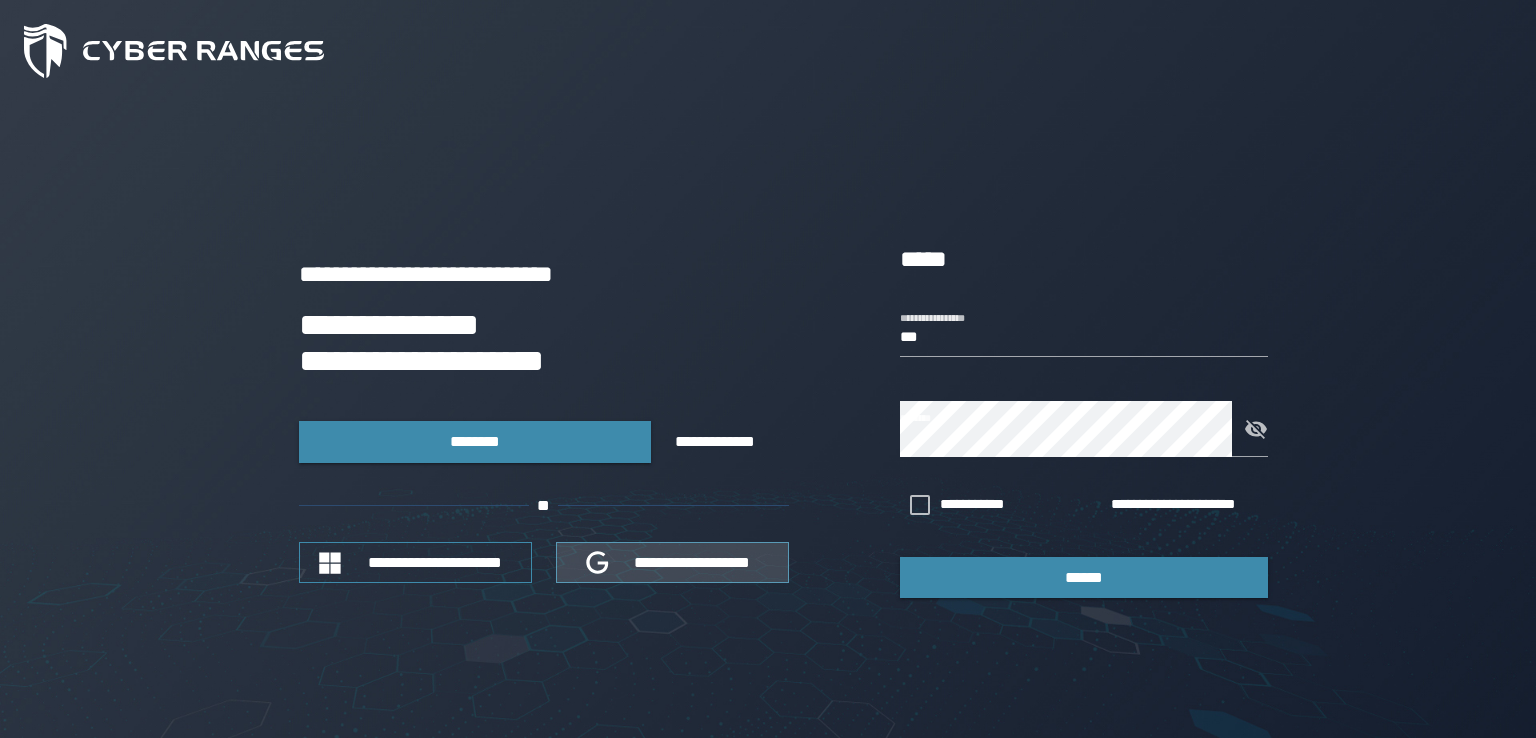 click on "**********" at bounding box center [693, 562] 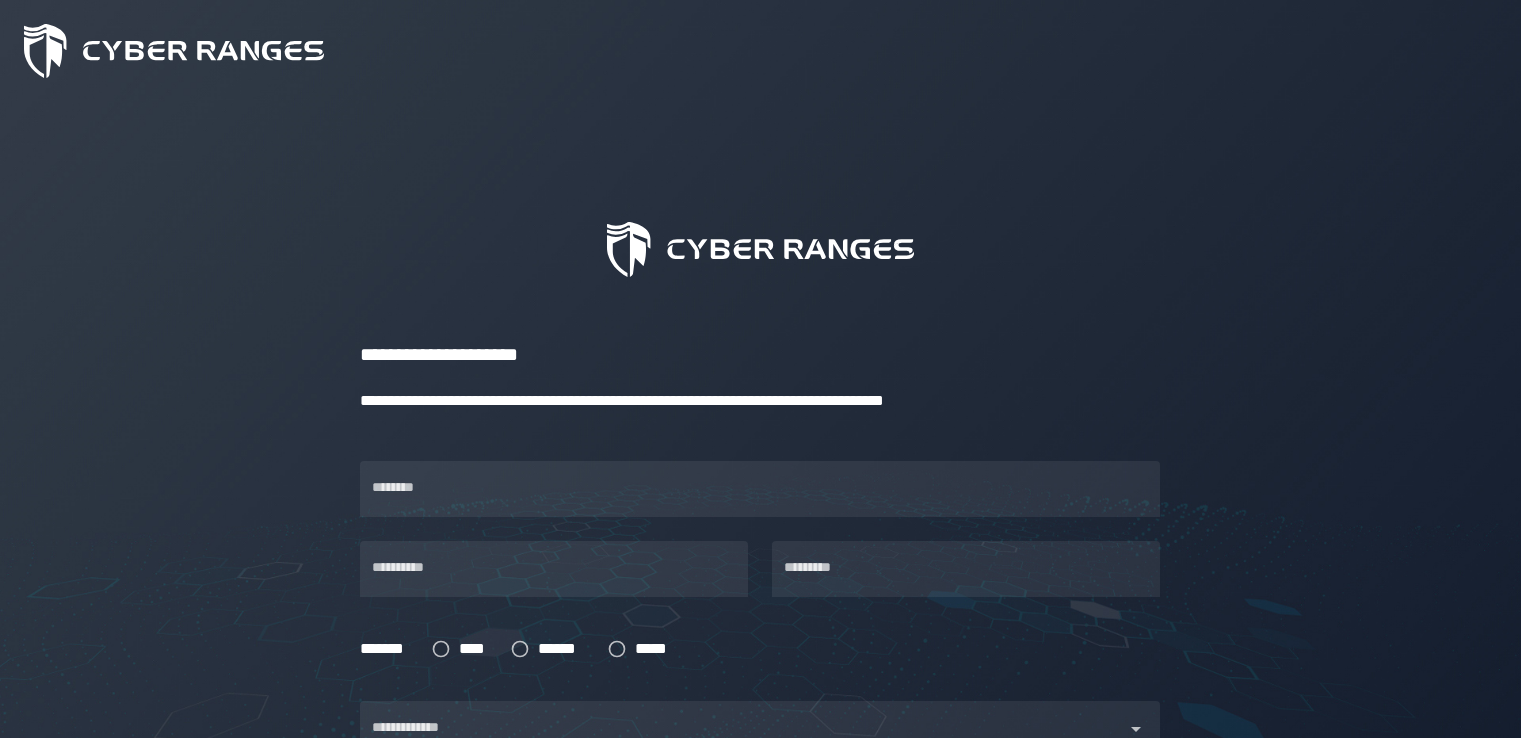 scroll, scrollTop: 0, scrollLeft: 0, axis: both 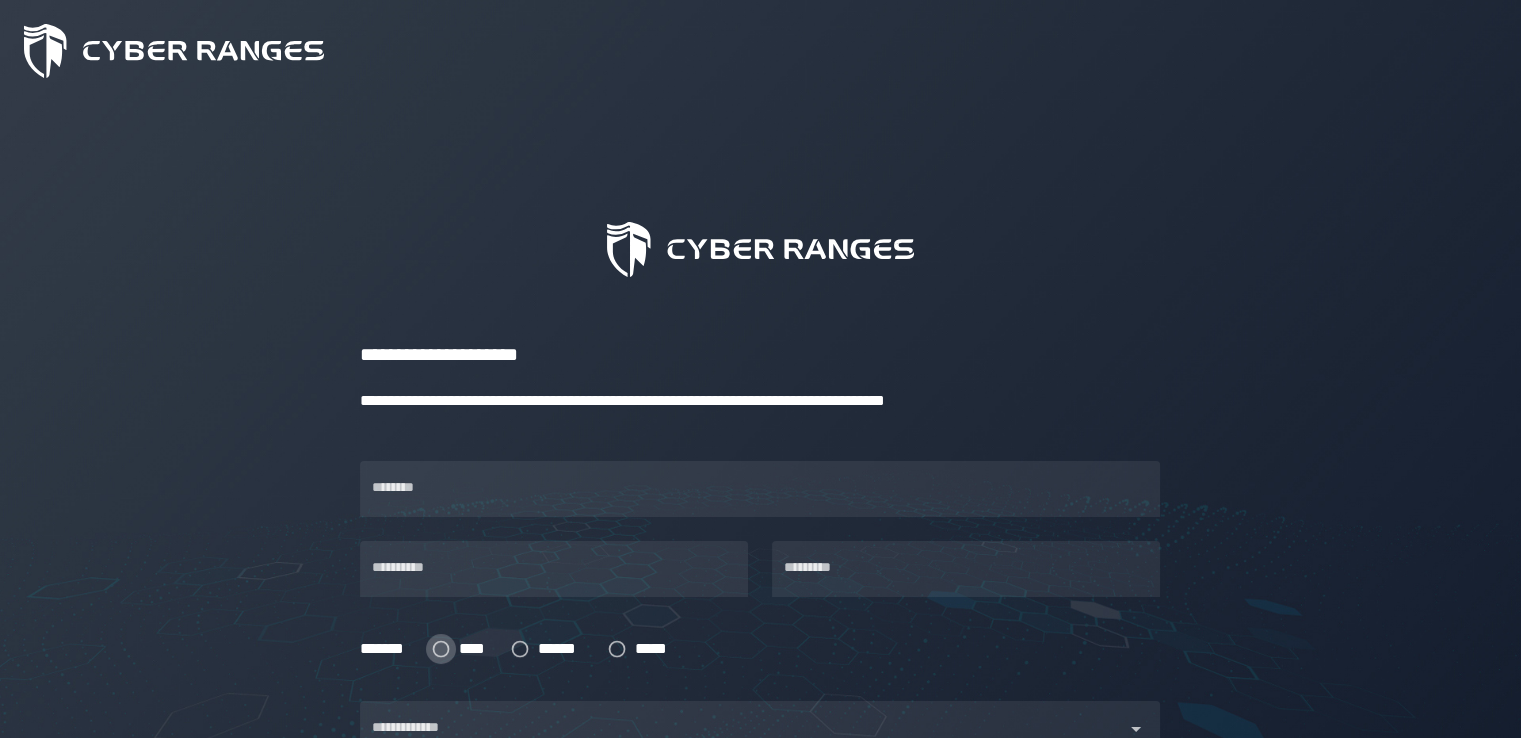 click 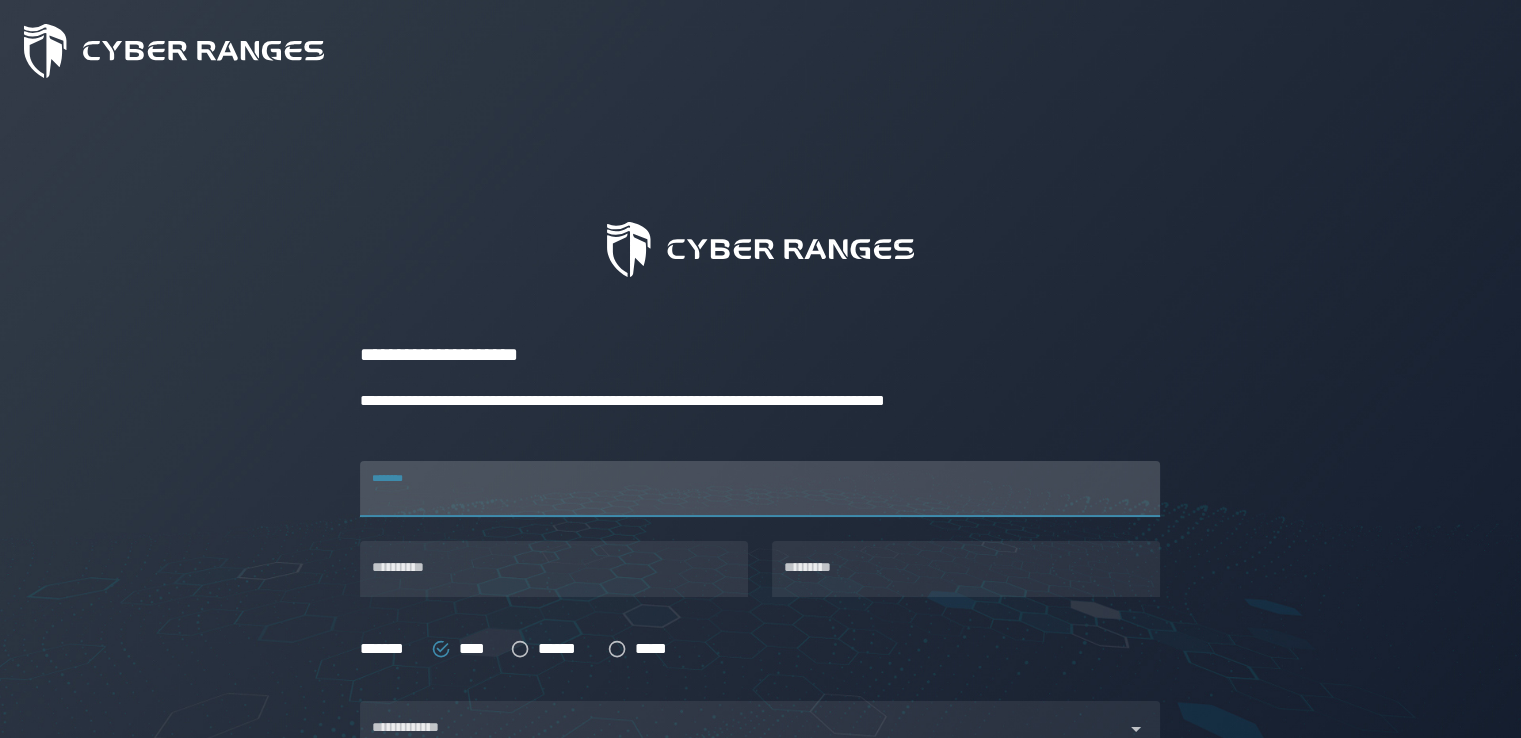 click on "********" at bounding box center [760, 489] 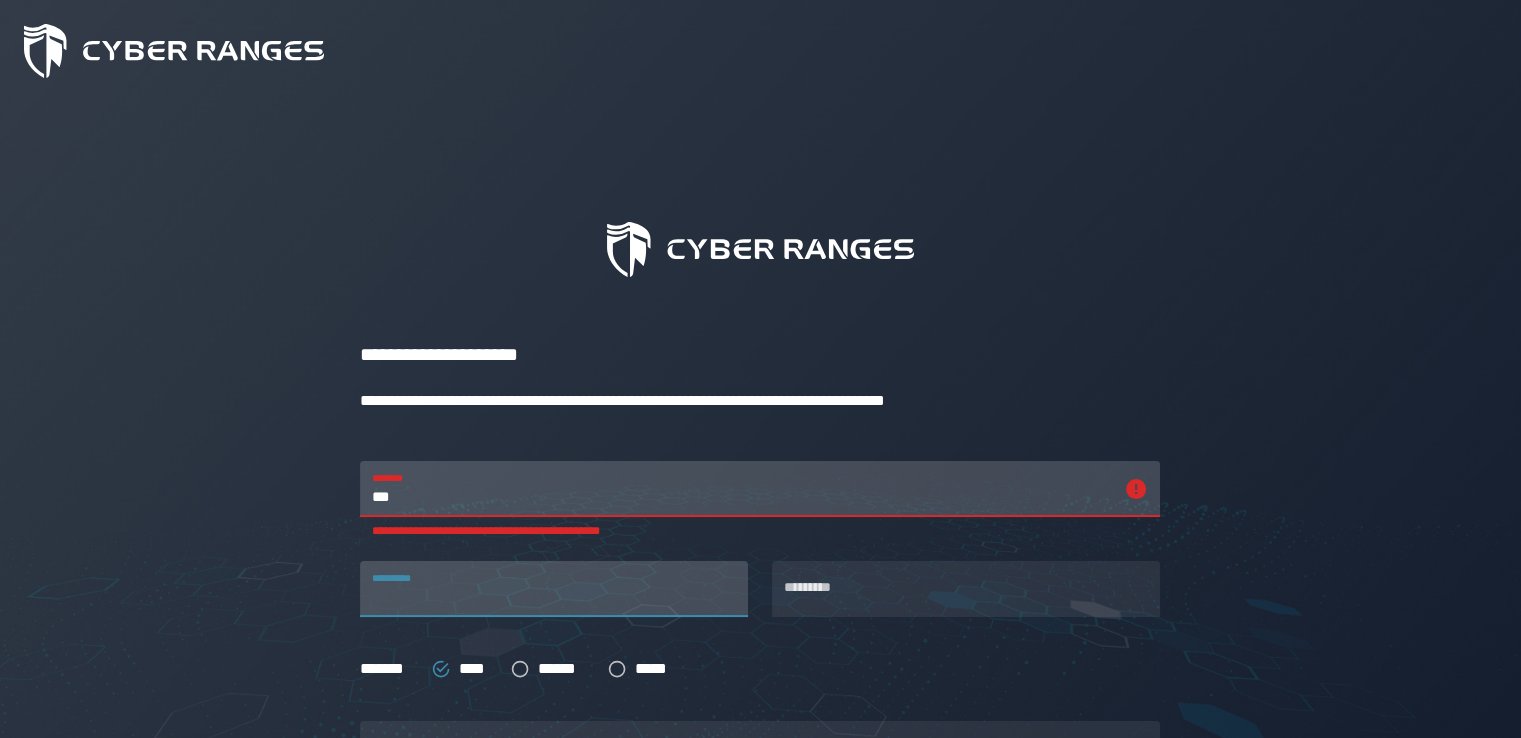 click on "**********" at bounding box center [554, 589] 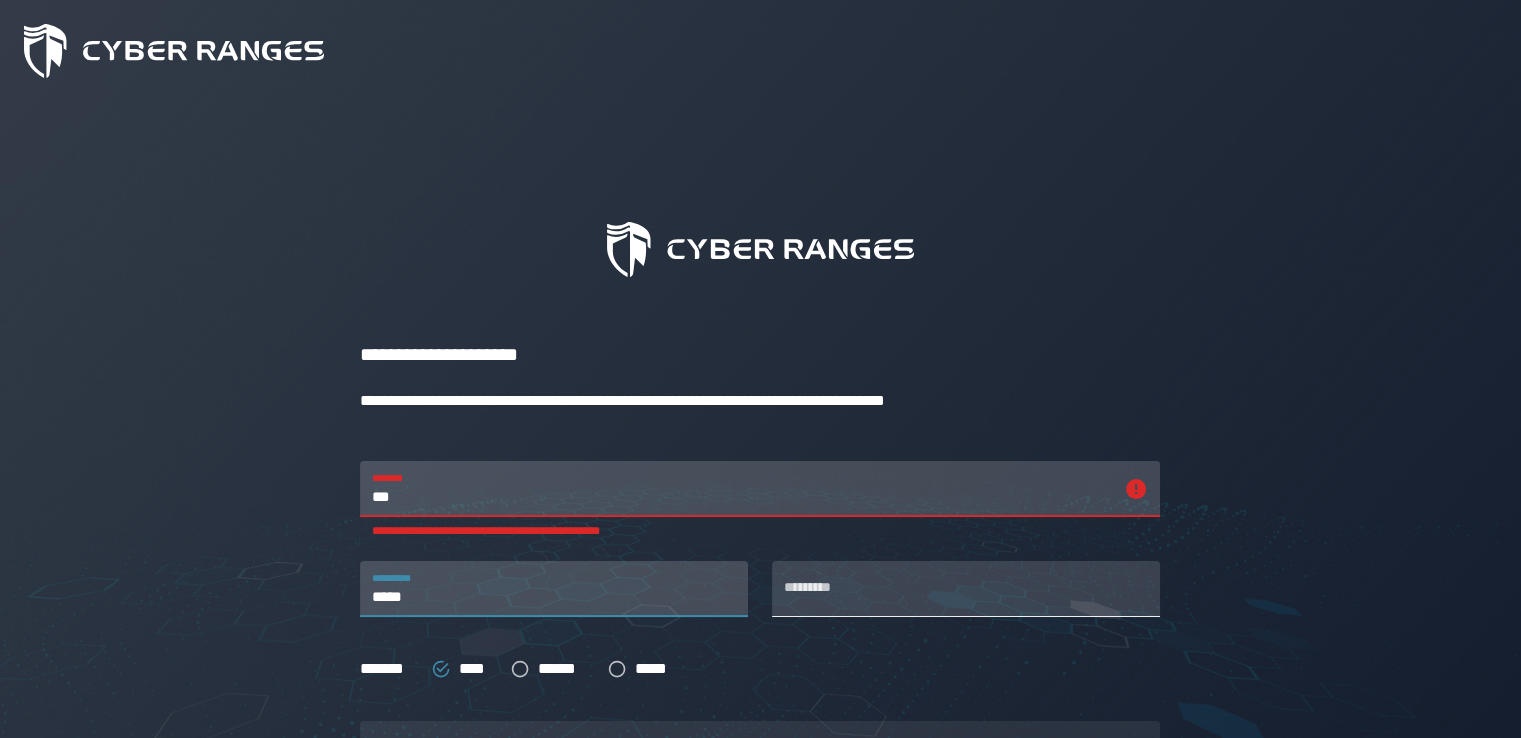 type on "*****" 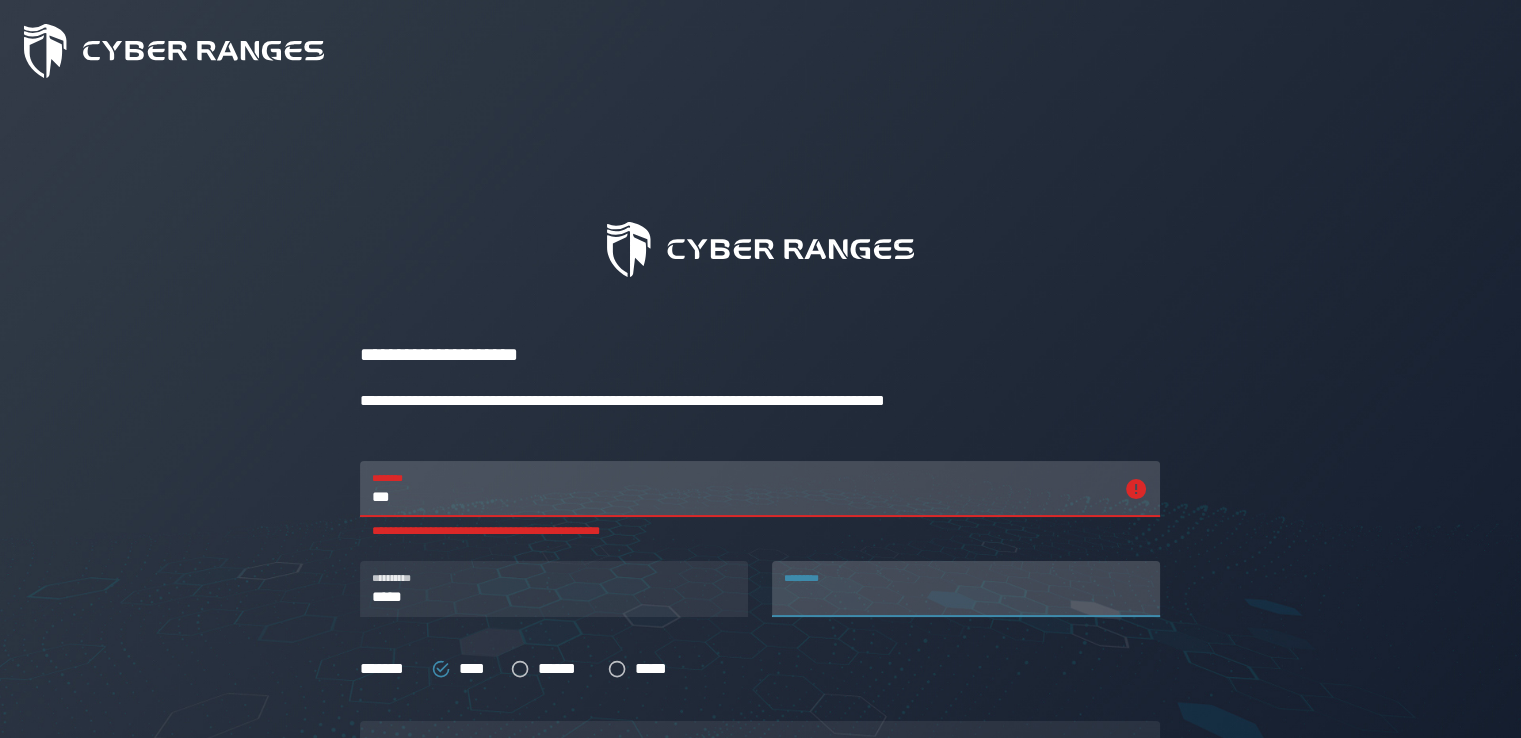 click on "*********" at bounding box center (966, 589) 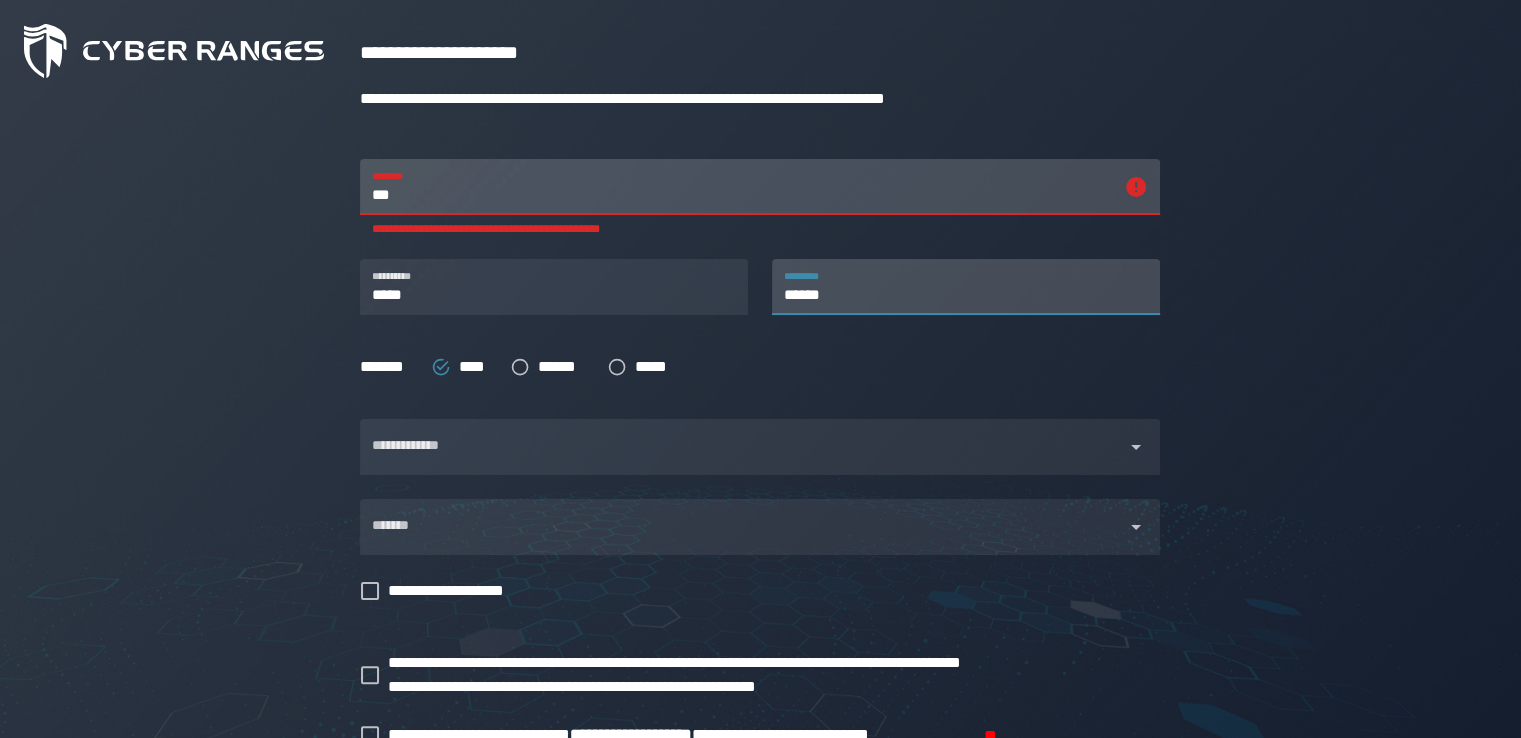 scroll, scrollTop: 320, scrollLeft: 0, axis: vertical 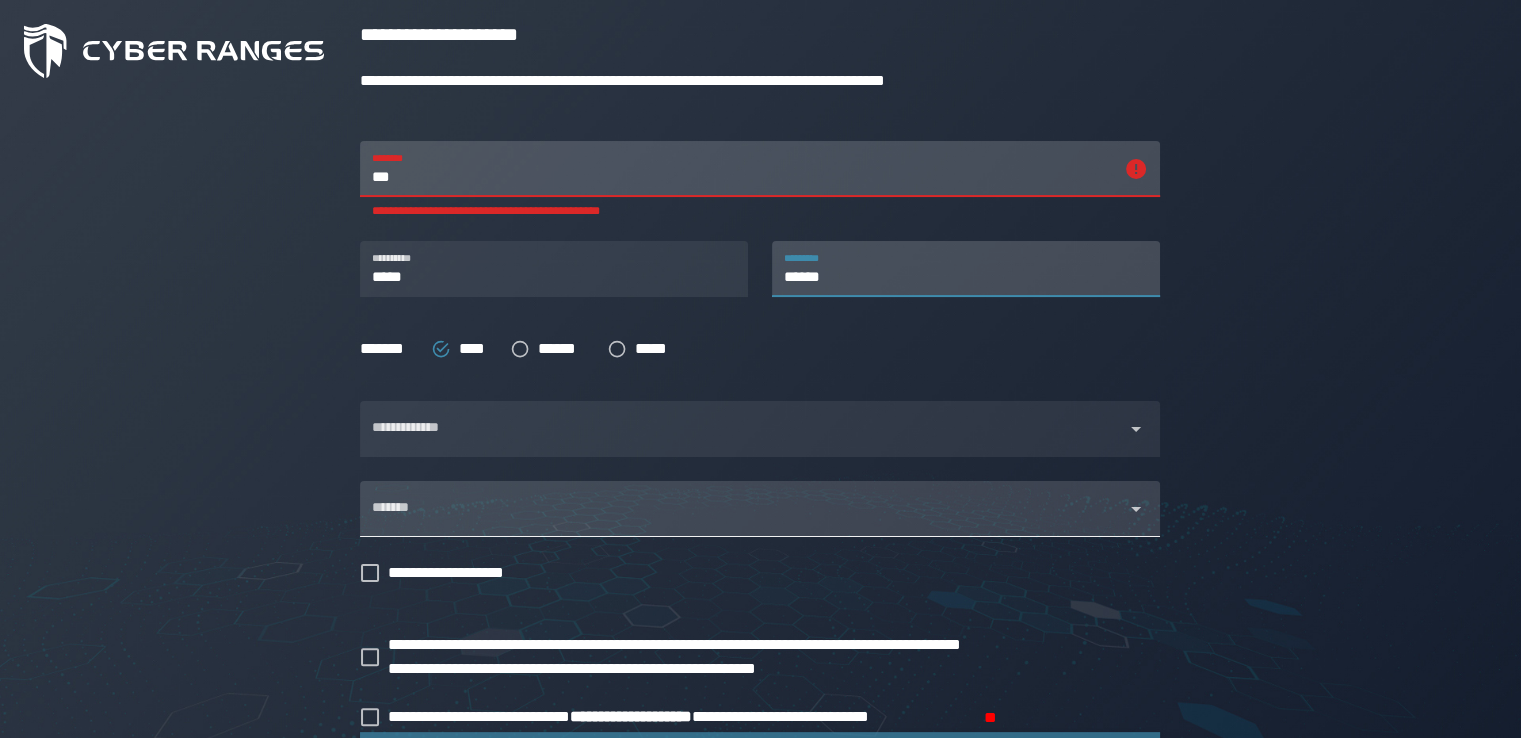 type on "******" 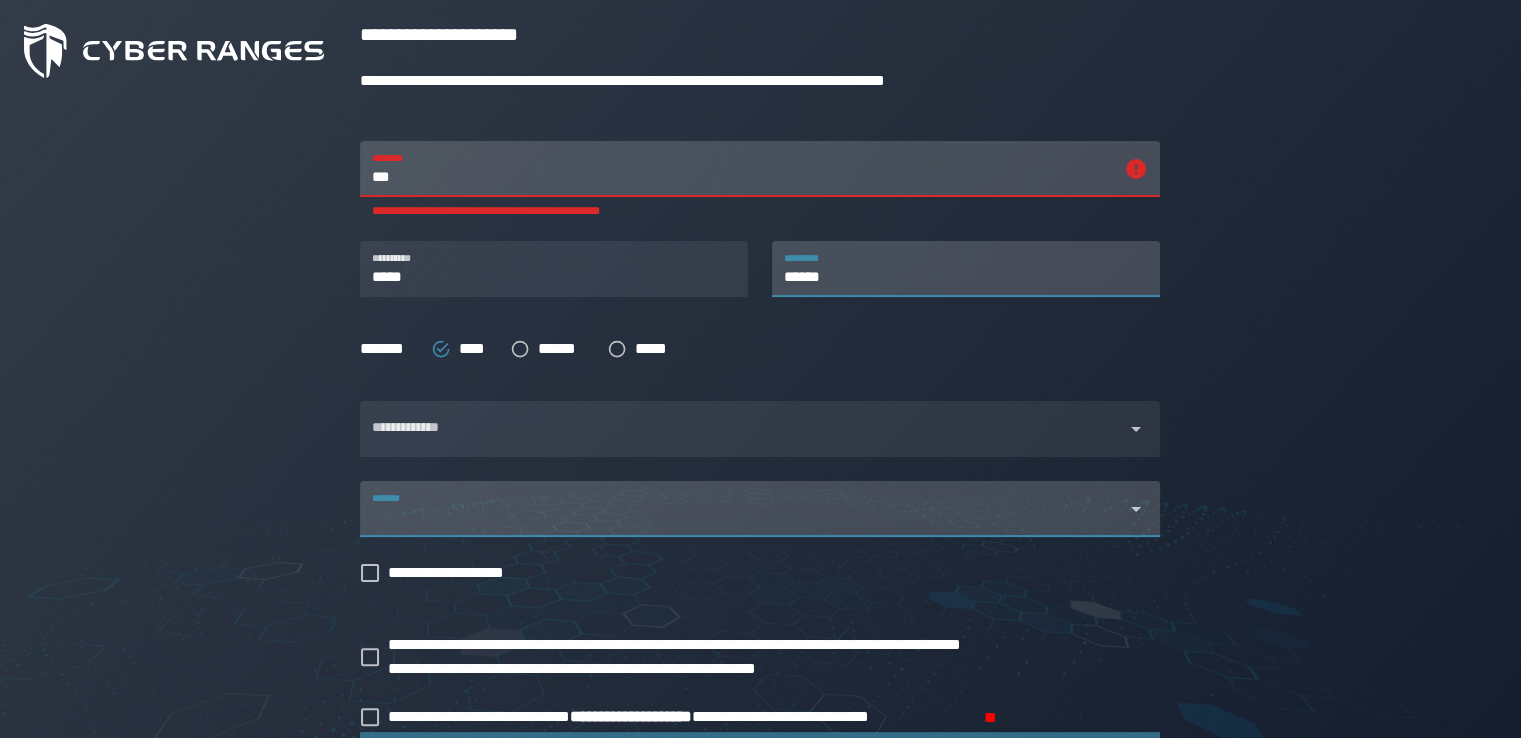 click 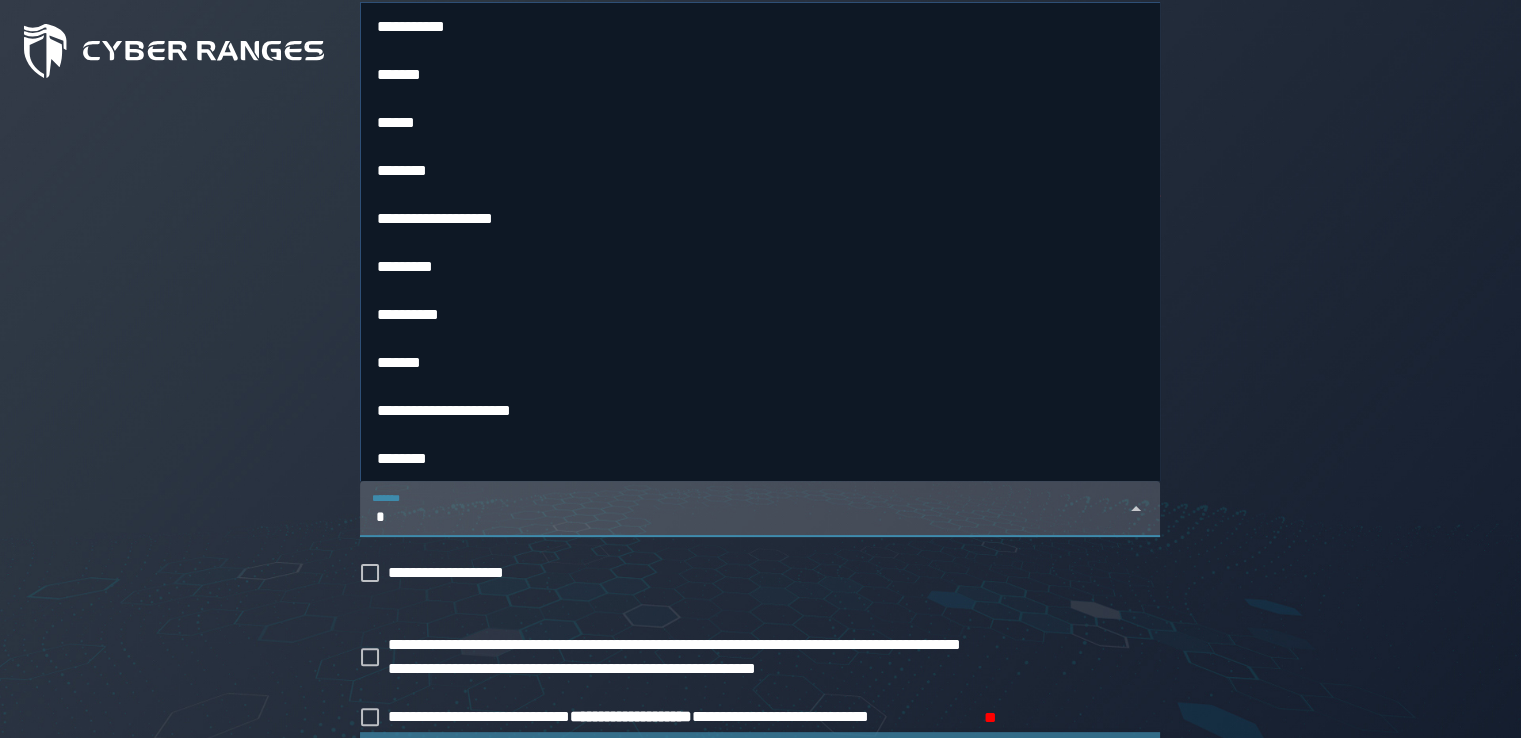 type on "*" 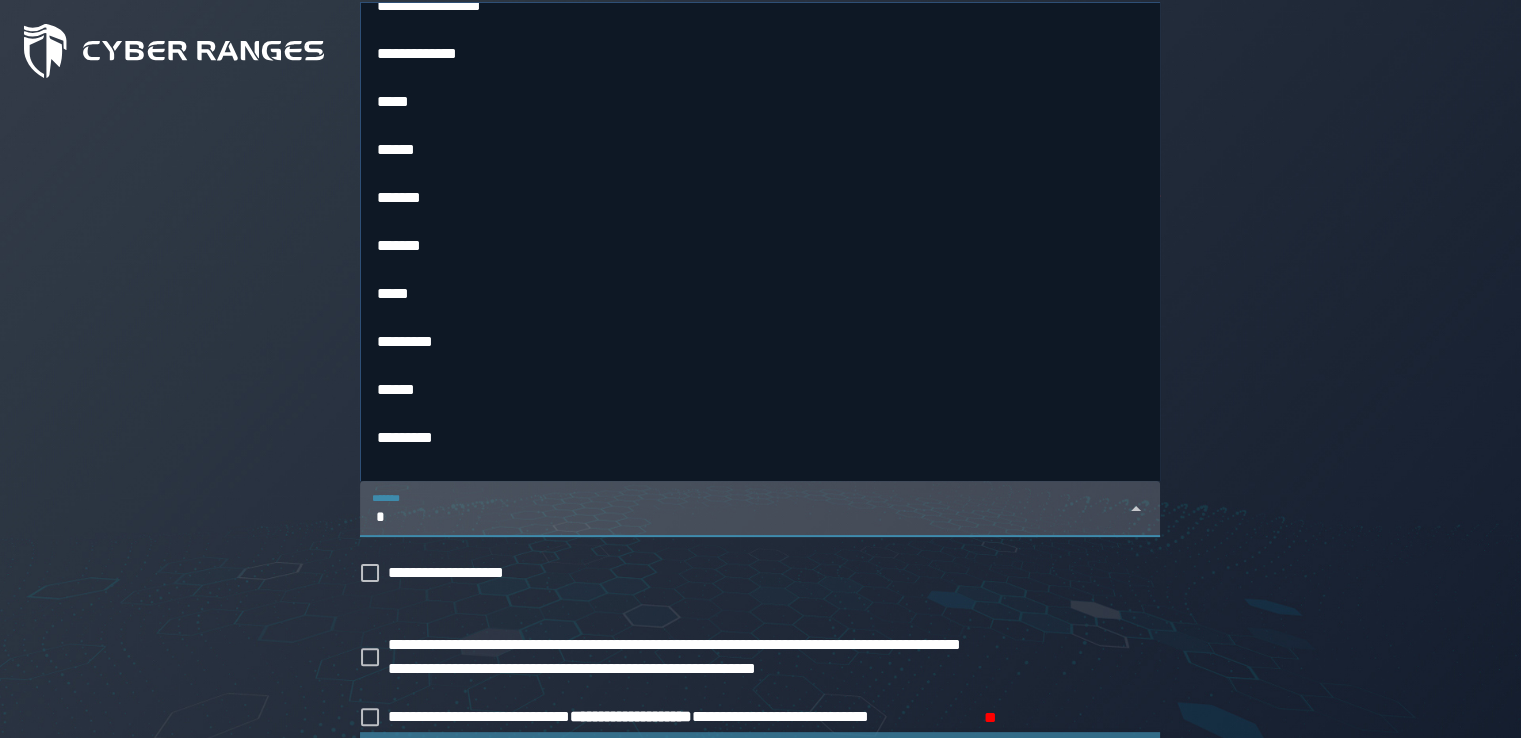 scroll, scrollTop: 693, scrollLeft: 0, axis: vertical 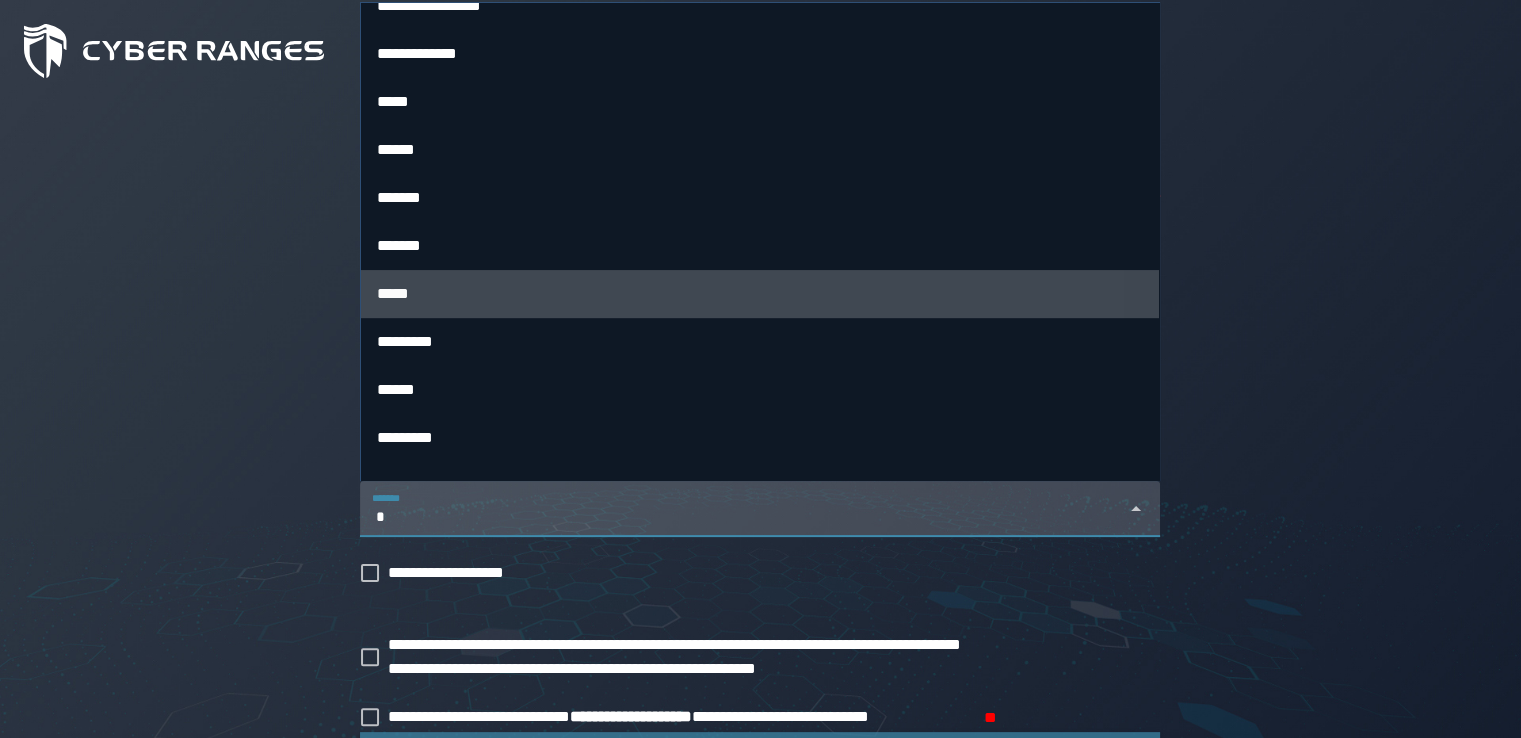 click on "*****" at bounding box center [760, 293] 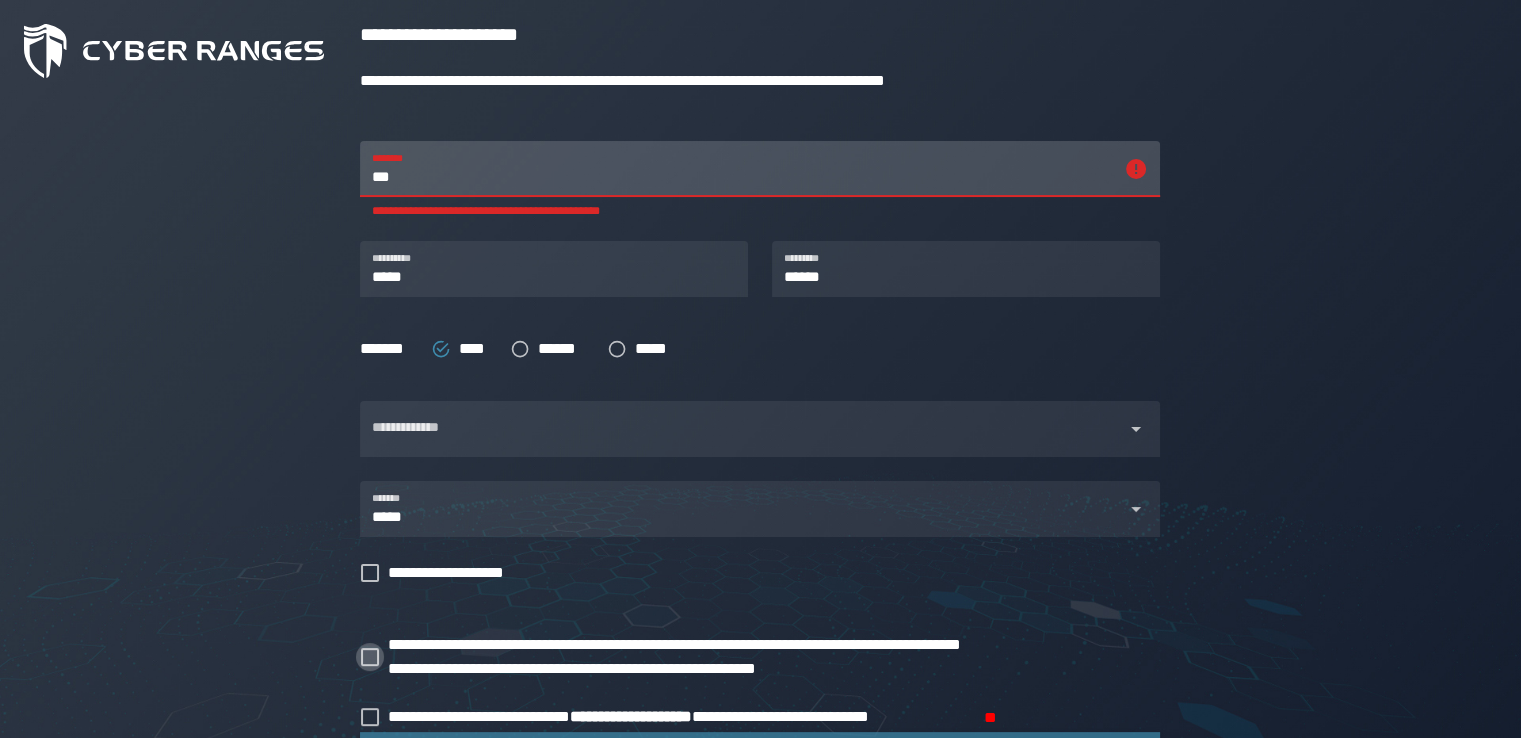 click 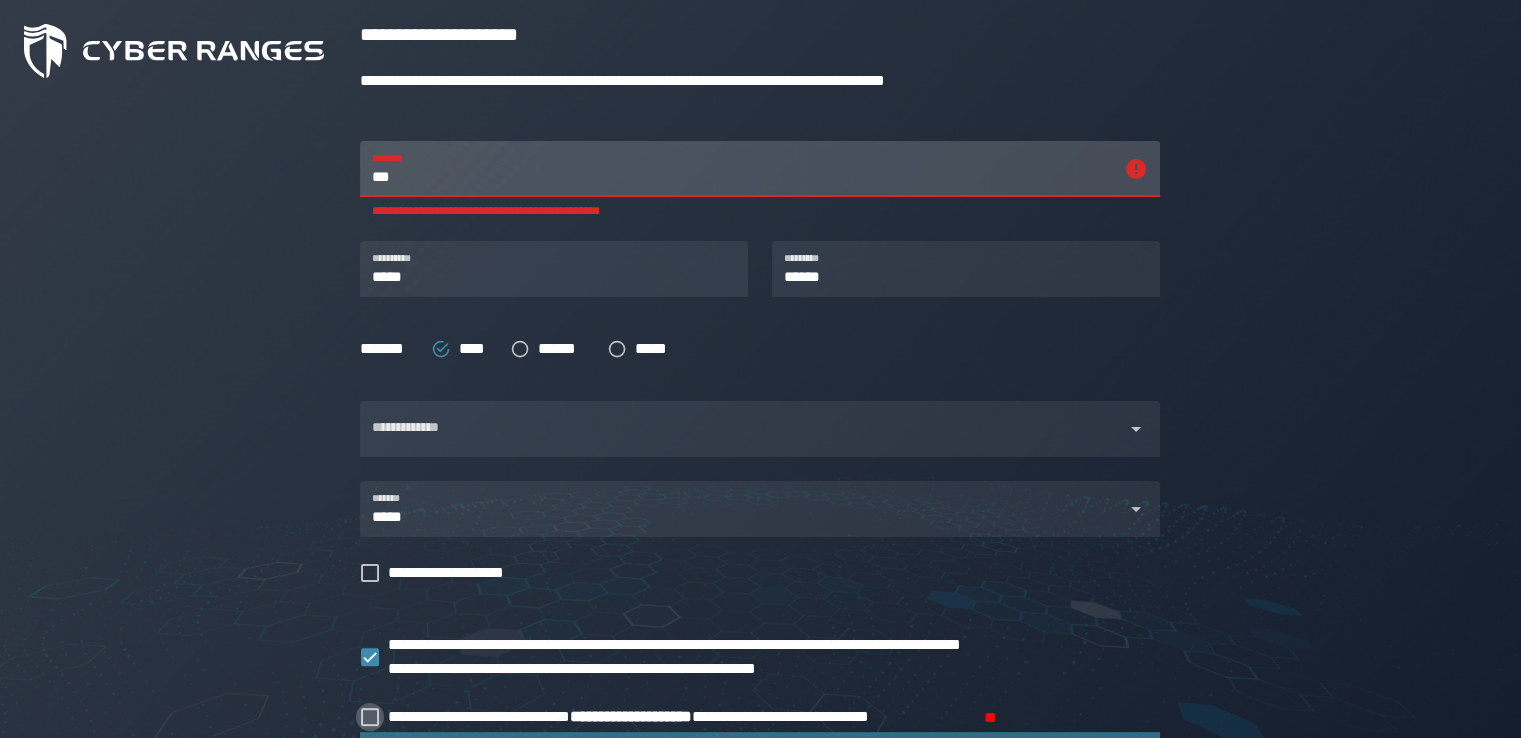 click 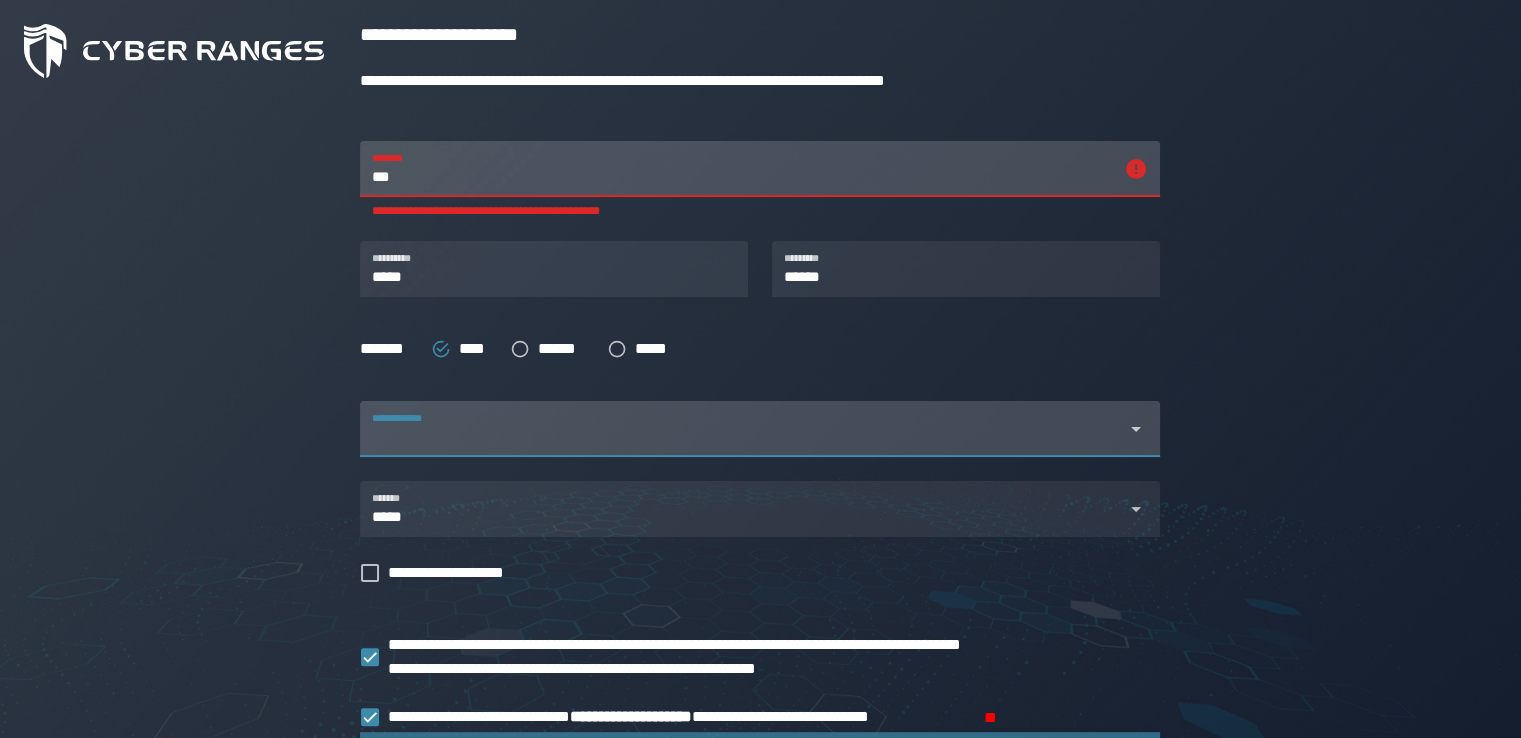 click 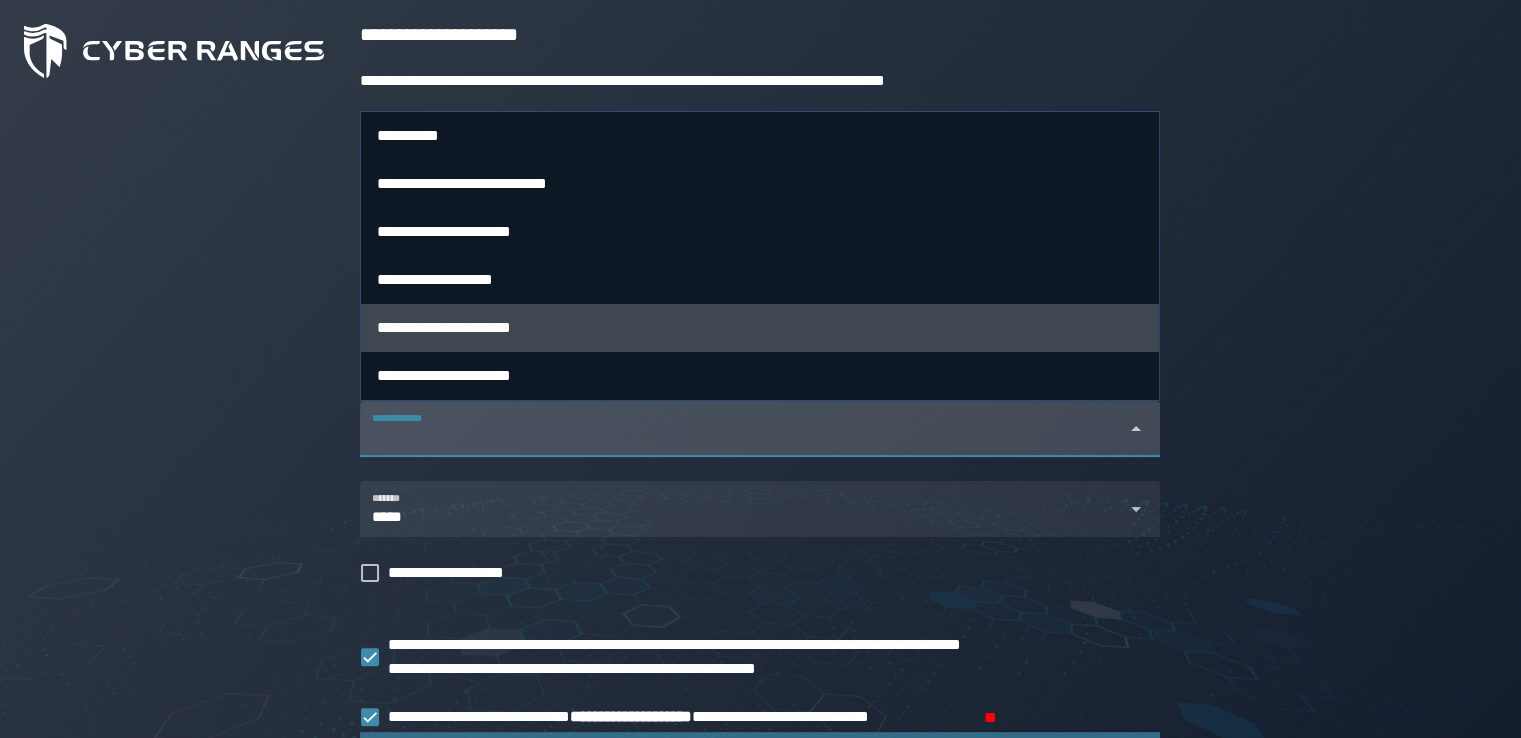click on "**********" at bounding box center [760, 327] 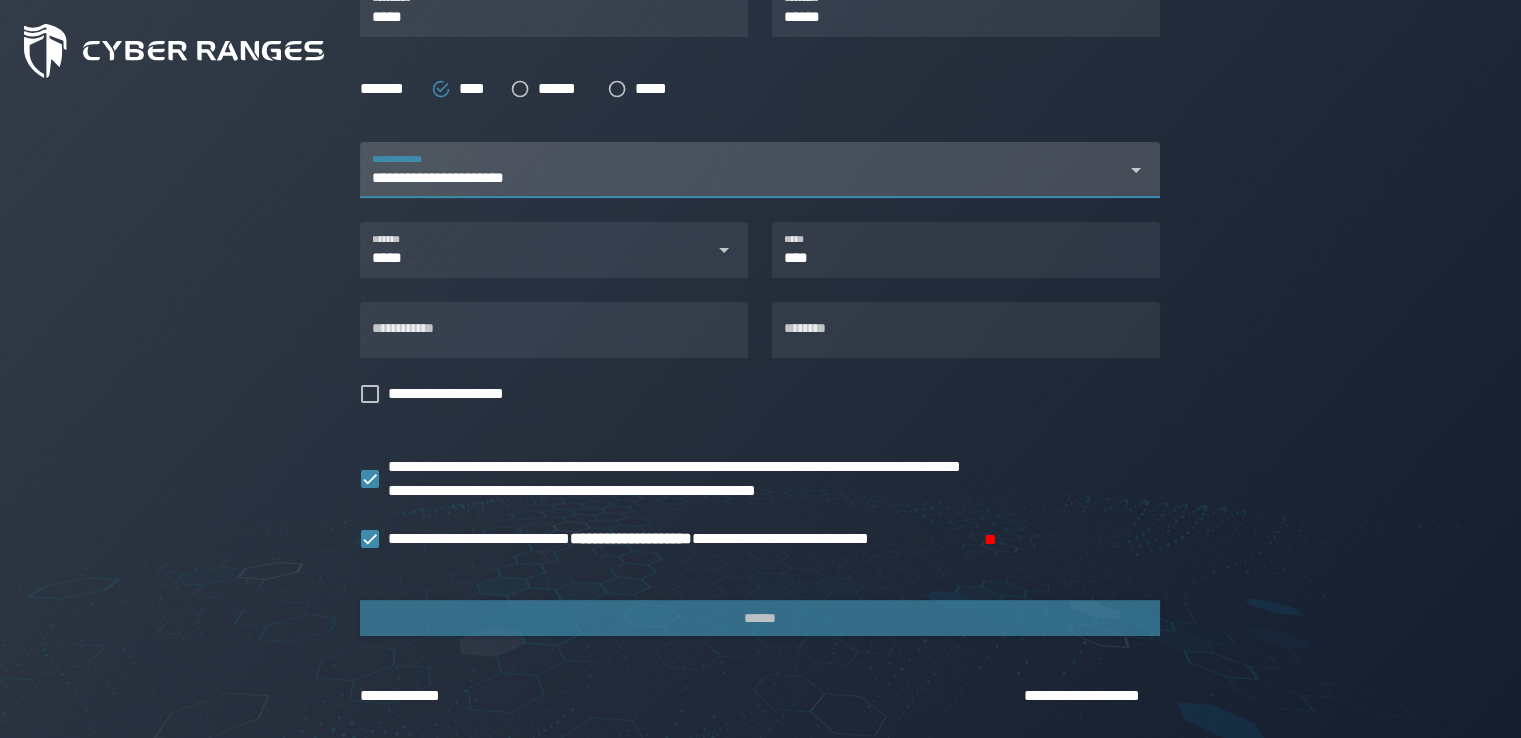 scroll, scrollTop: 597, scrollLeft: 0, axis: vertical 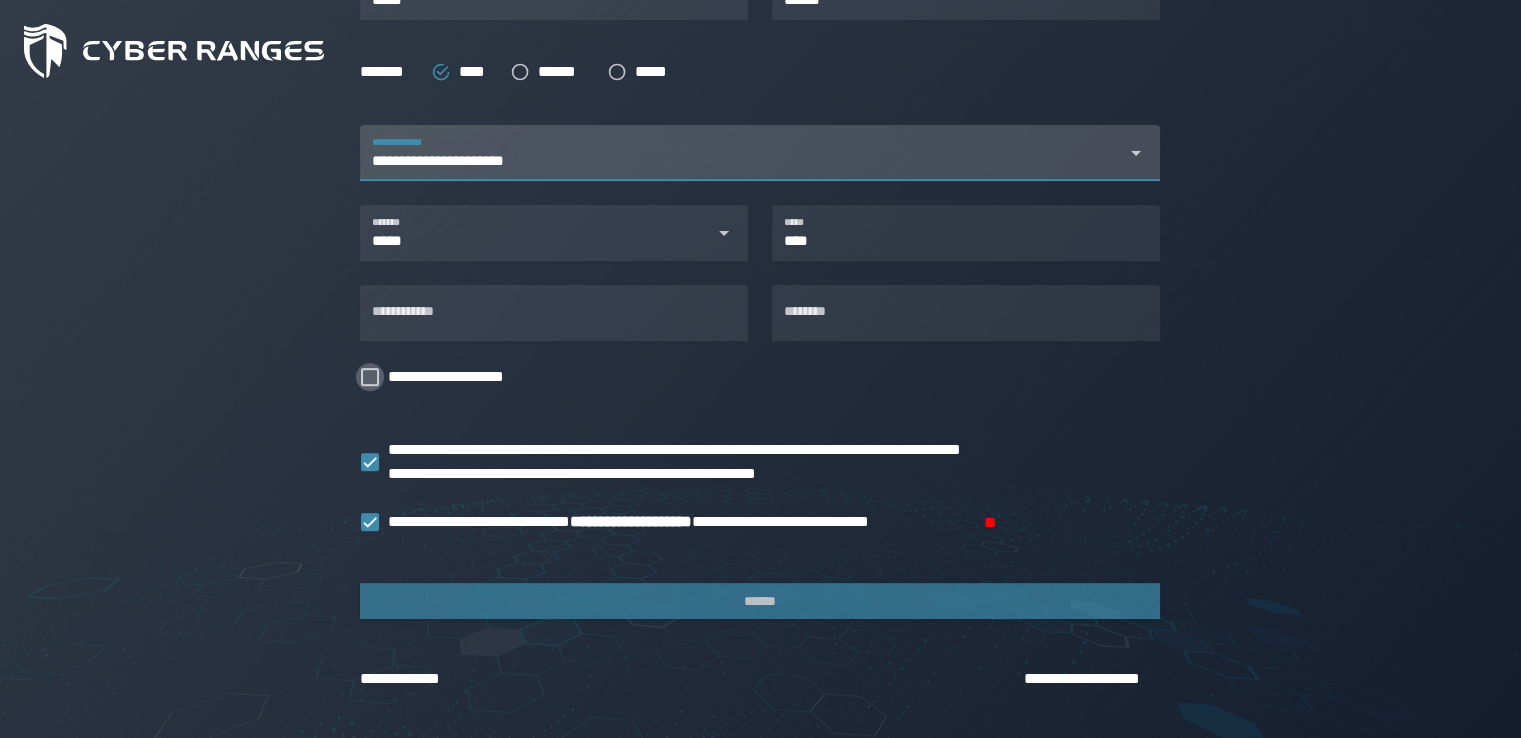 click 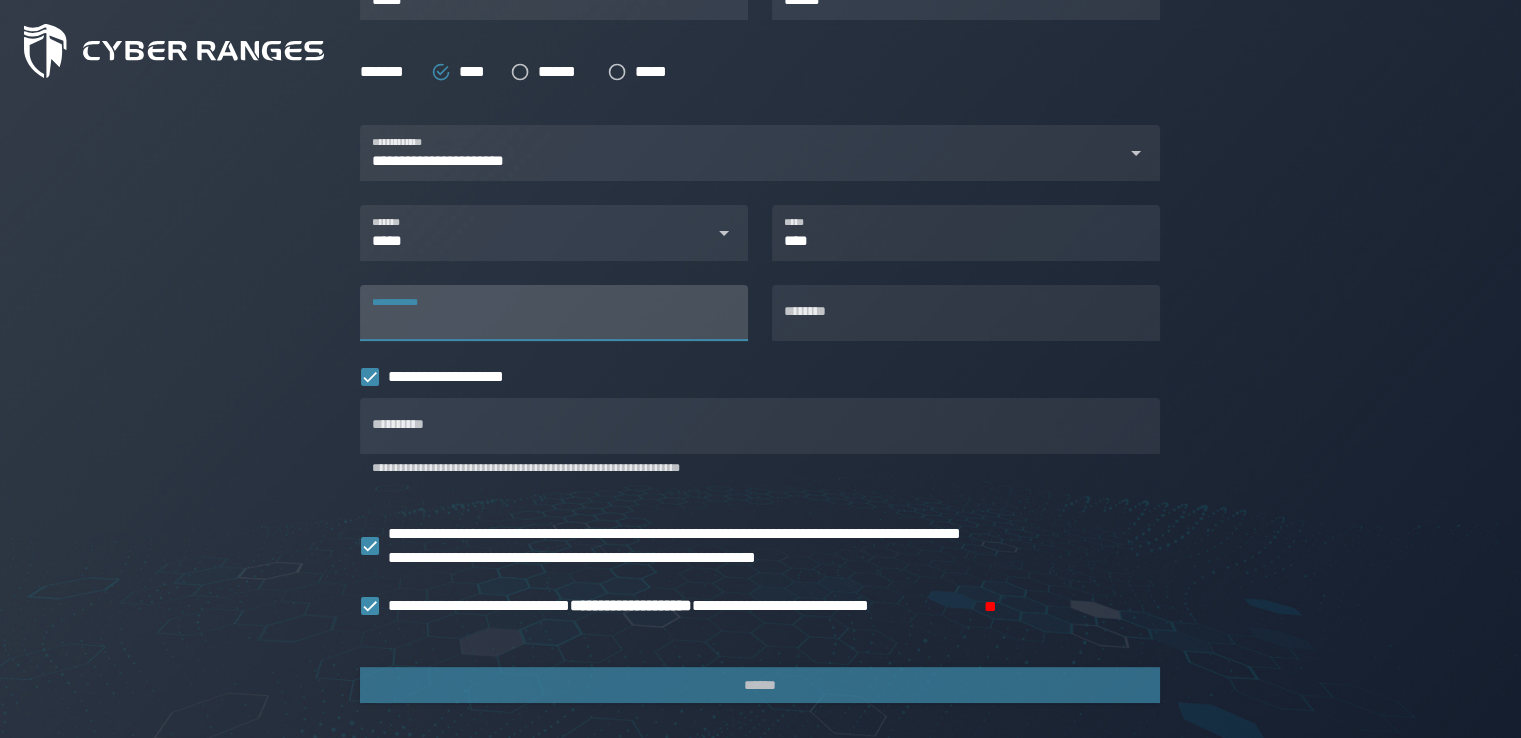 click on "**********" at bounding box center [554, 313] 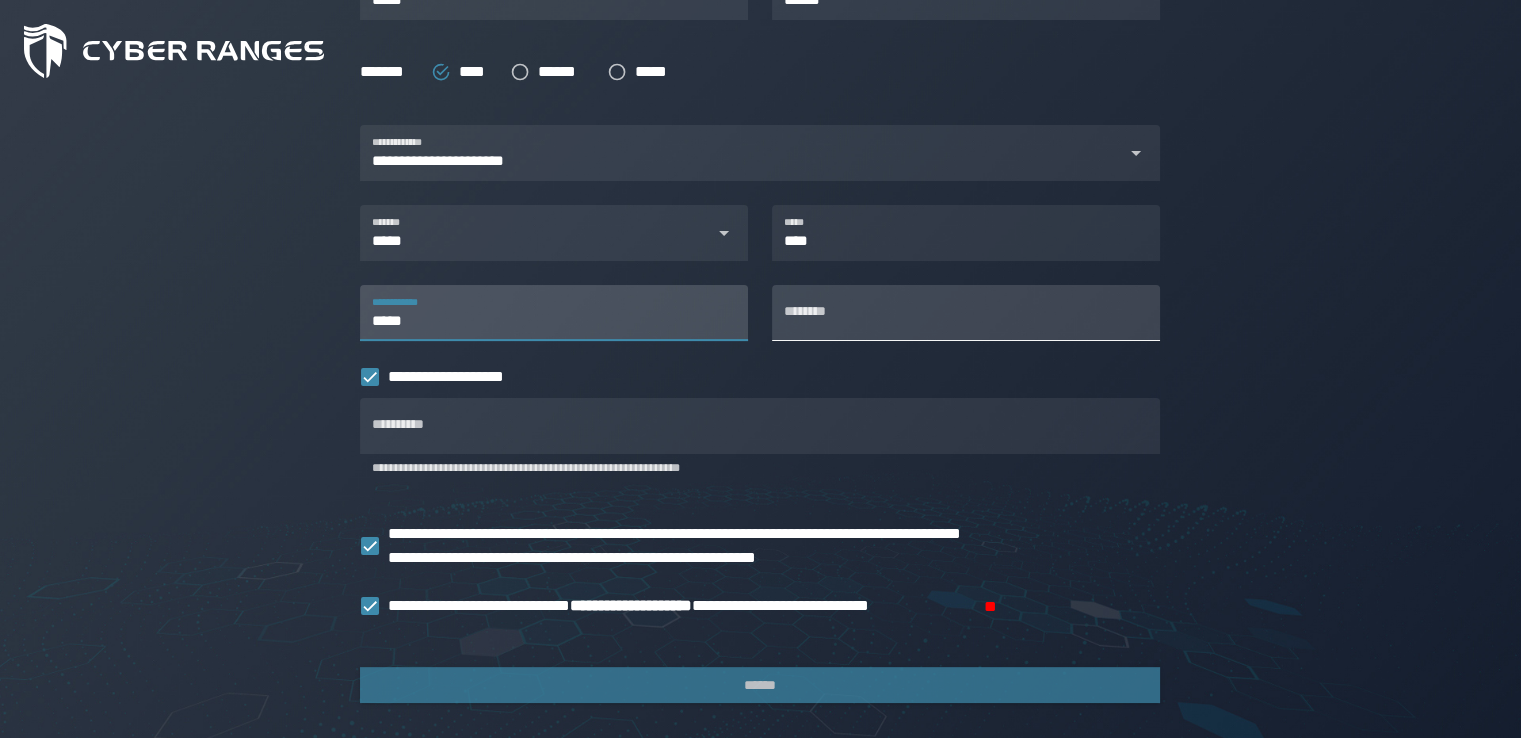 type on "*****" 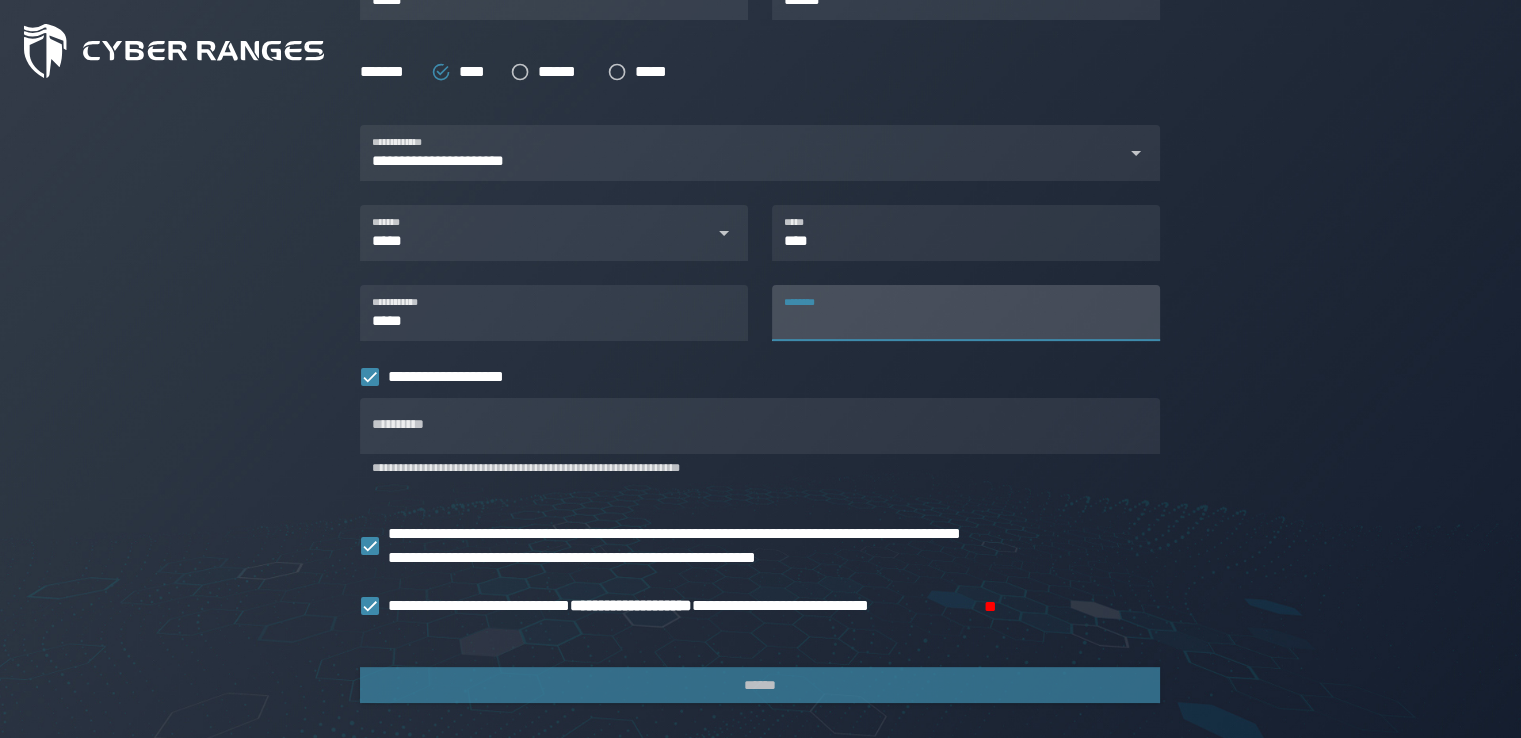click on "********" at bounding box center (966, 313) 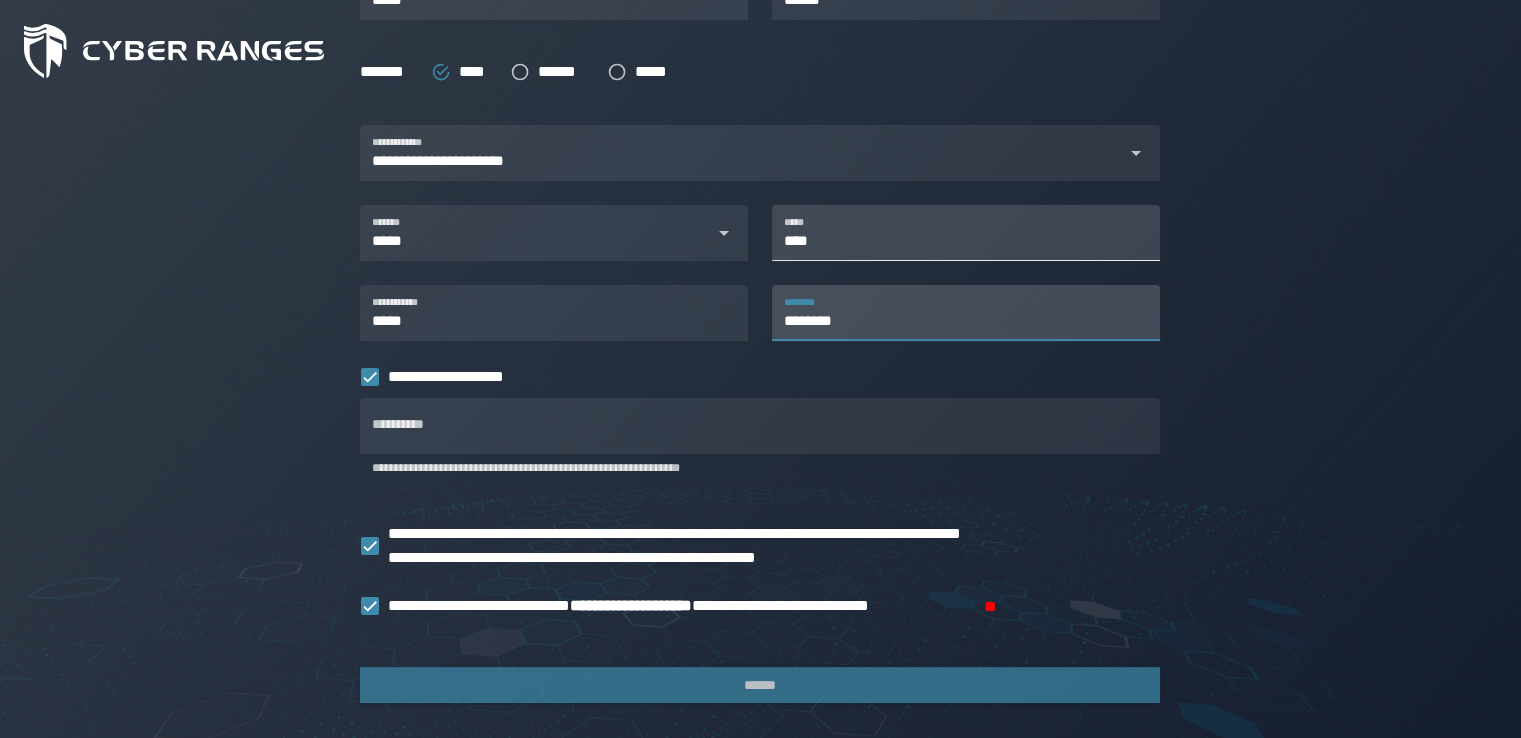 type on "********" 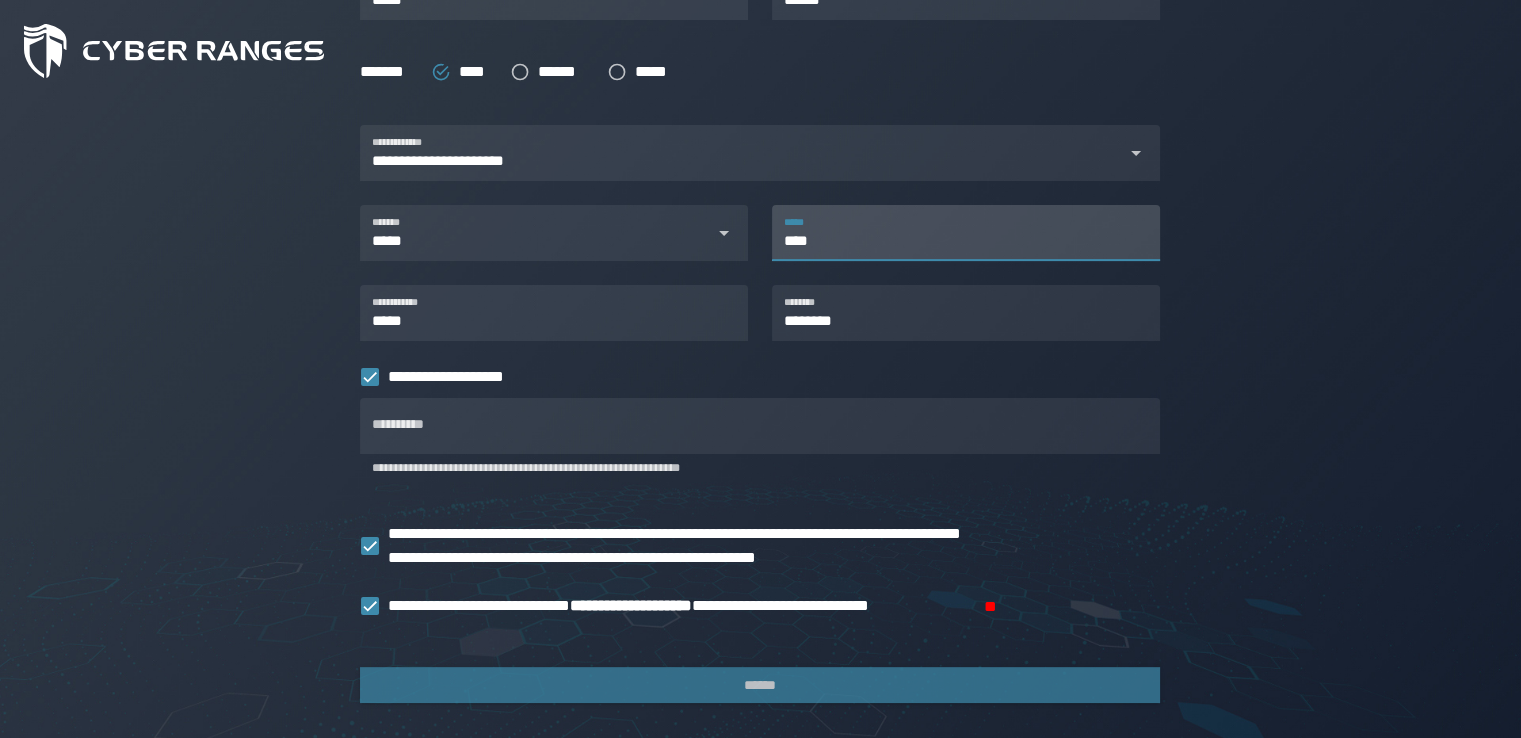 click on "****" at bounding box center [966, 233] 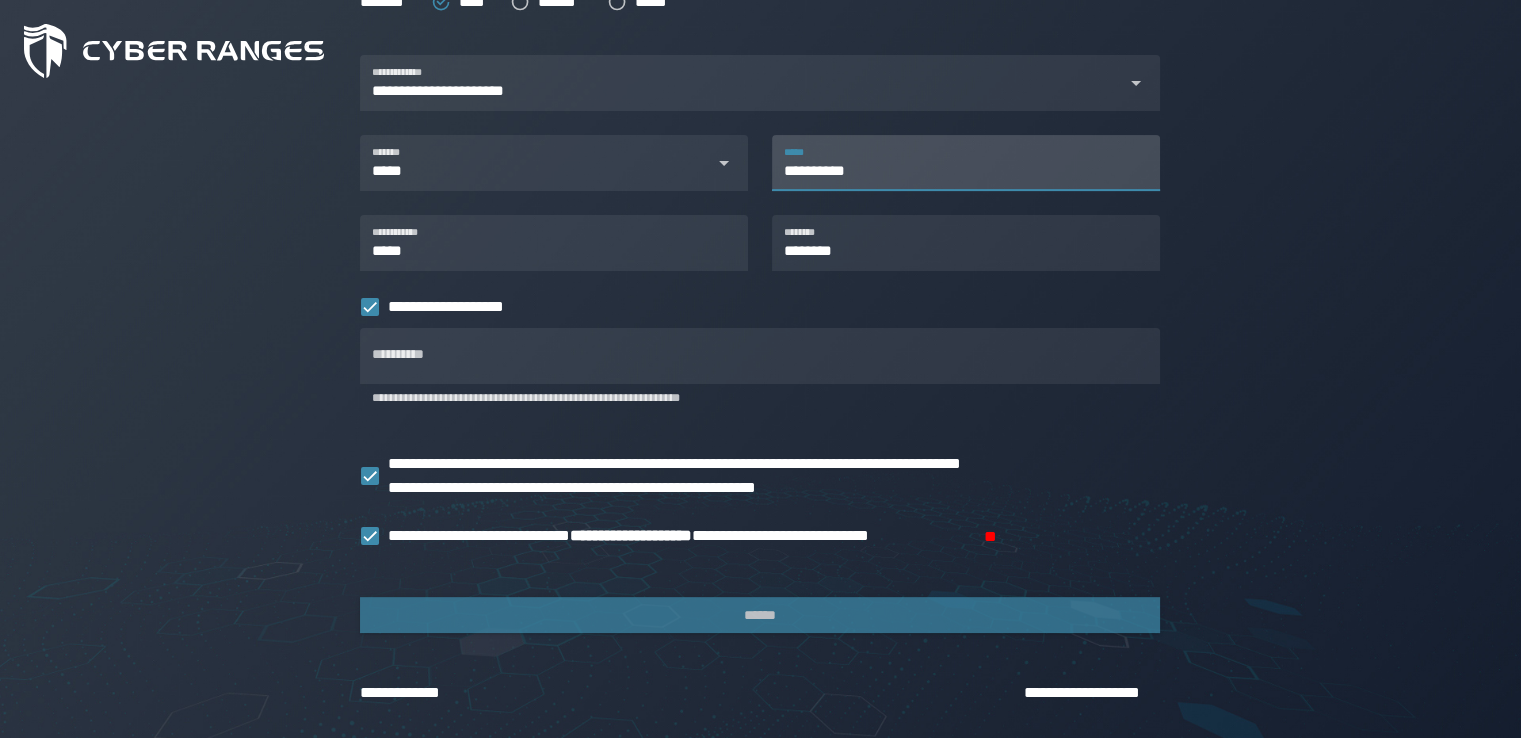 scroll, scrollTop: 698, scrollLeft: 0, axis: vertical 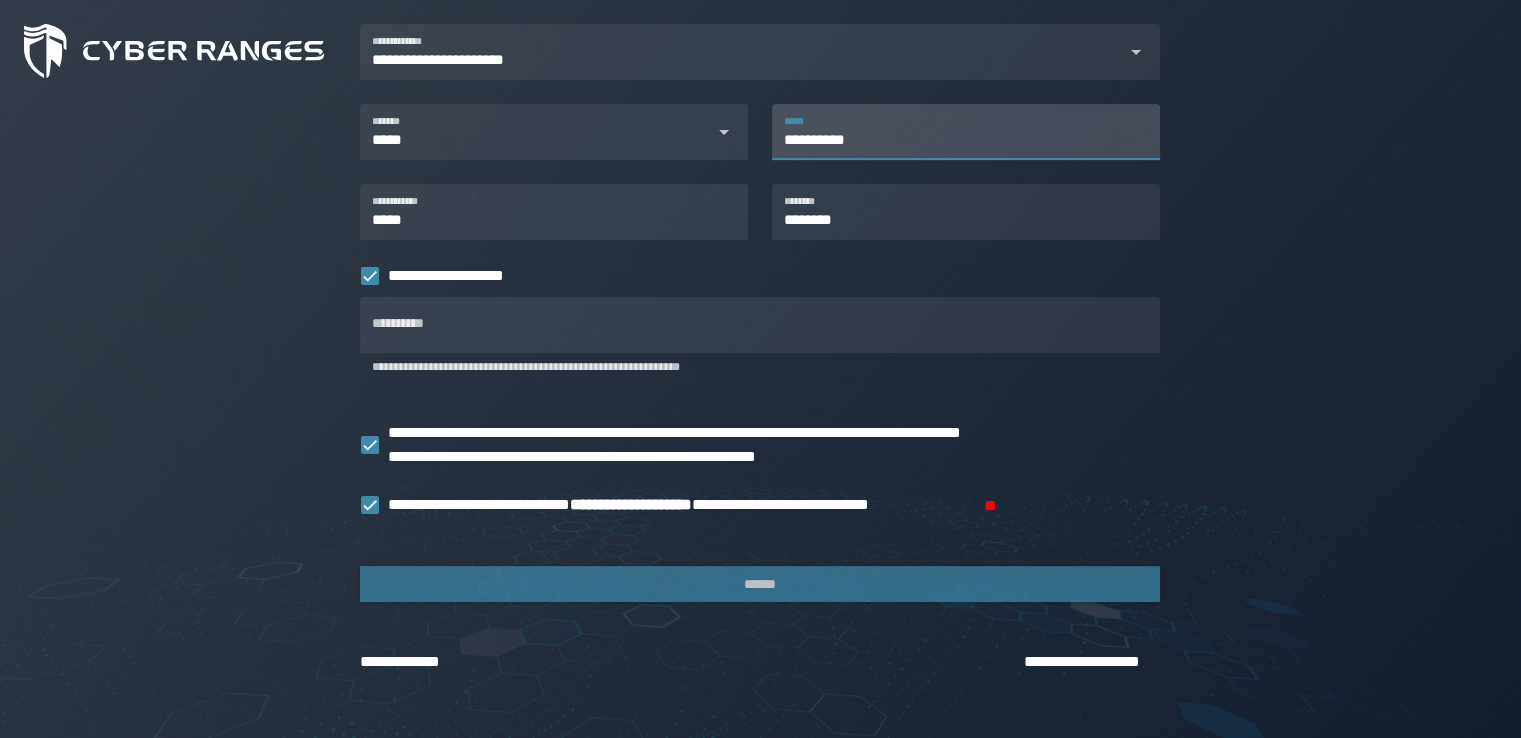 type on "**********" 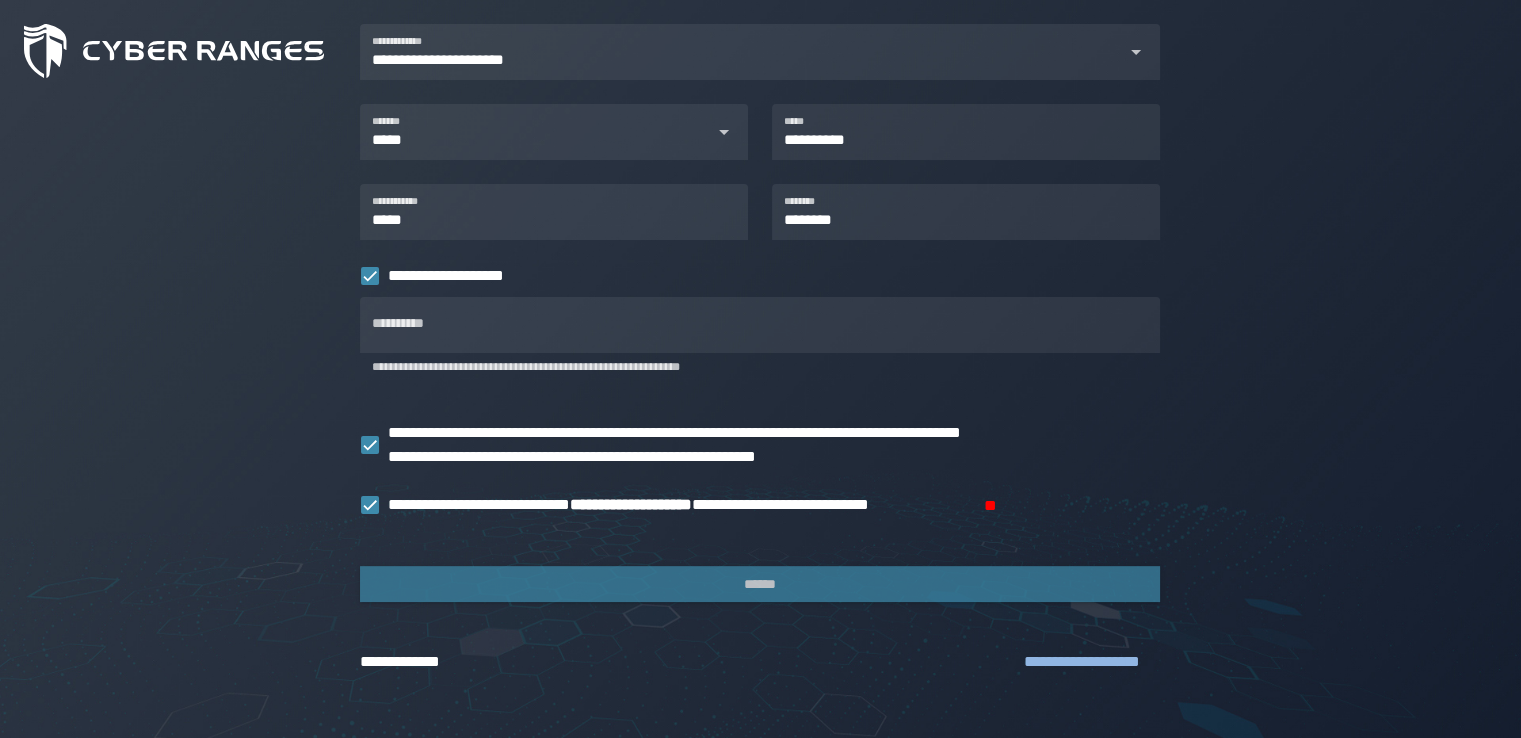 click on "**********" 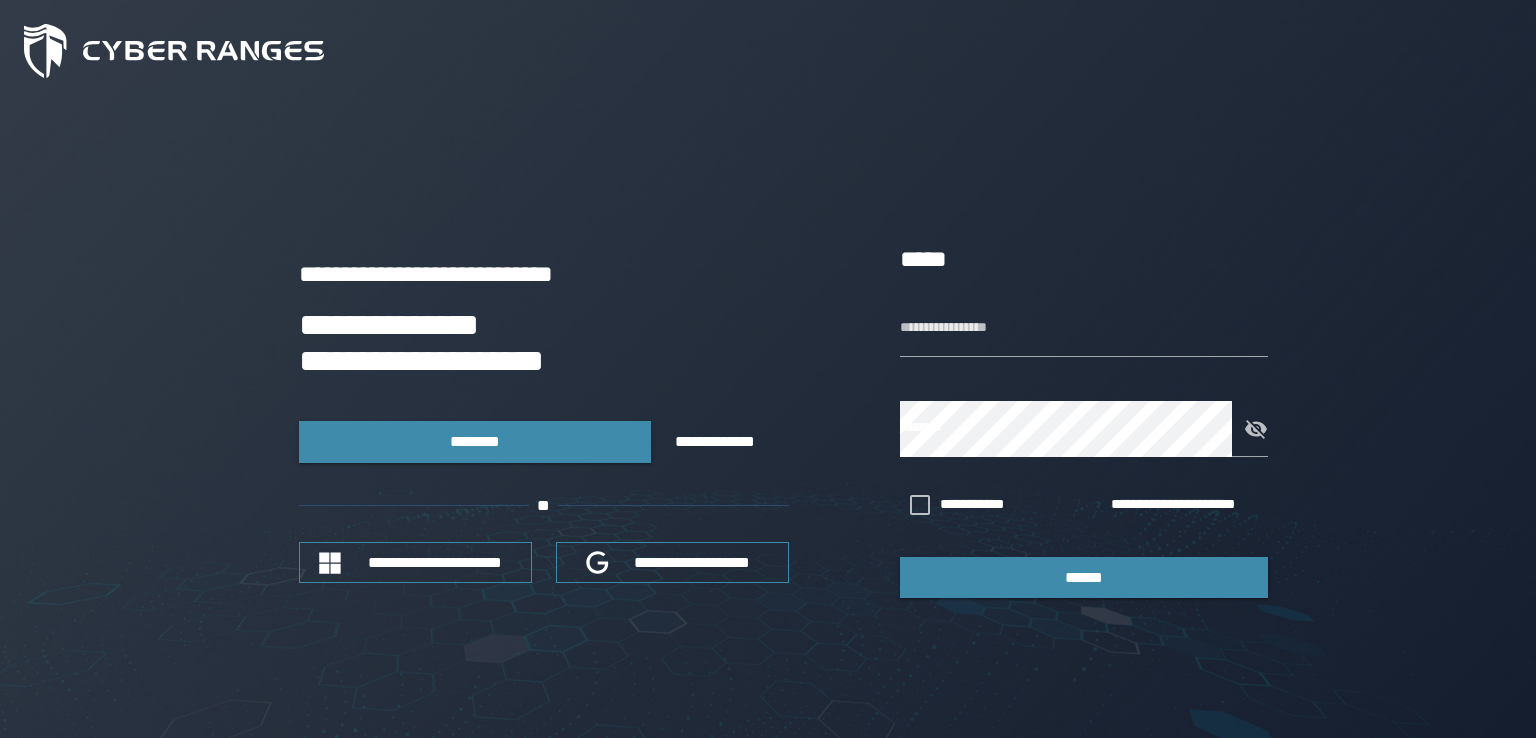 type on "***" 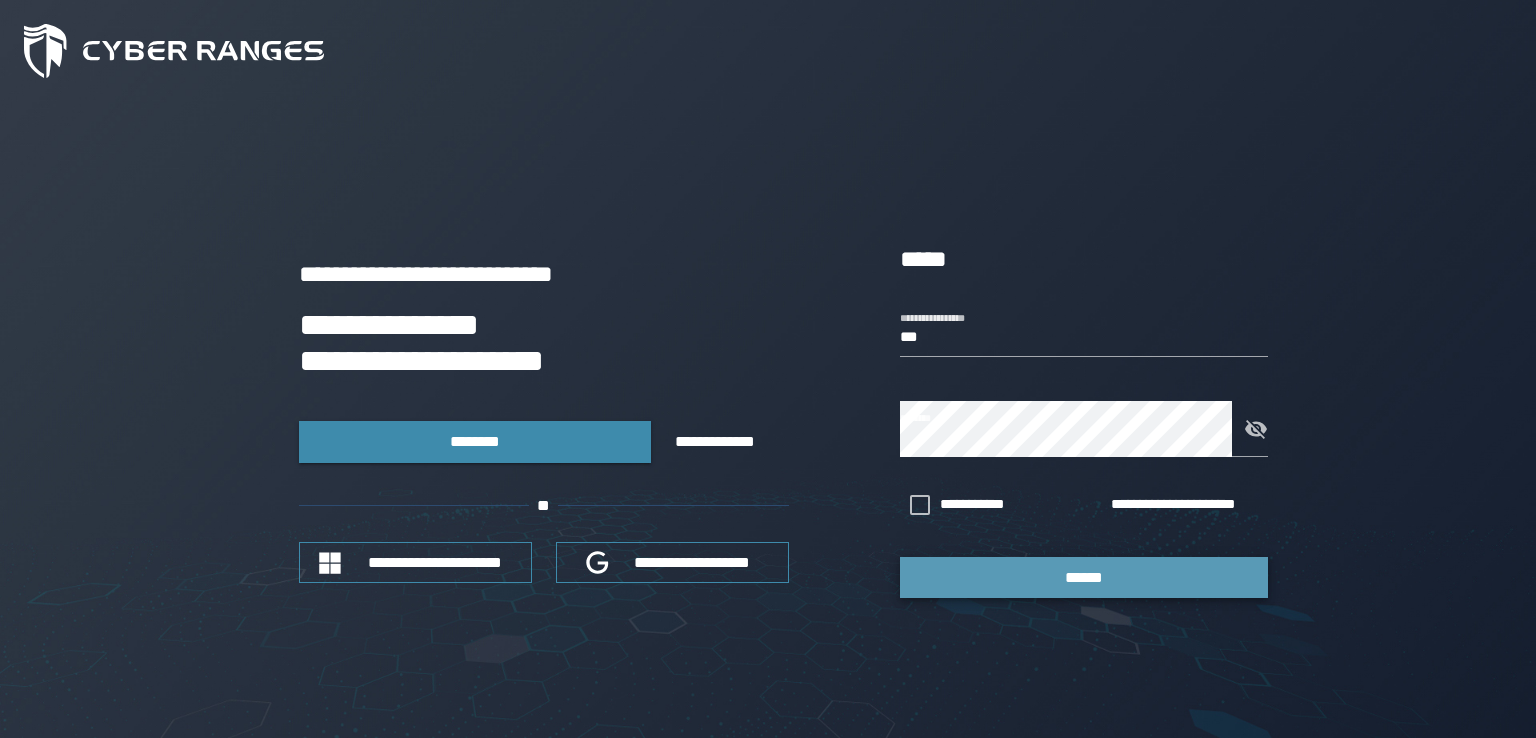 click on "******" at bounding box center (1084, 577) 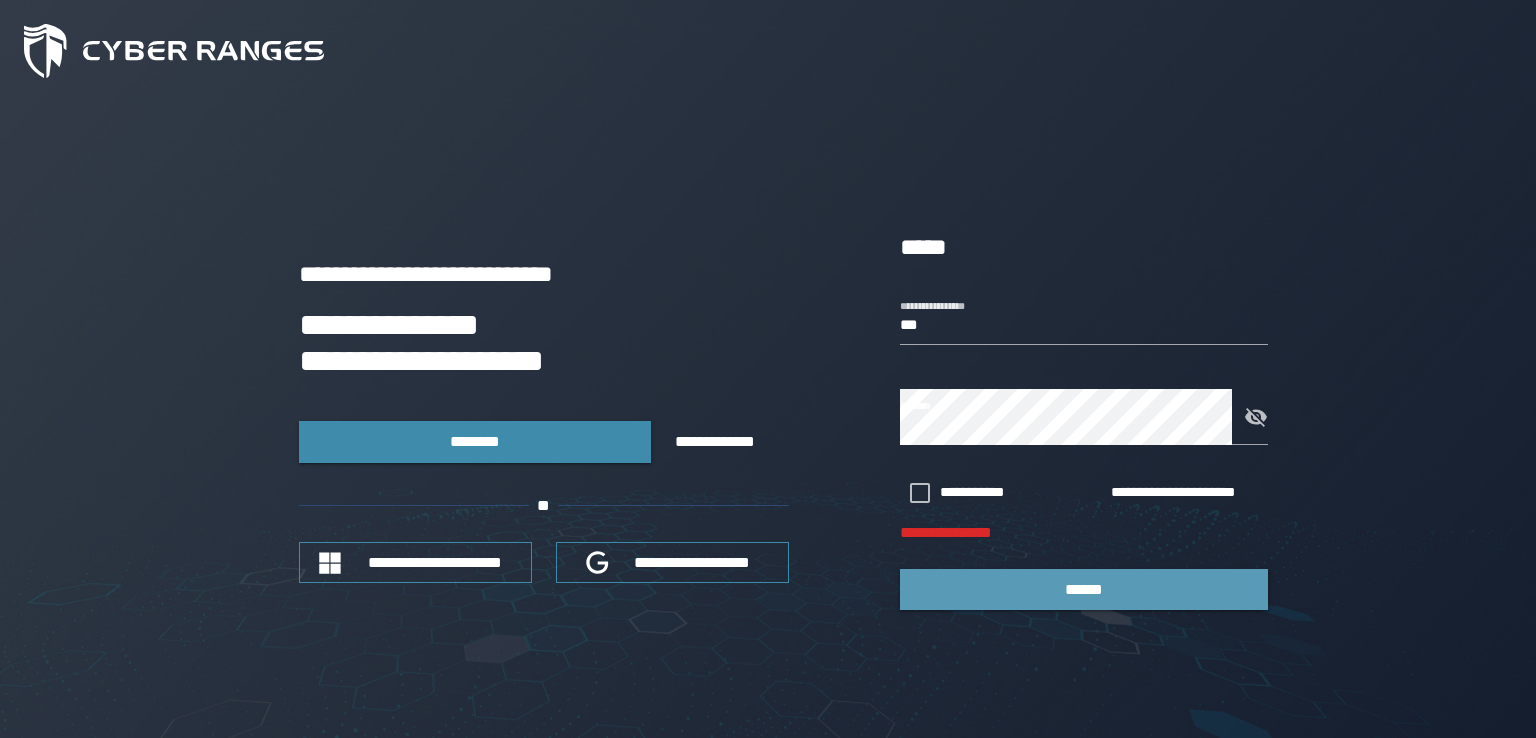 click on "******" at bounding box center (1084, 589) 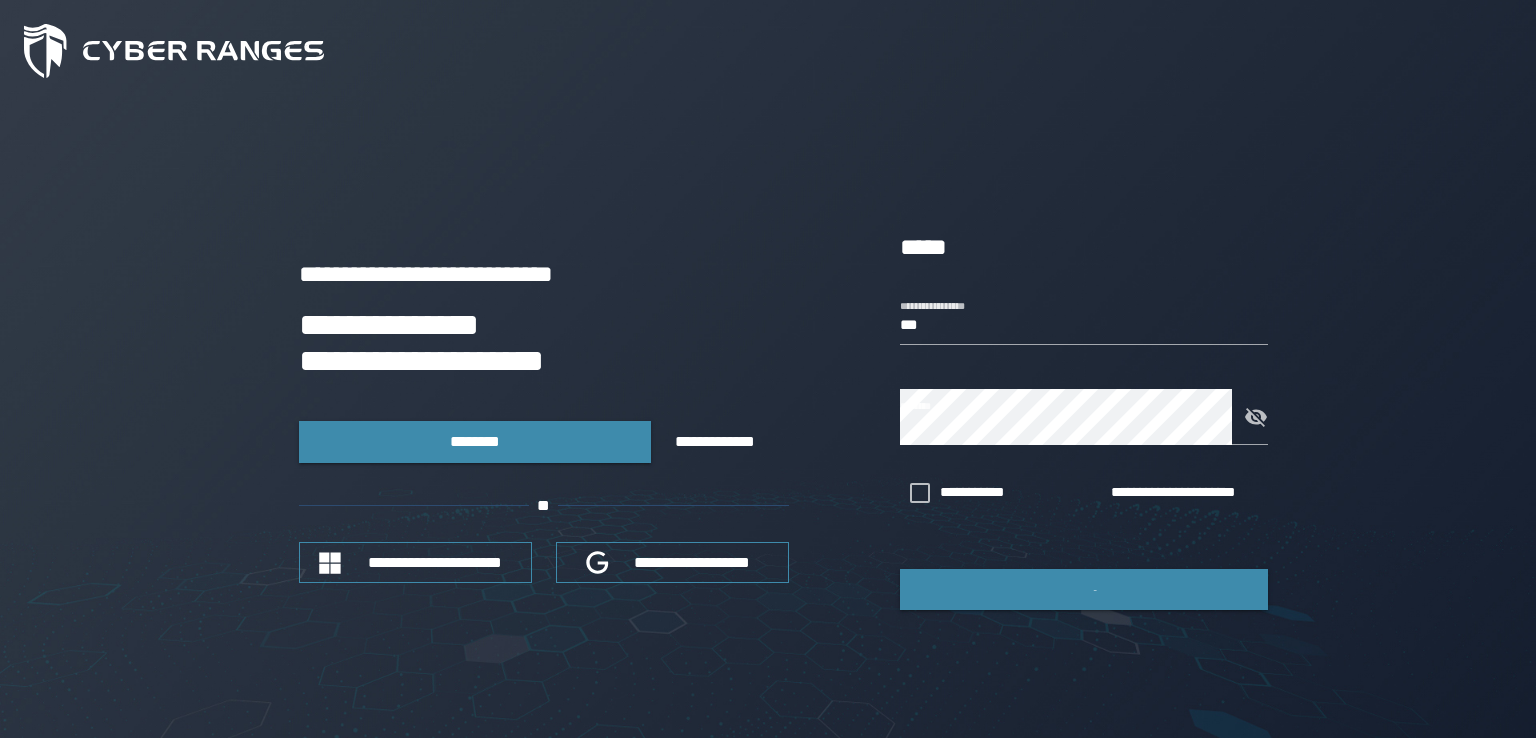 click at bounding box center [1084, 589] 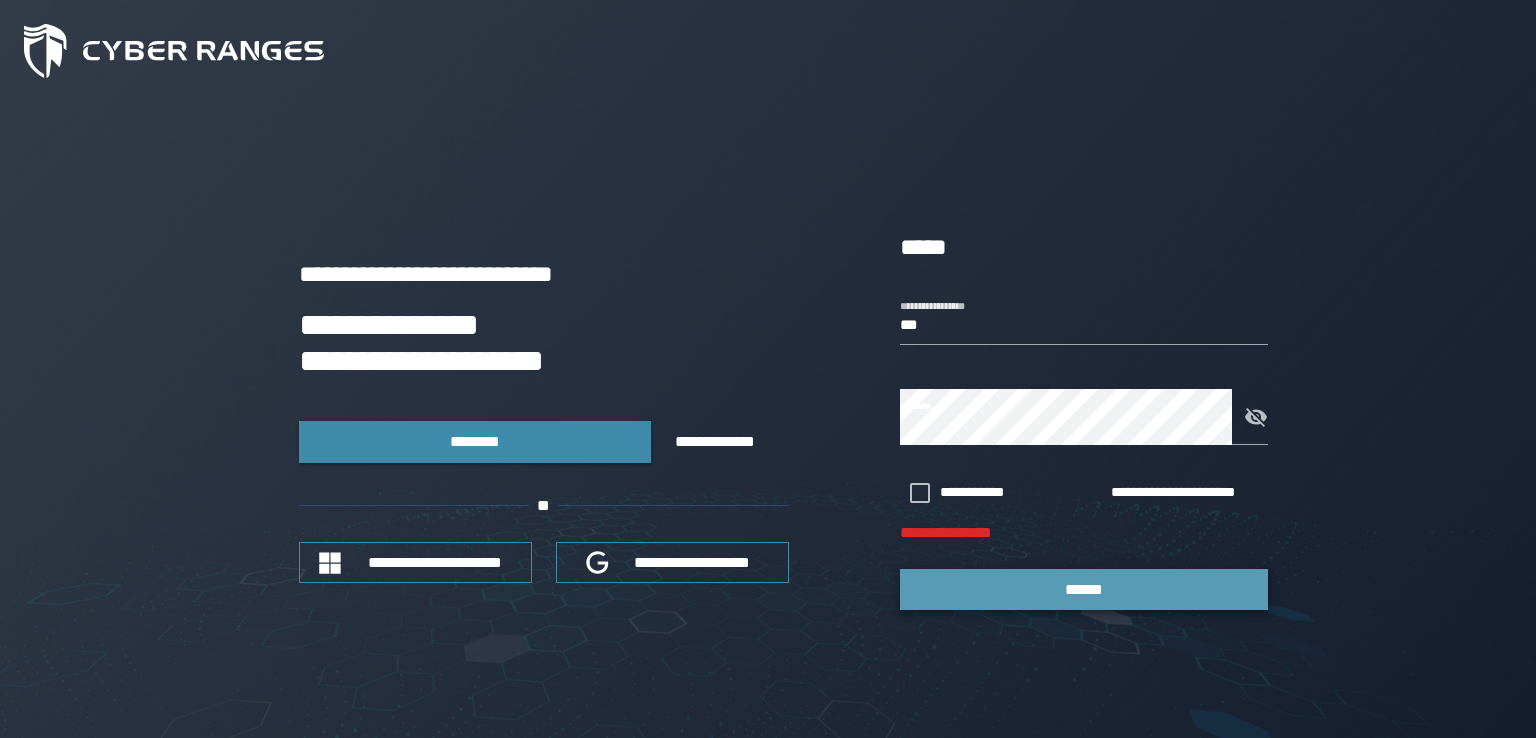 click on "******" at bounding box center (1084, 589) 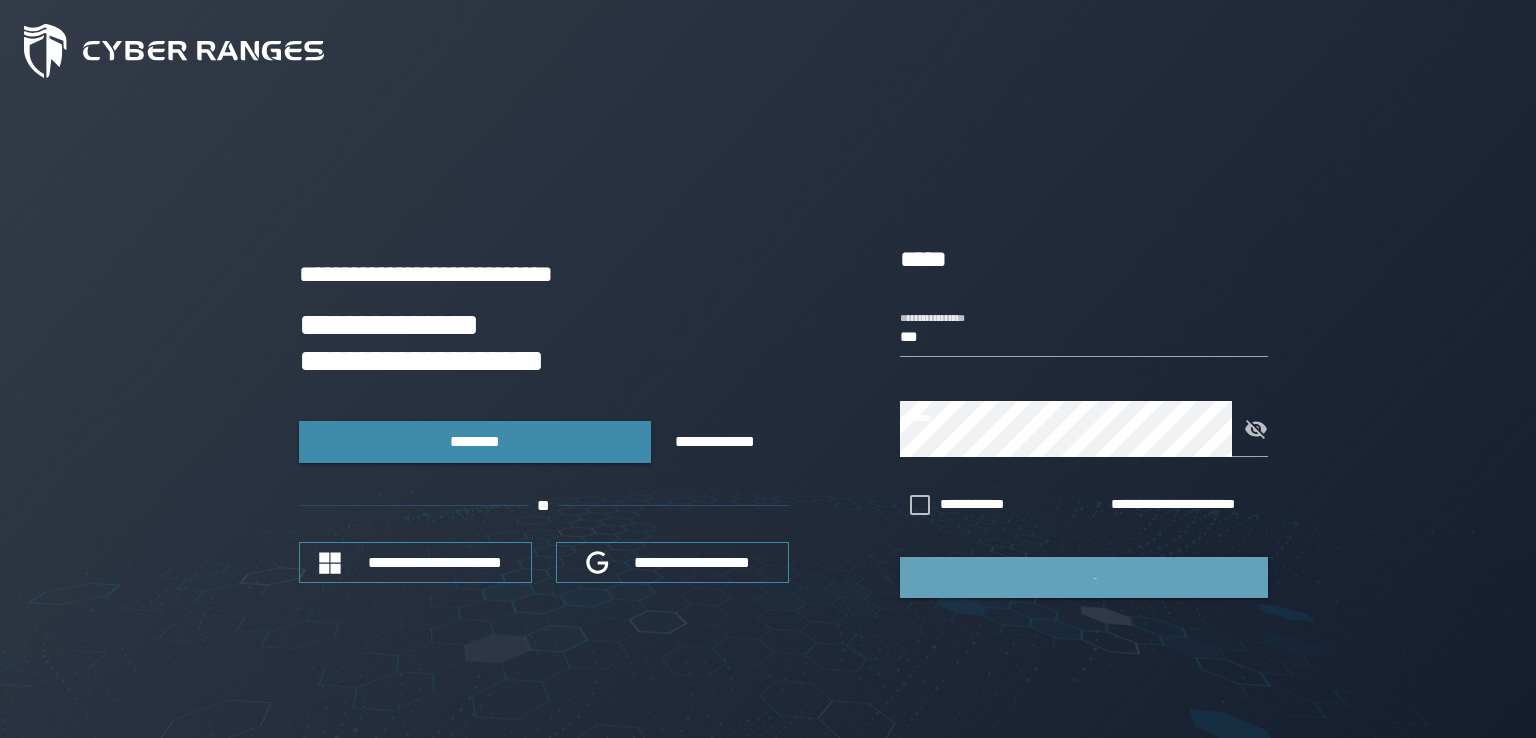 click at bounding box center [1084, 577] 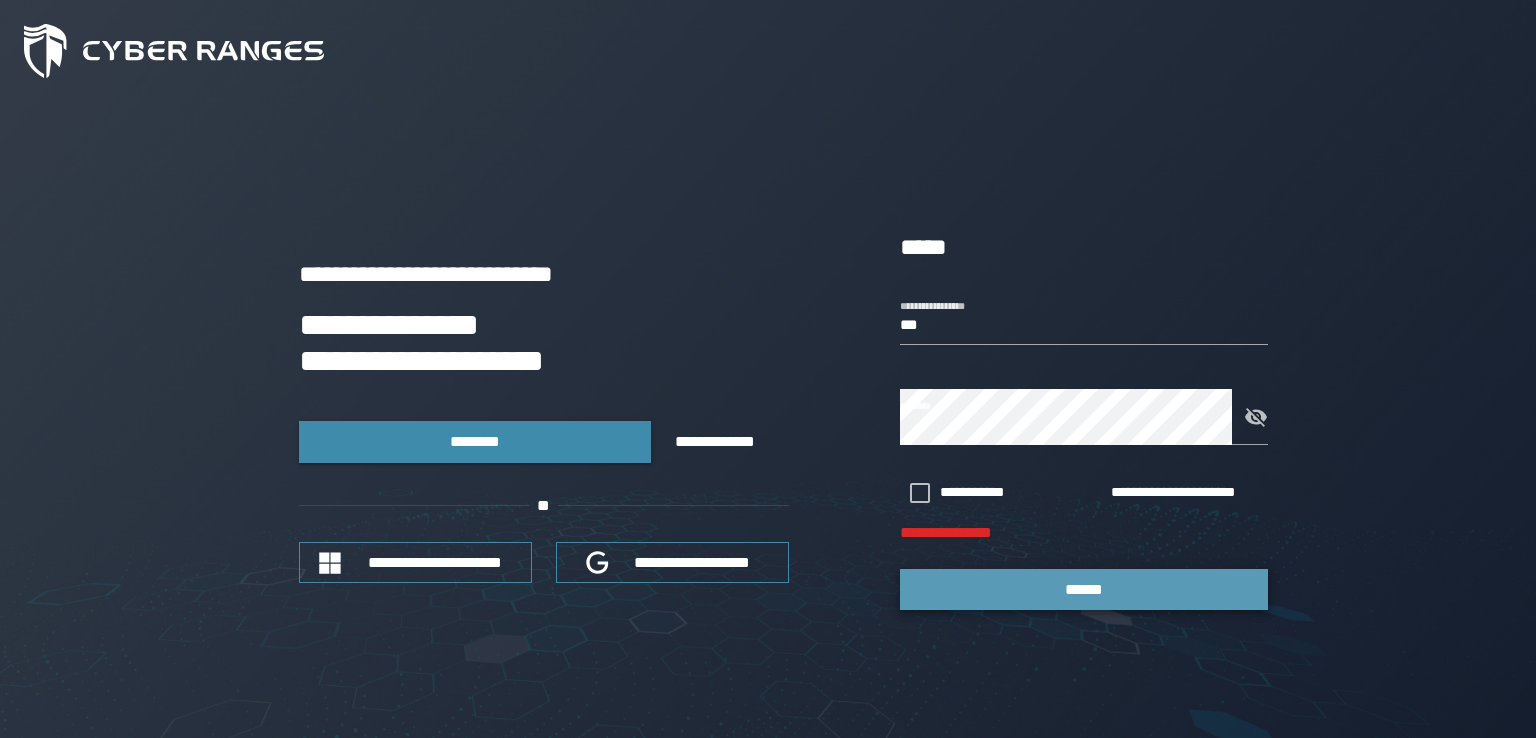 click on "******" at bounding box center [1084, 589] 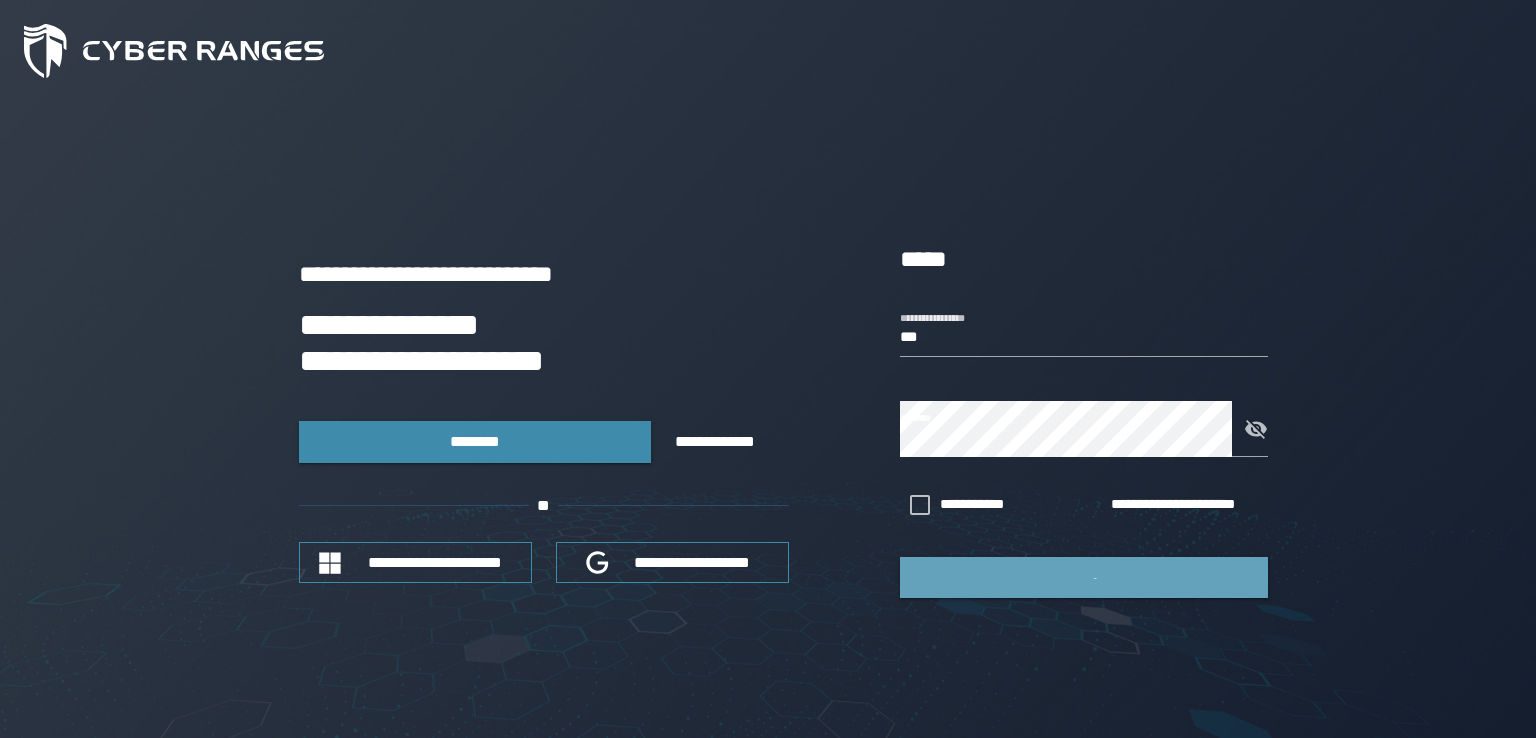 click at bounding box center (1084, 577) 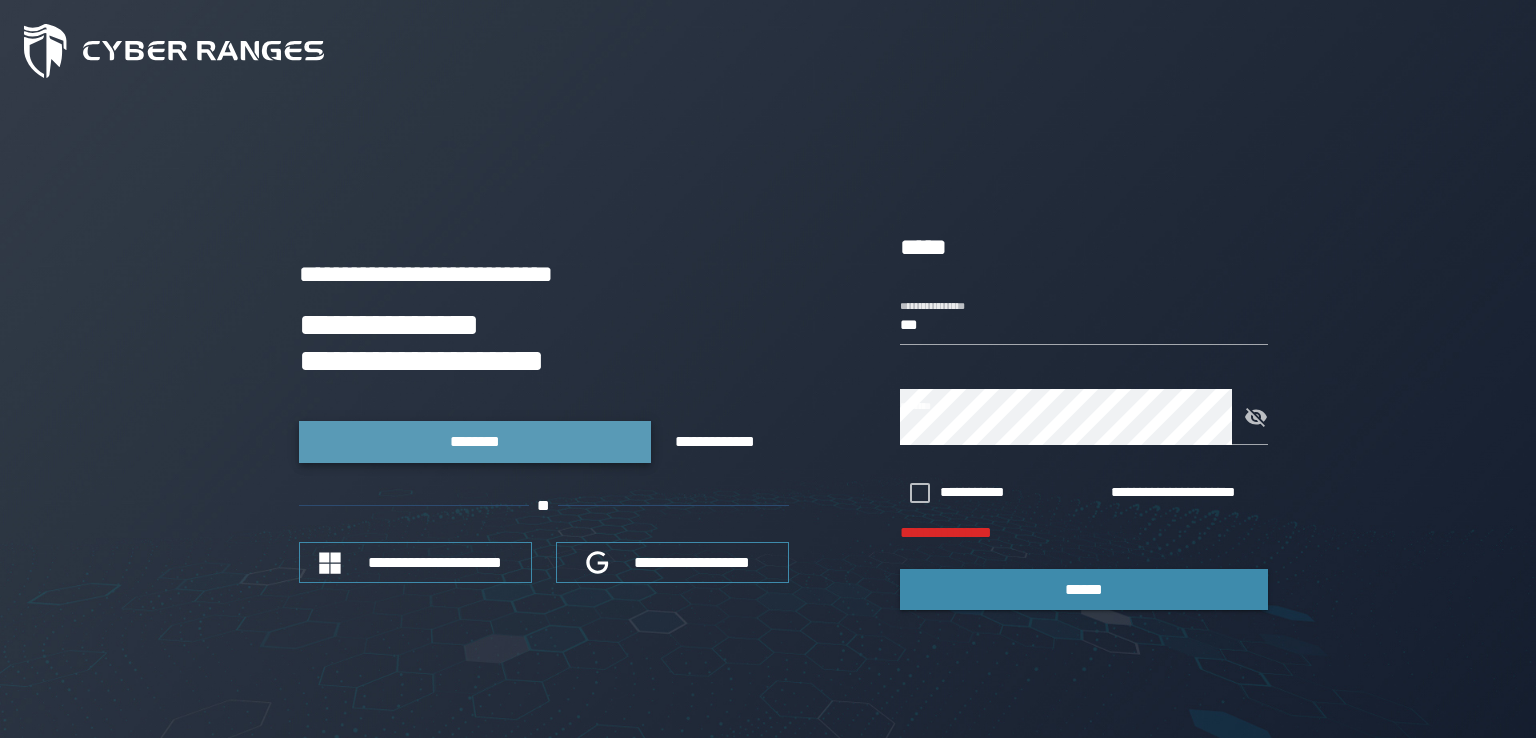 click on "********" at bounding box center [475, 441] 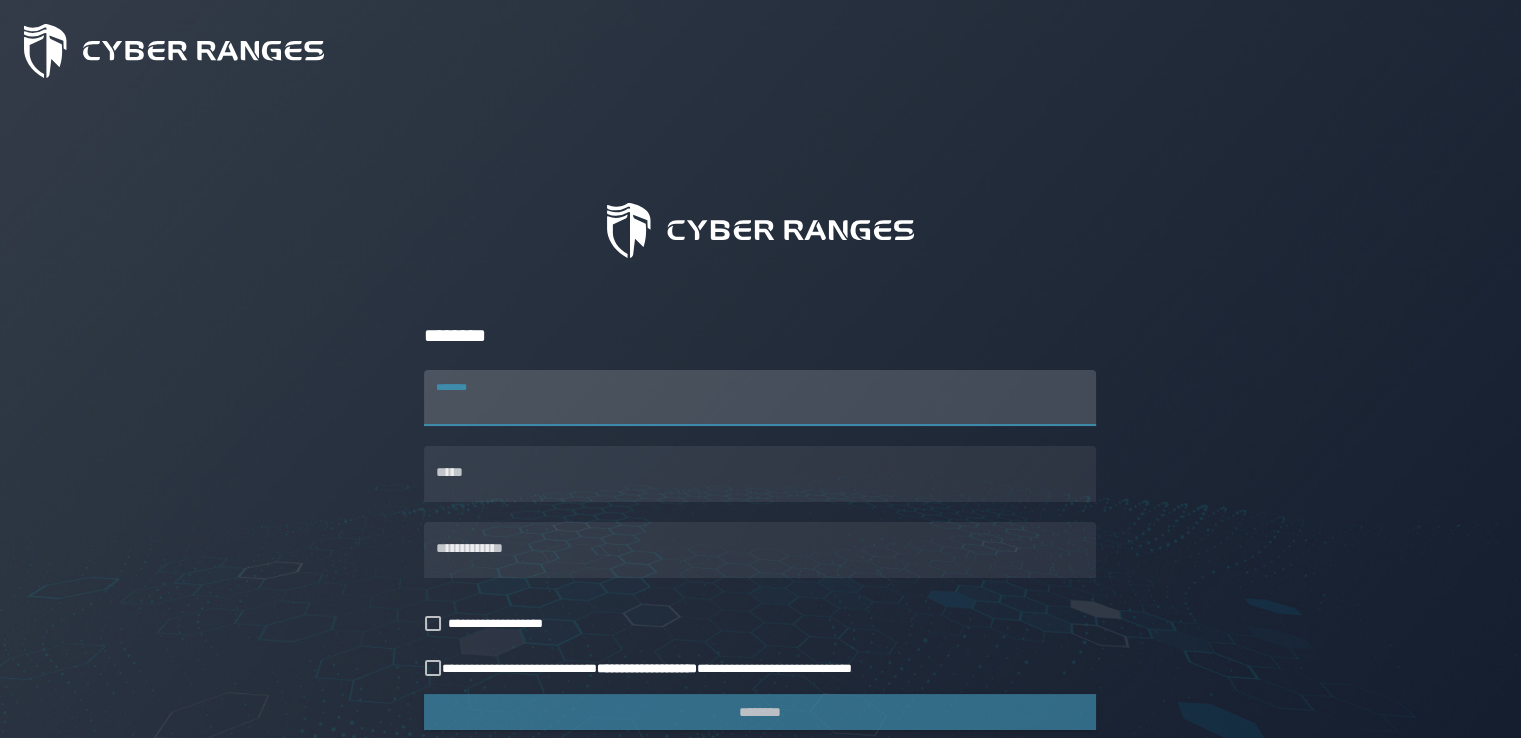 click on "********" at bounding box center [760, 398] 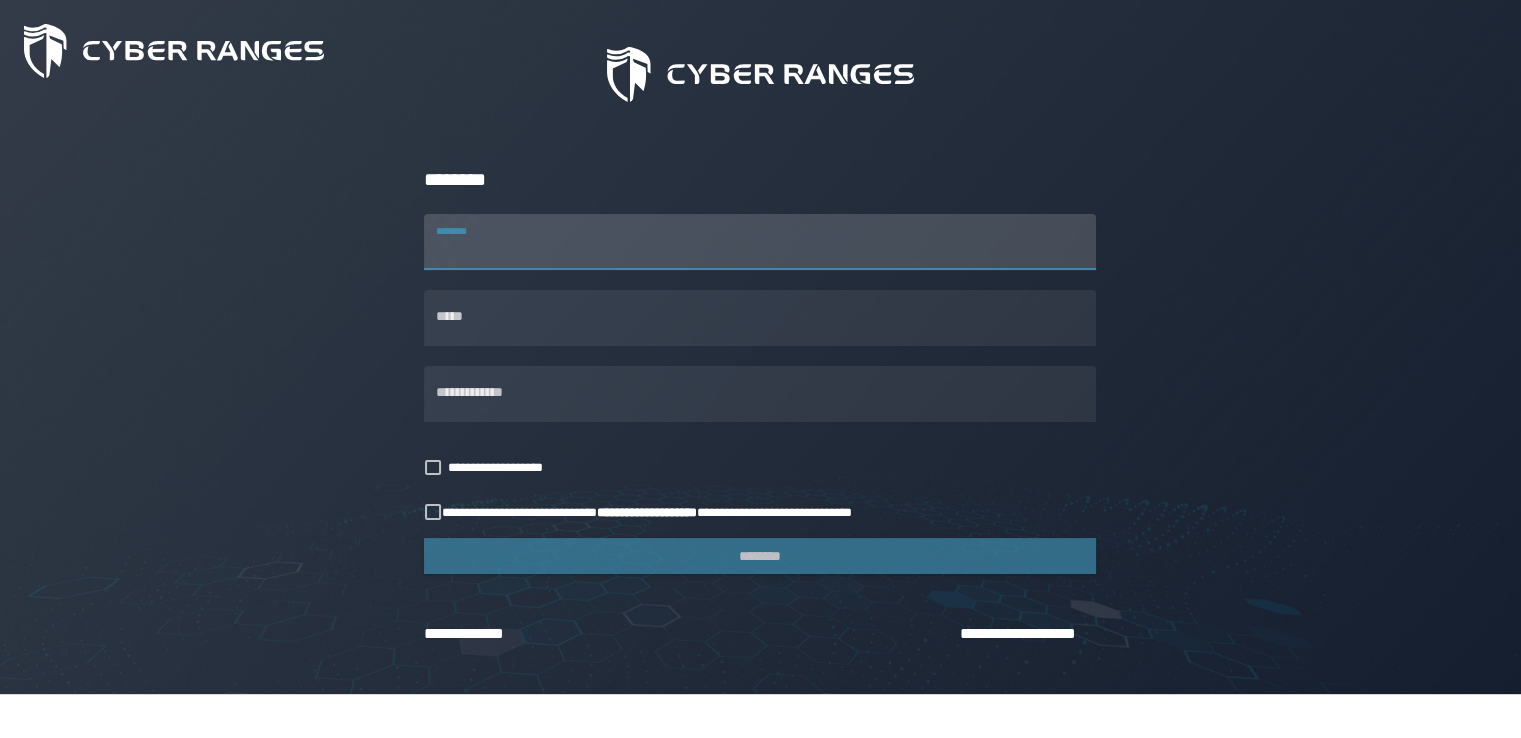 scroll, scrollTop: 166, scrollLeft: 0, axis: vertical 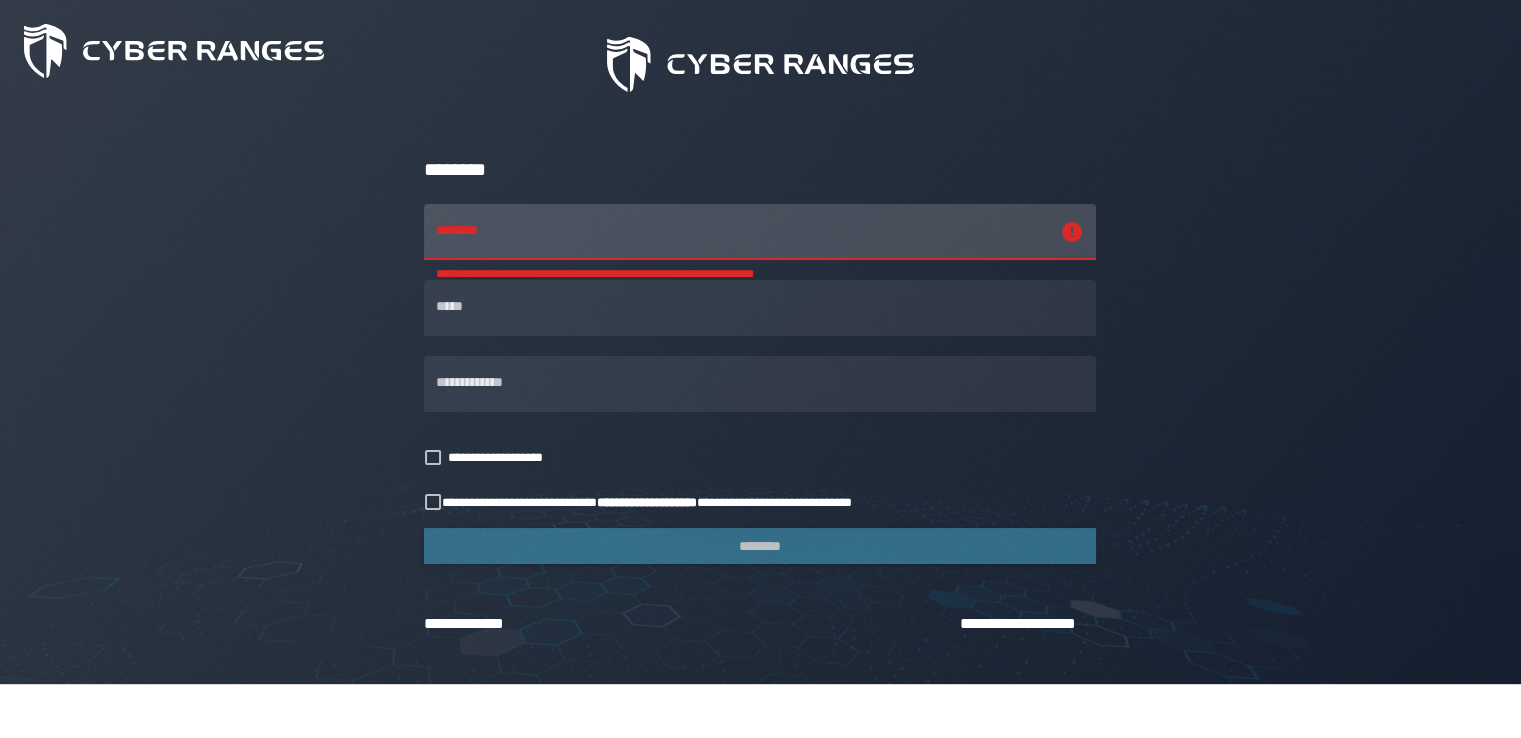 click 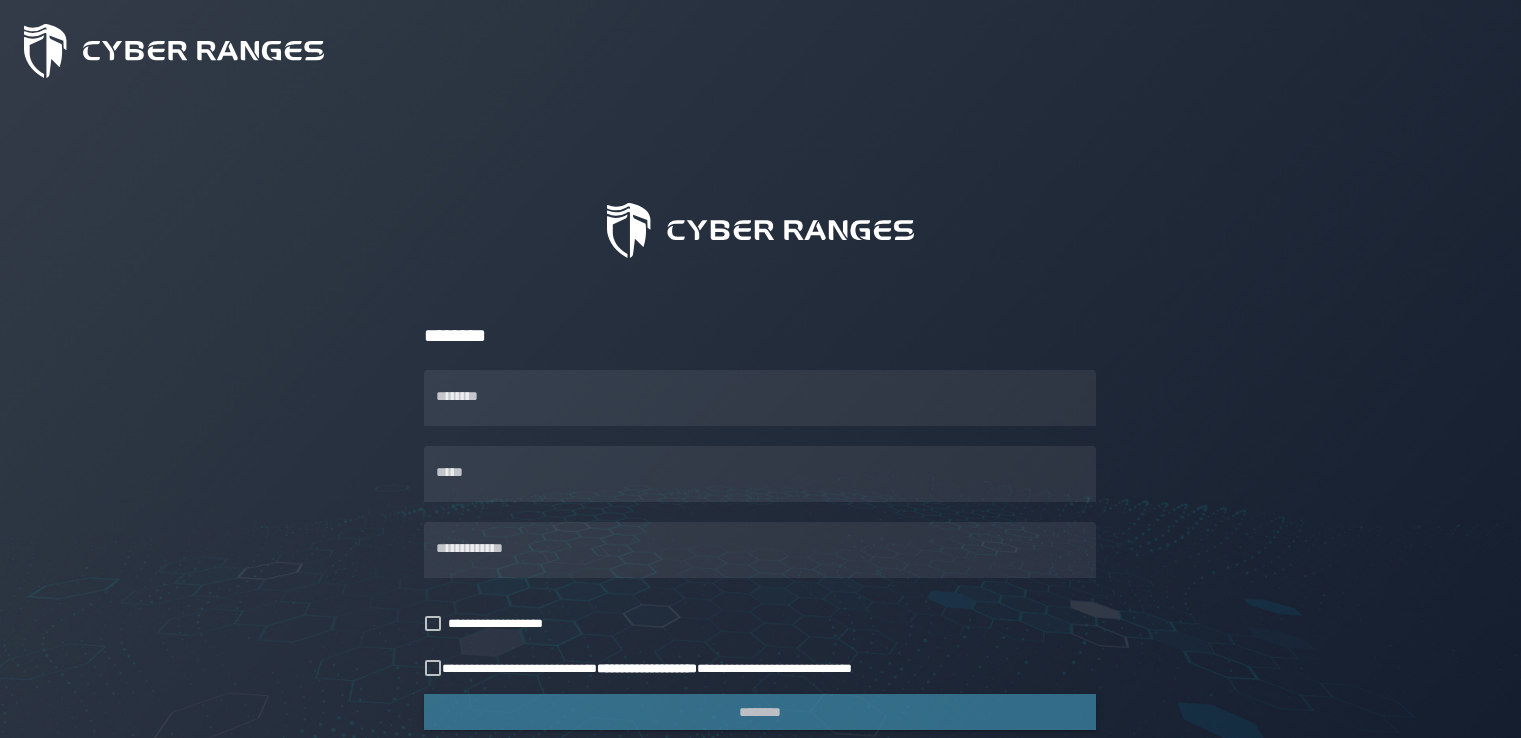 scroll, scrollTop: 0, scrollLeft: 0, axis: both 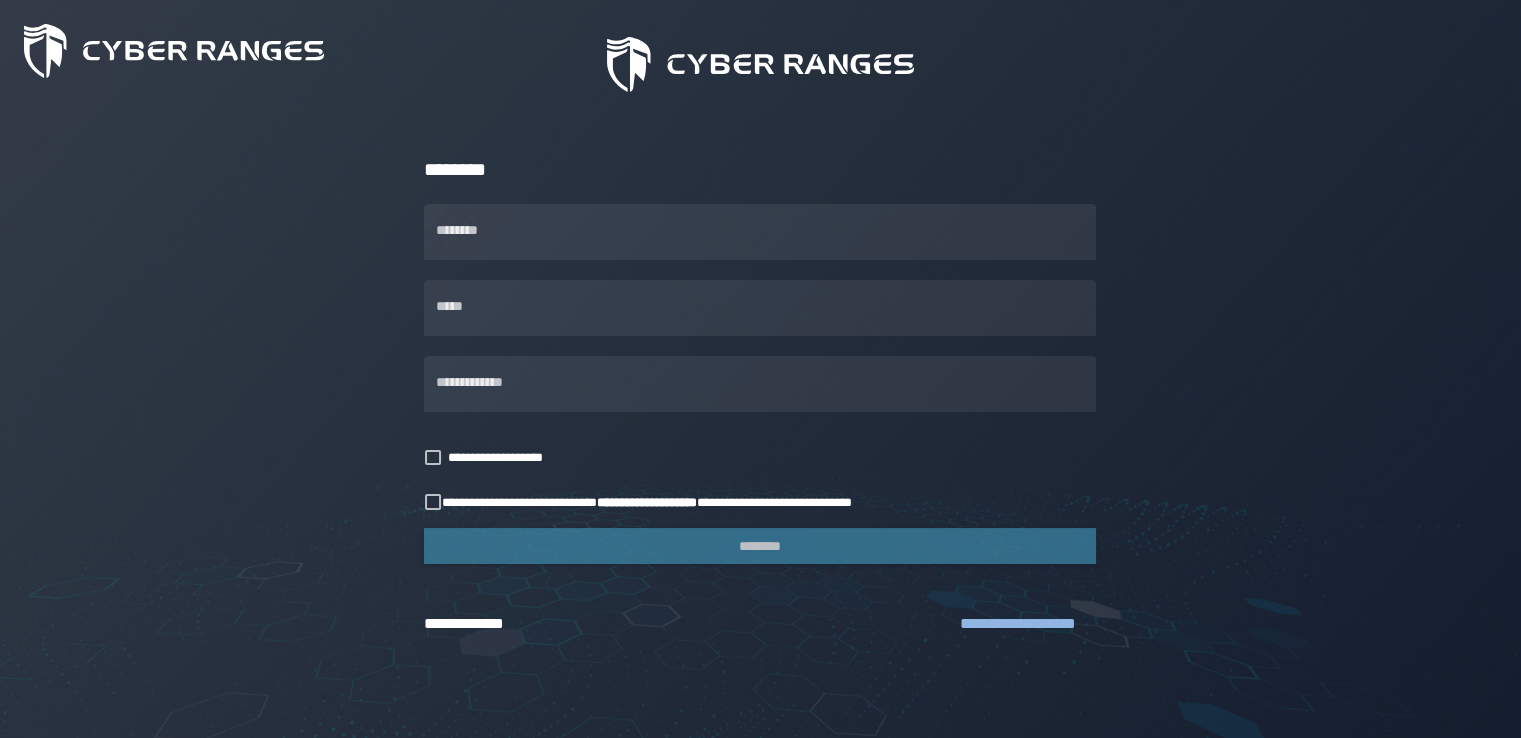 click on "**********" 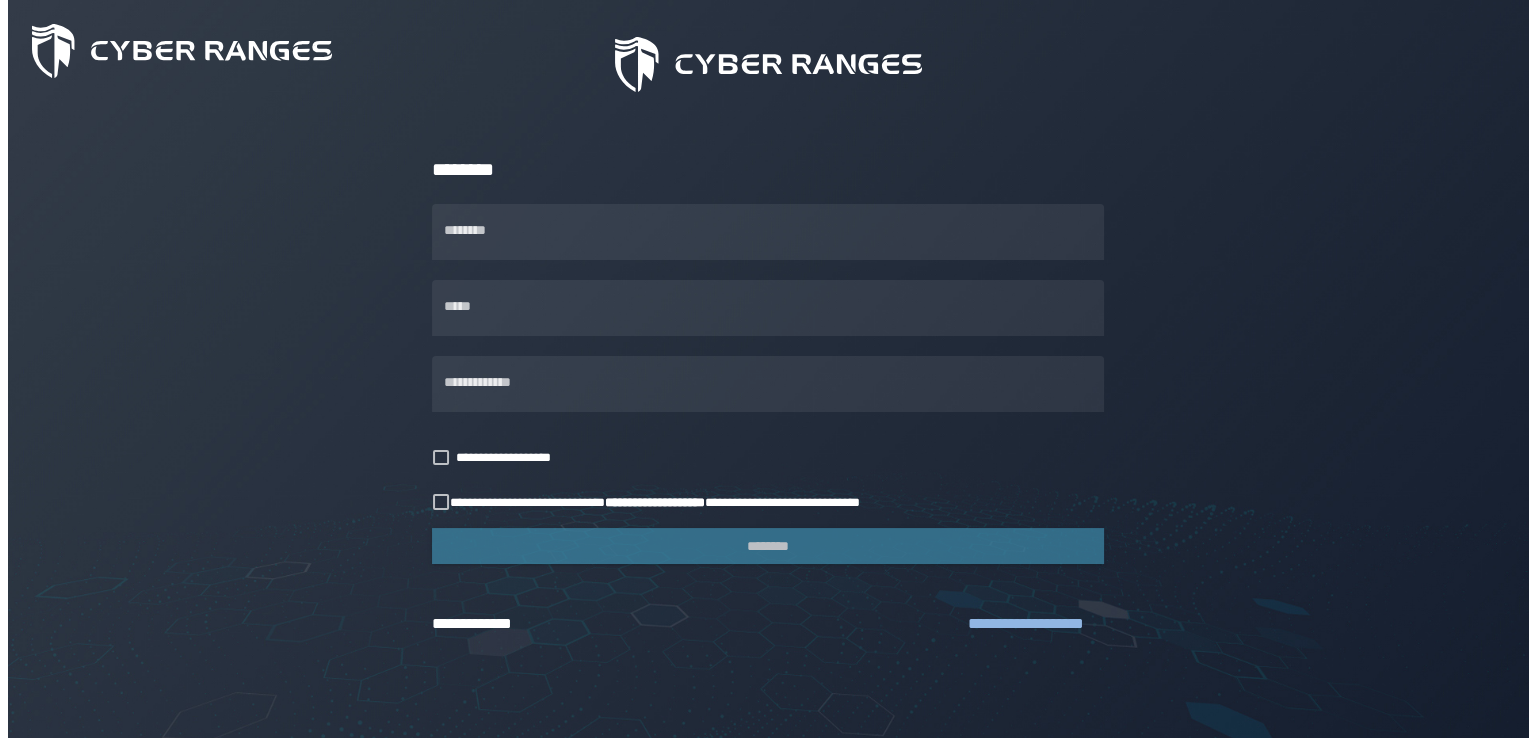 scroll, scrollTop: 0, scrollLeft: 0, axis: both 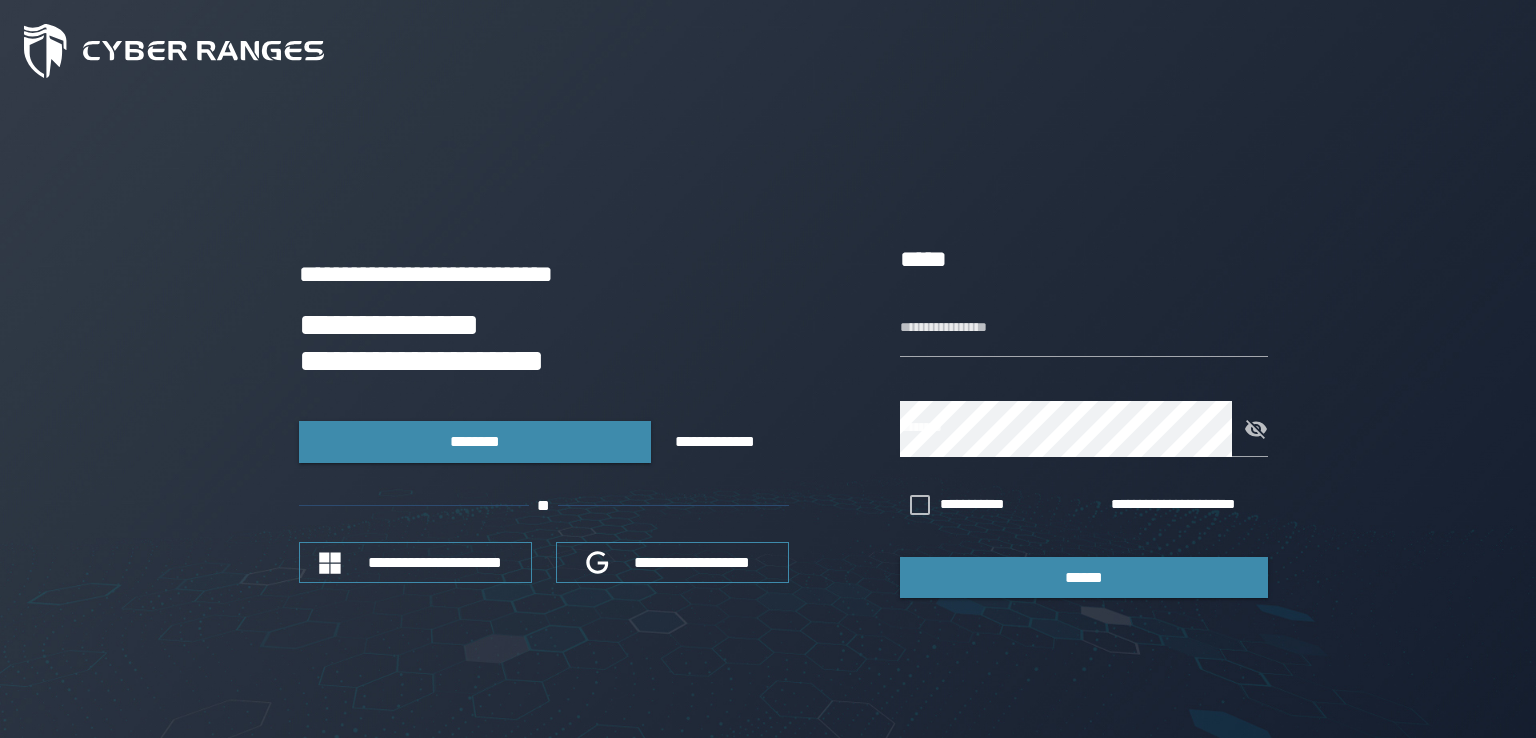 type on "***" 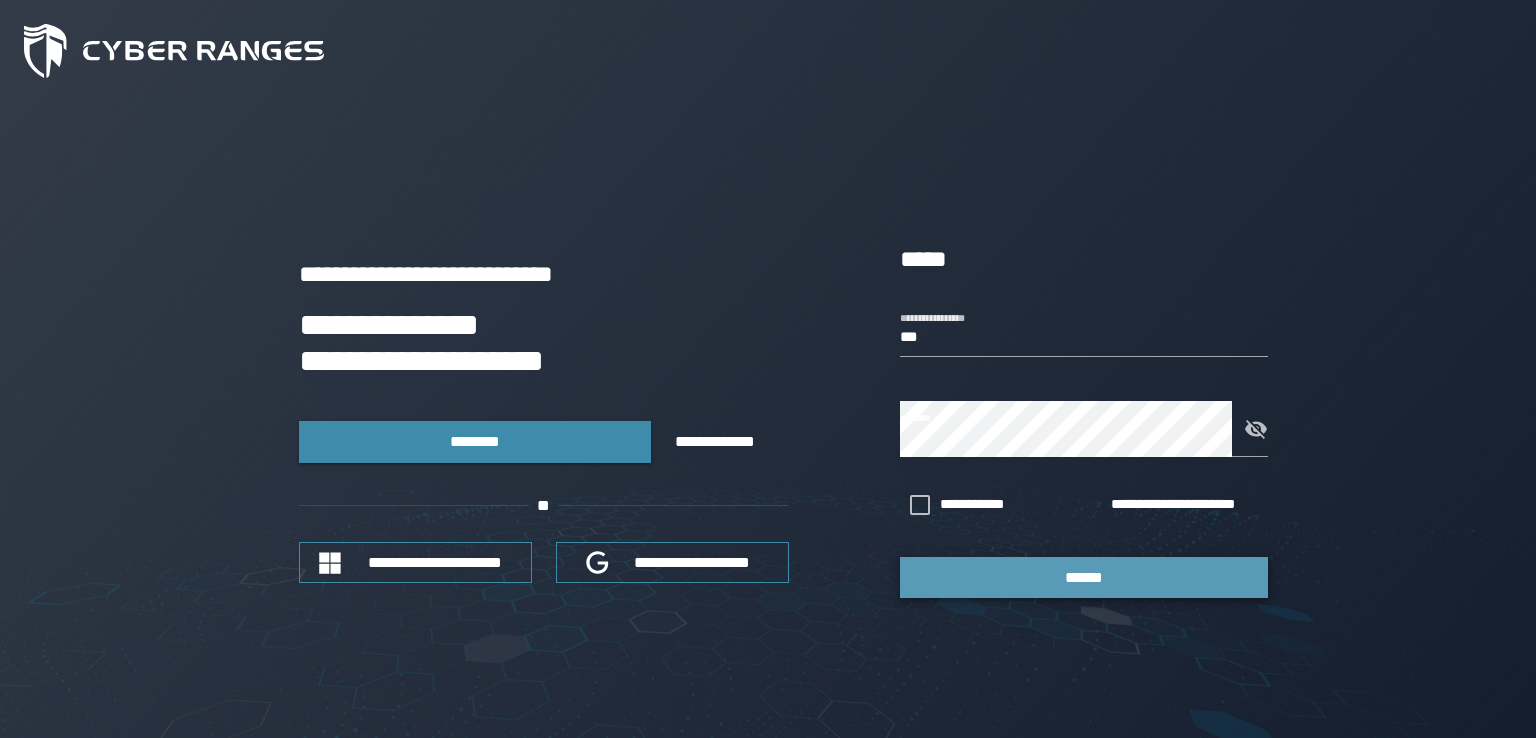 click on "******" at bounding box center [1084, 577] 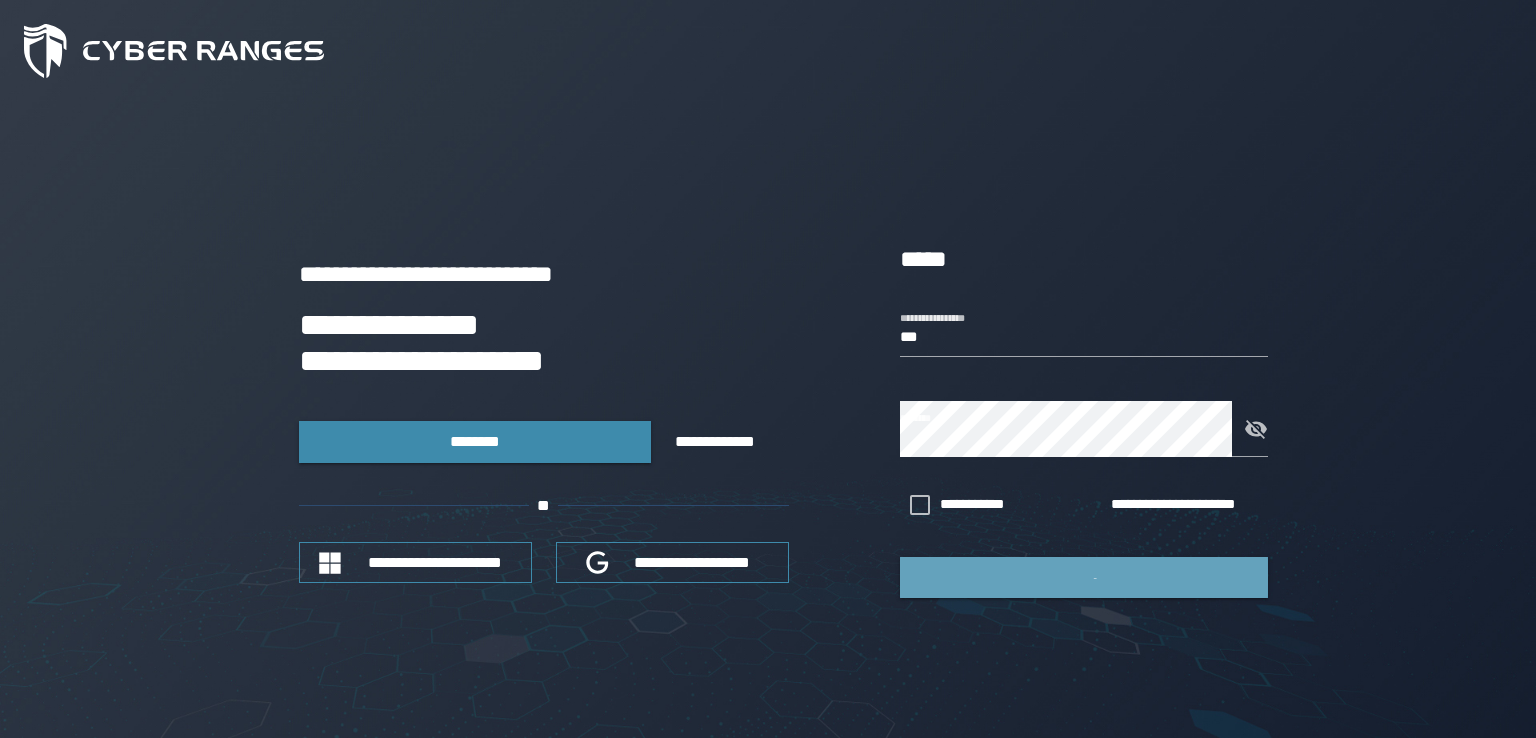 click 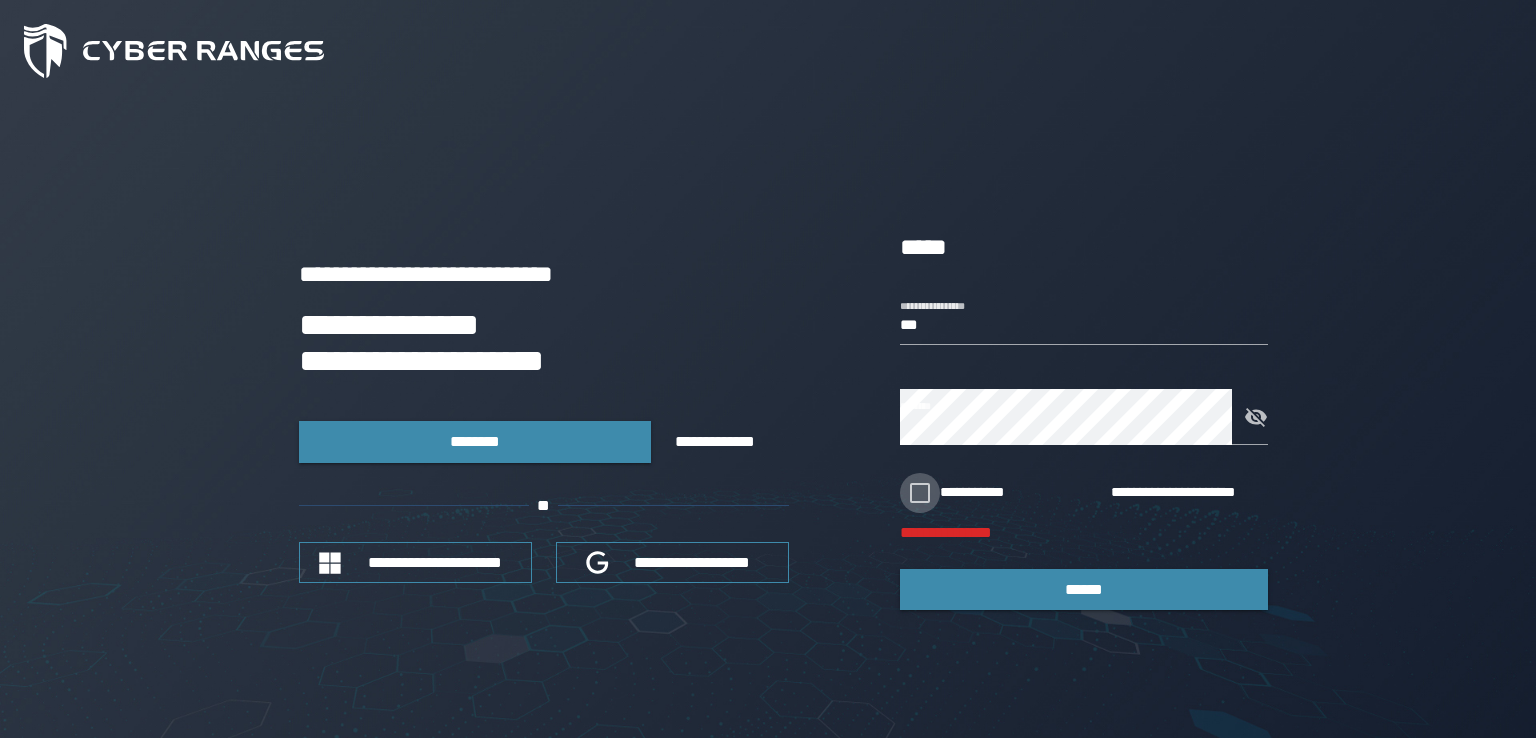 click on "**********" at bounding box center (987, 493) 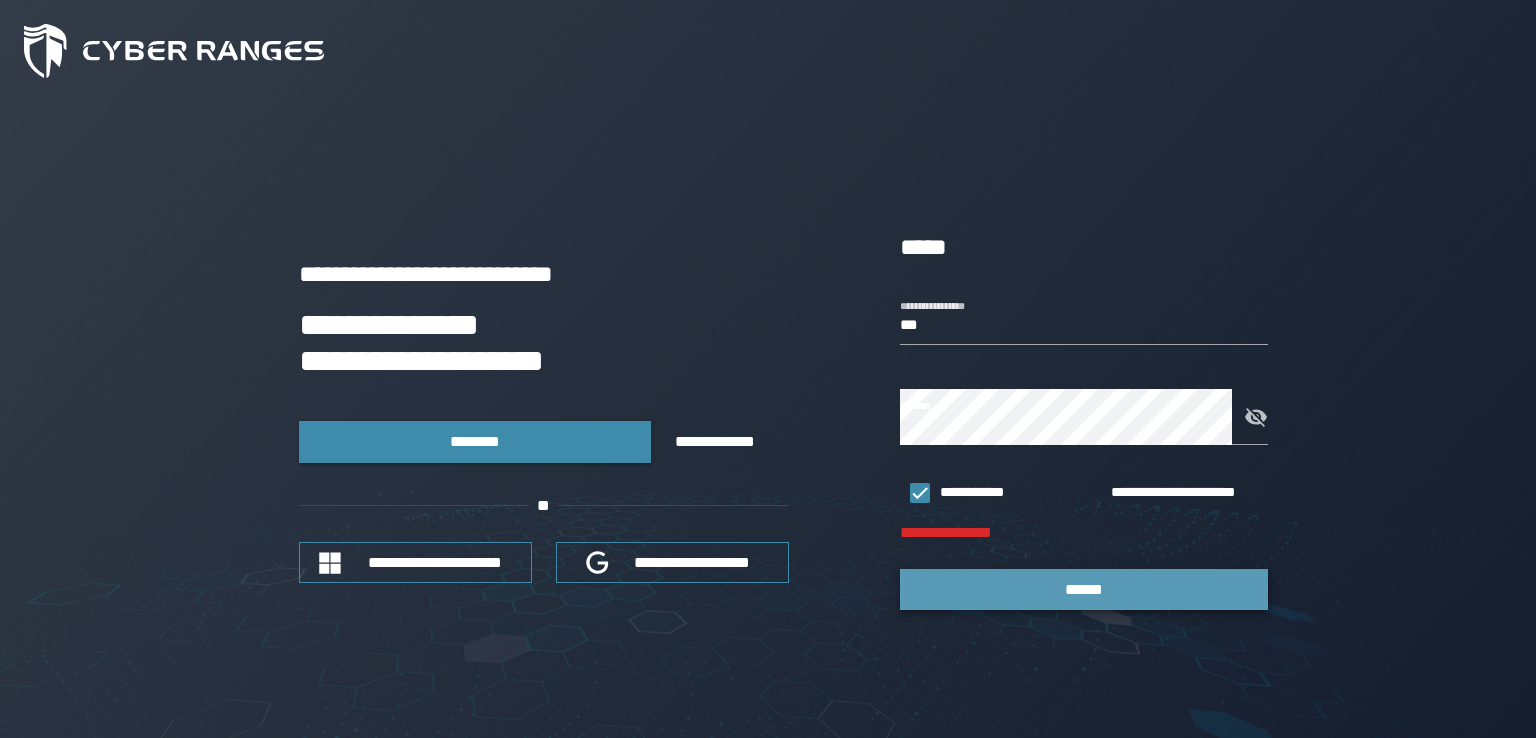 click on "******" at bounding box center (1084, 589) 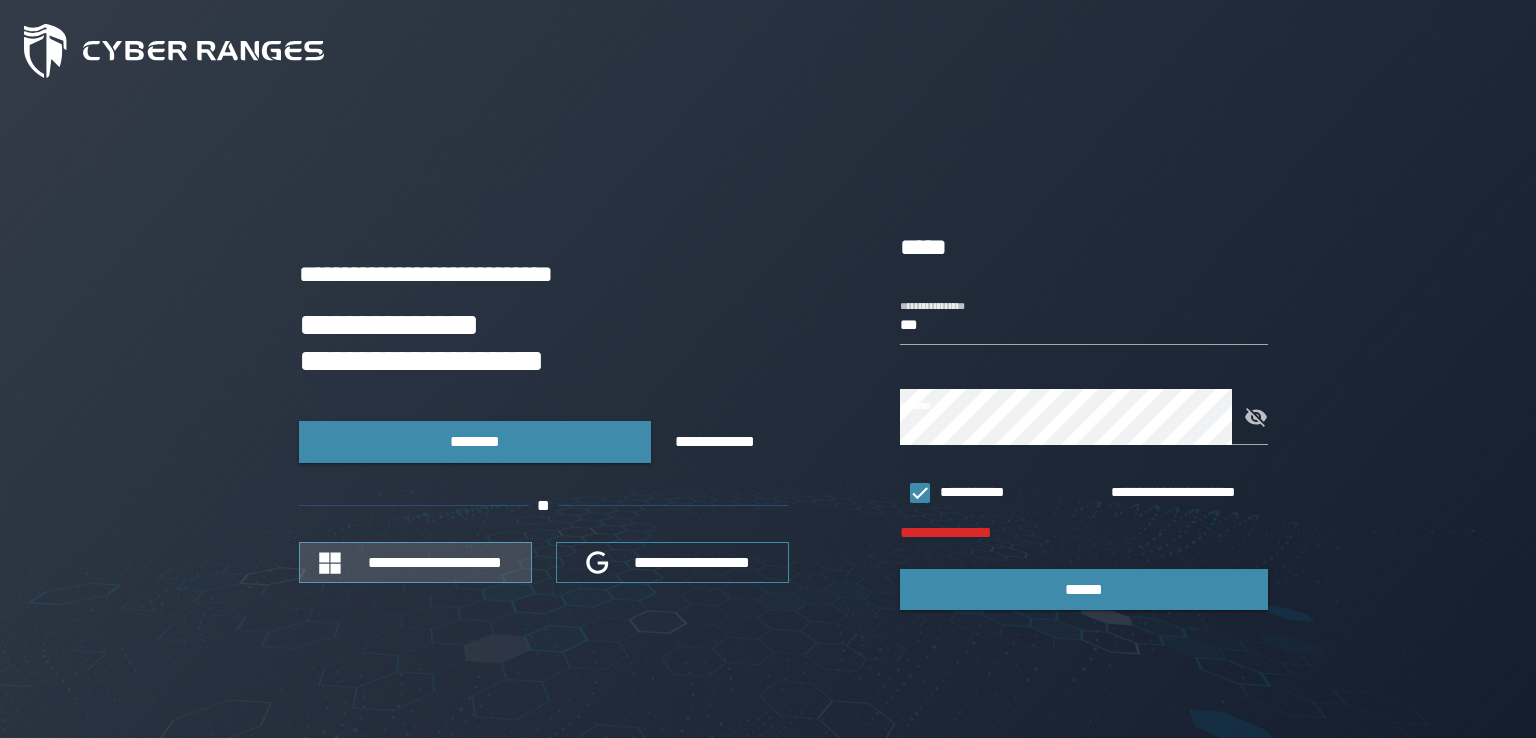 click on "**********" at bounding box center [435, 562] 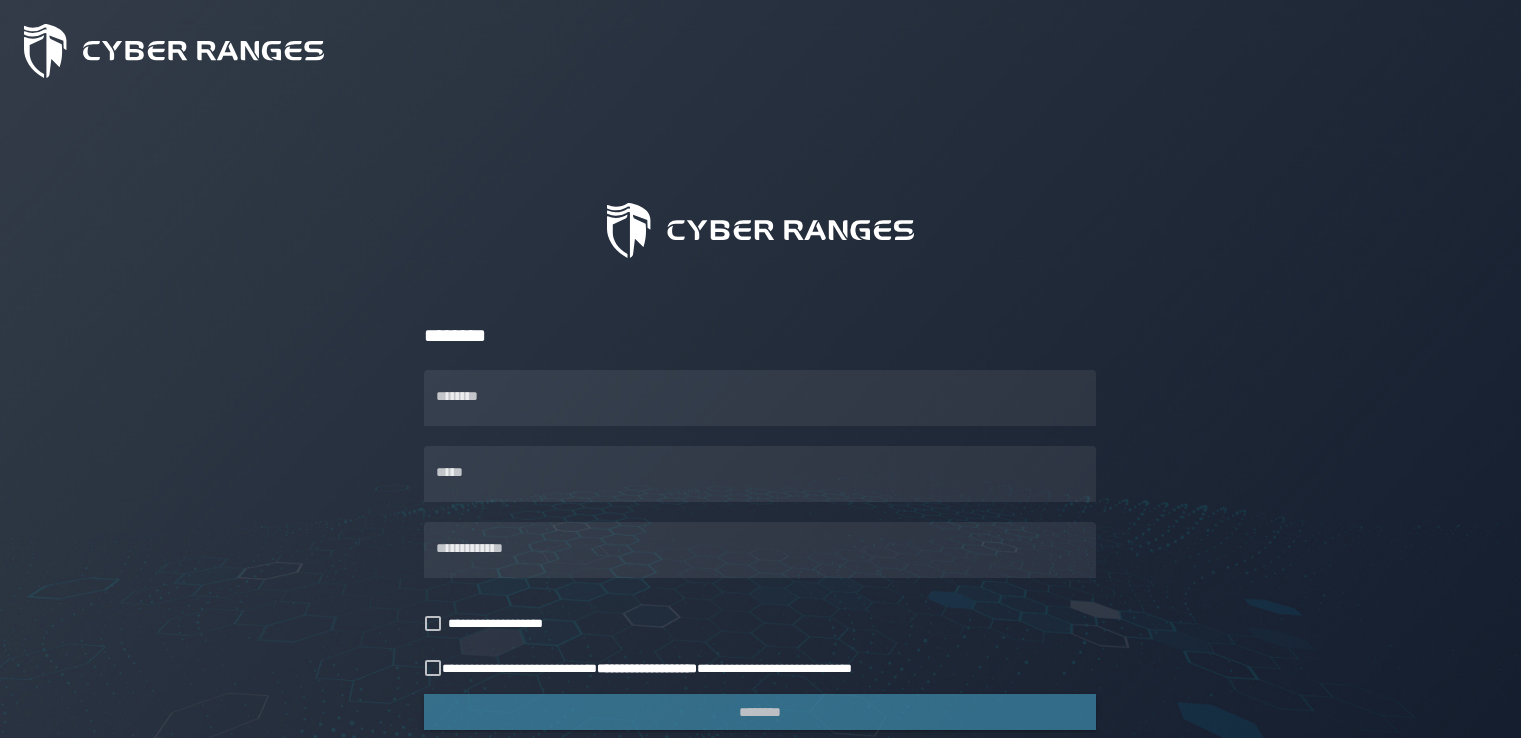 scroll, scrollTop: 0, scrollLeft: 0, axis: both 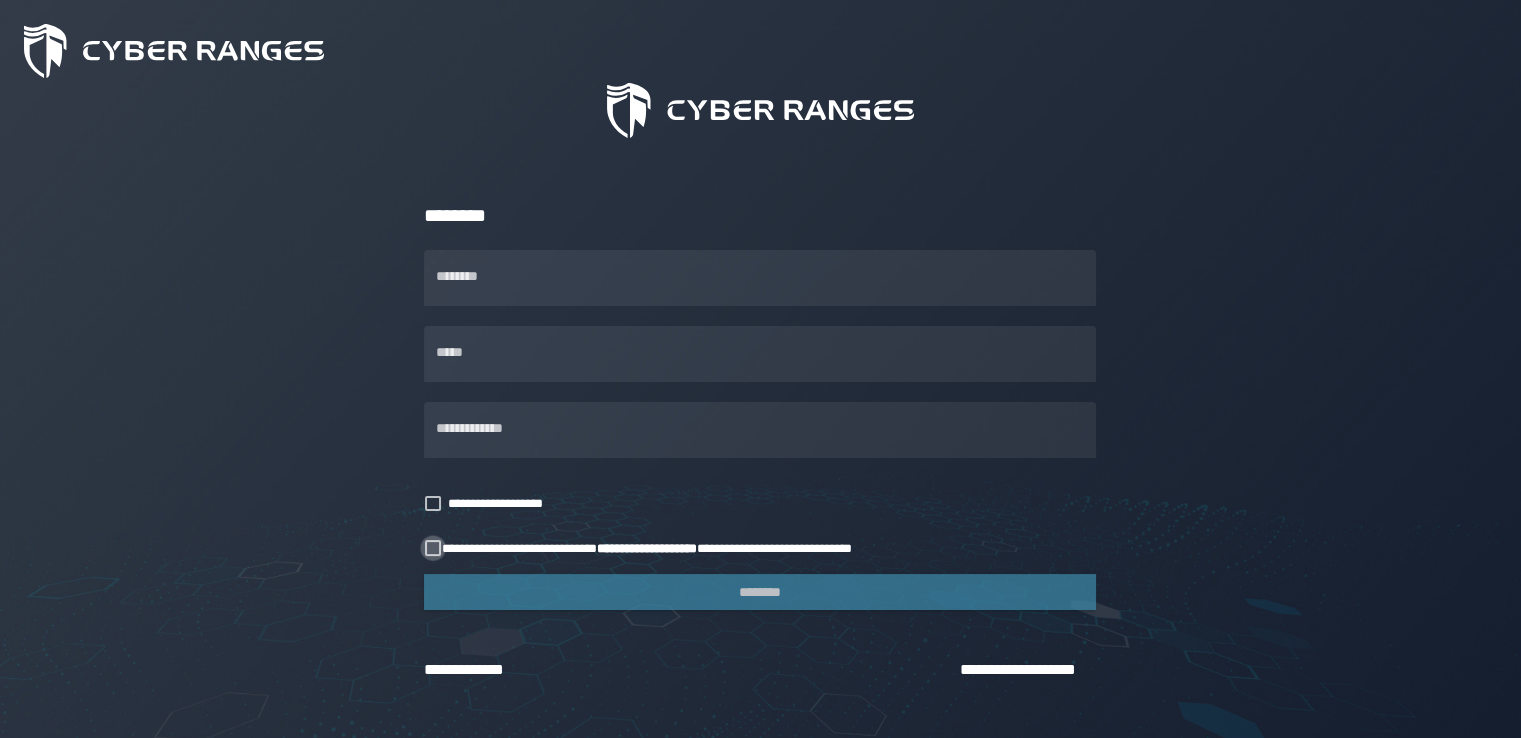 click 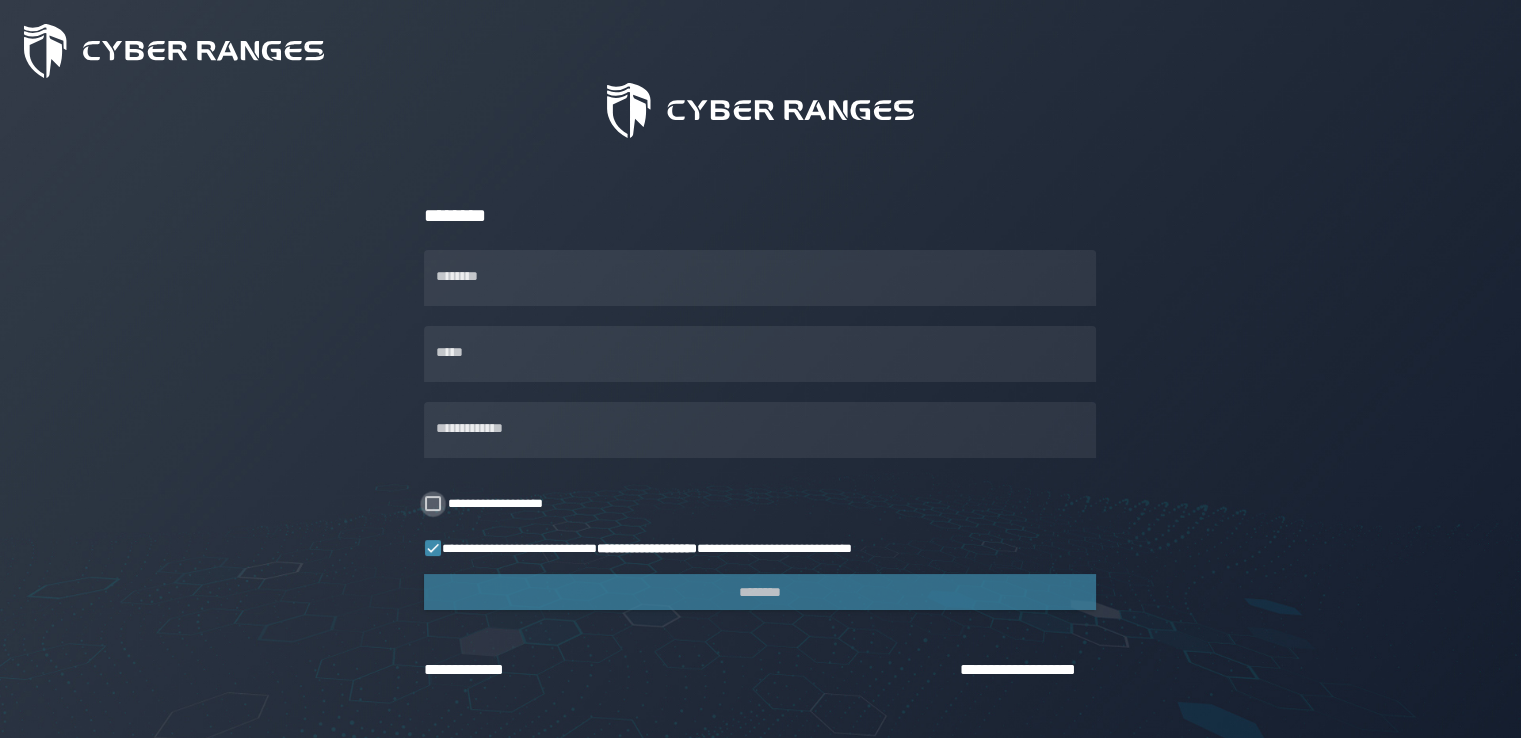 click at bounding box center (433, 504) 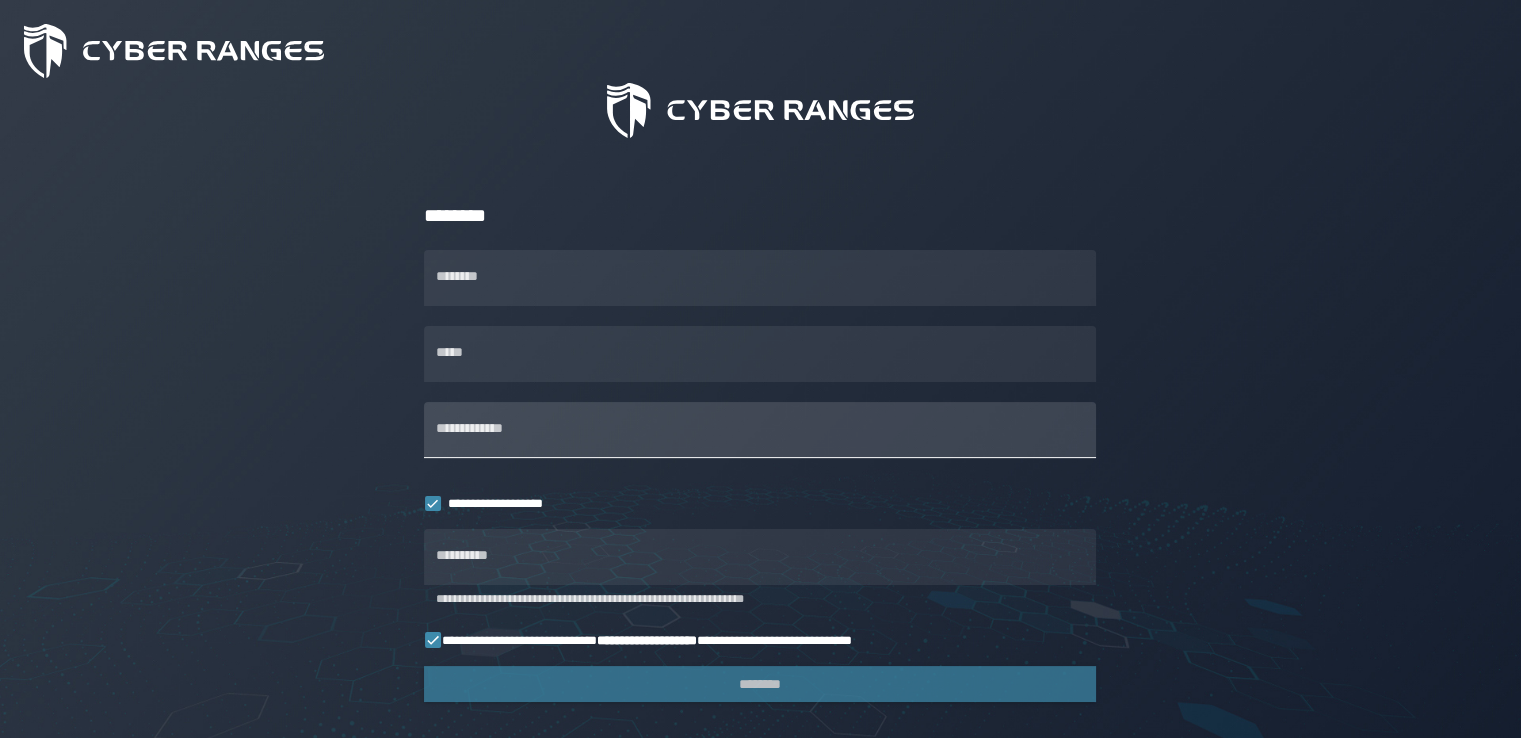 click on "**********" at bounding box center [760, 430] 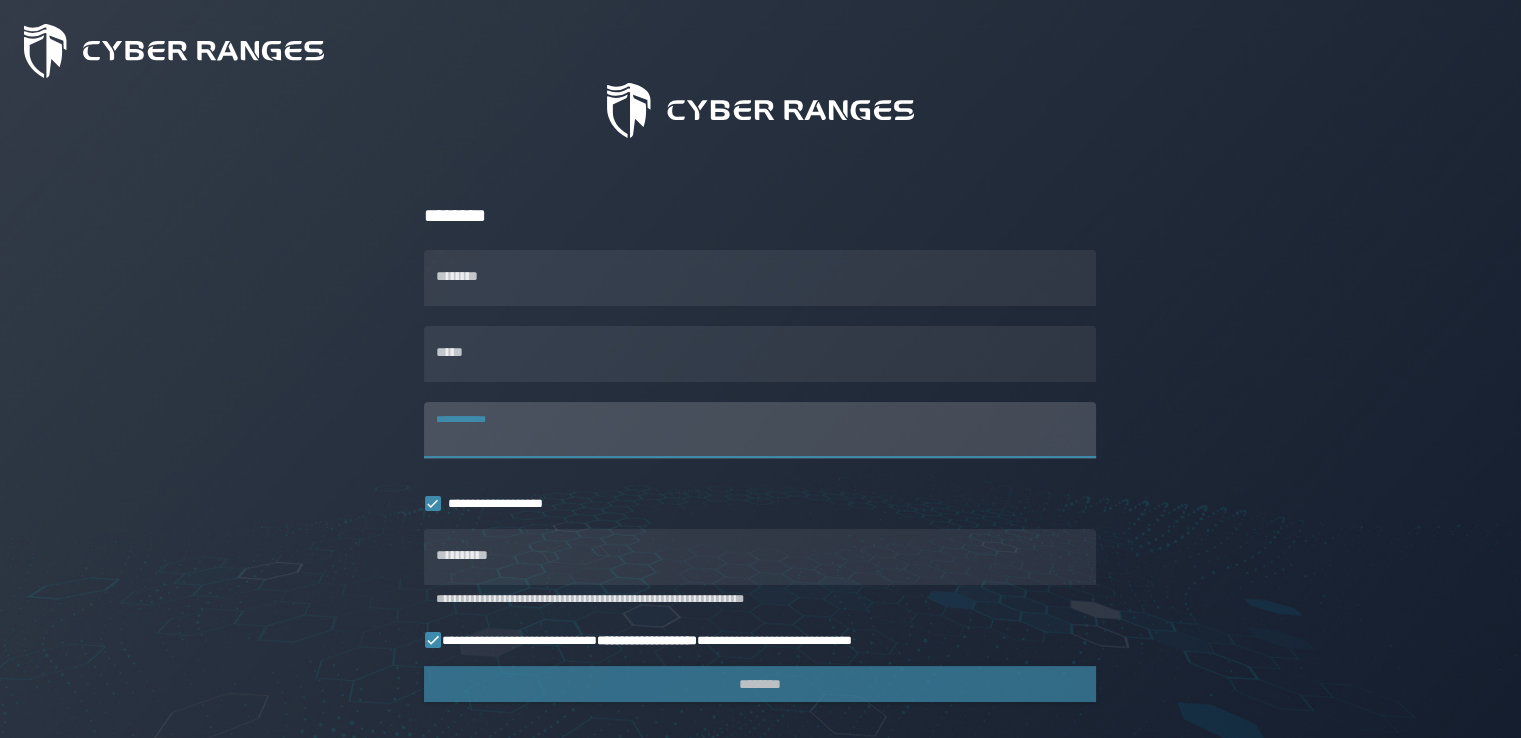 paste on "**********" 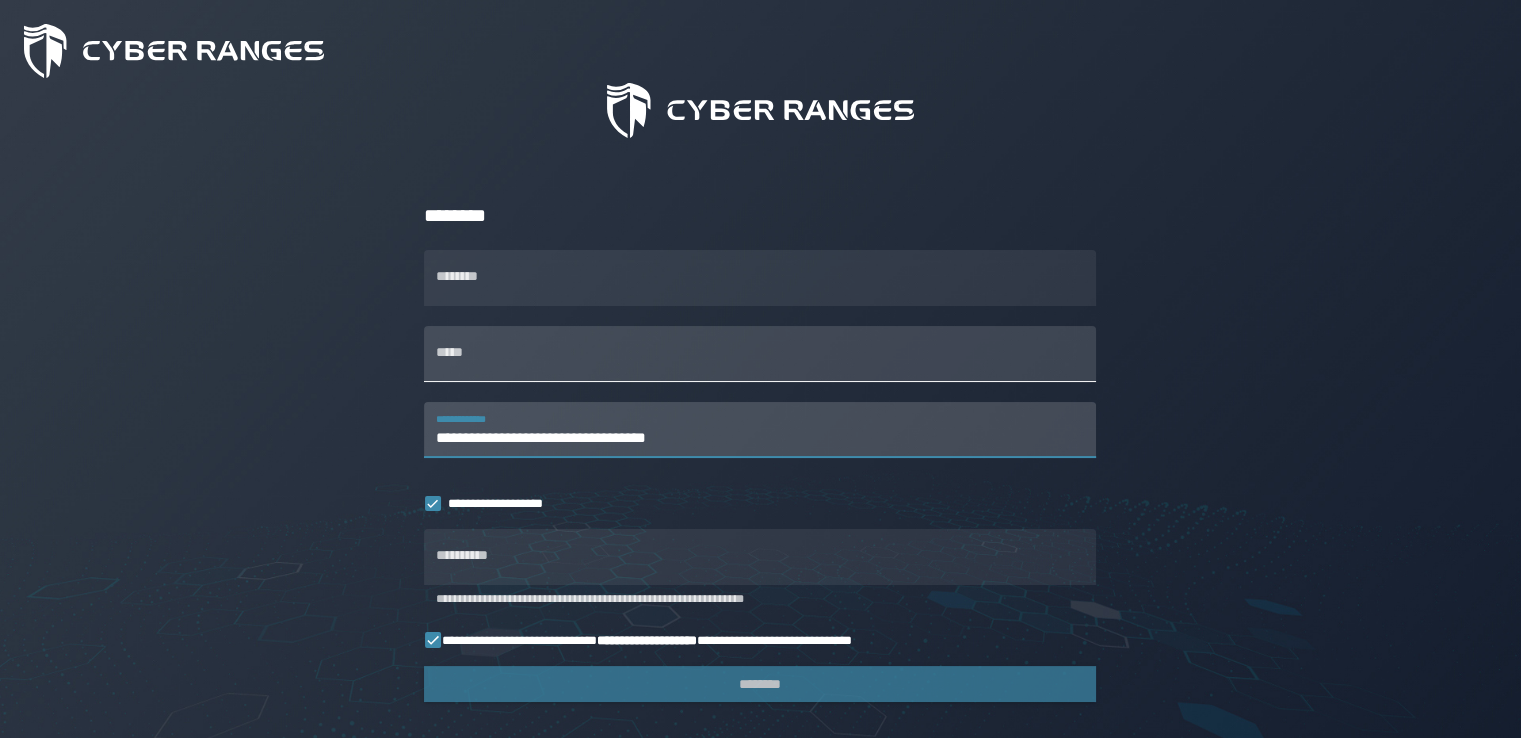 type on "**********" 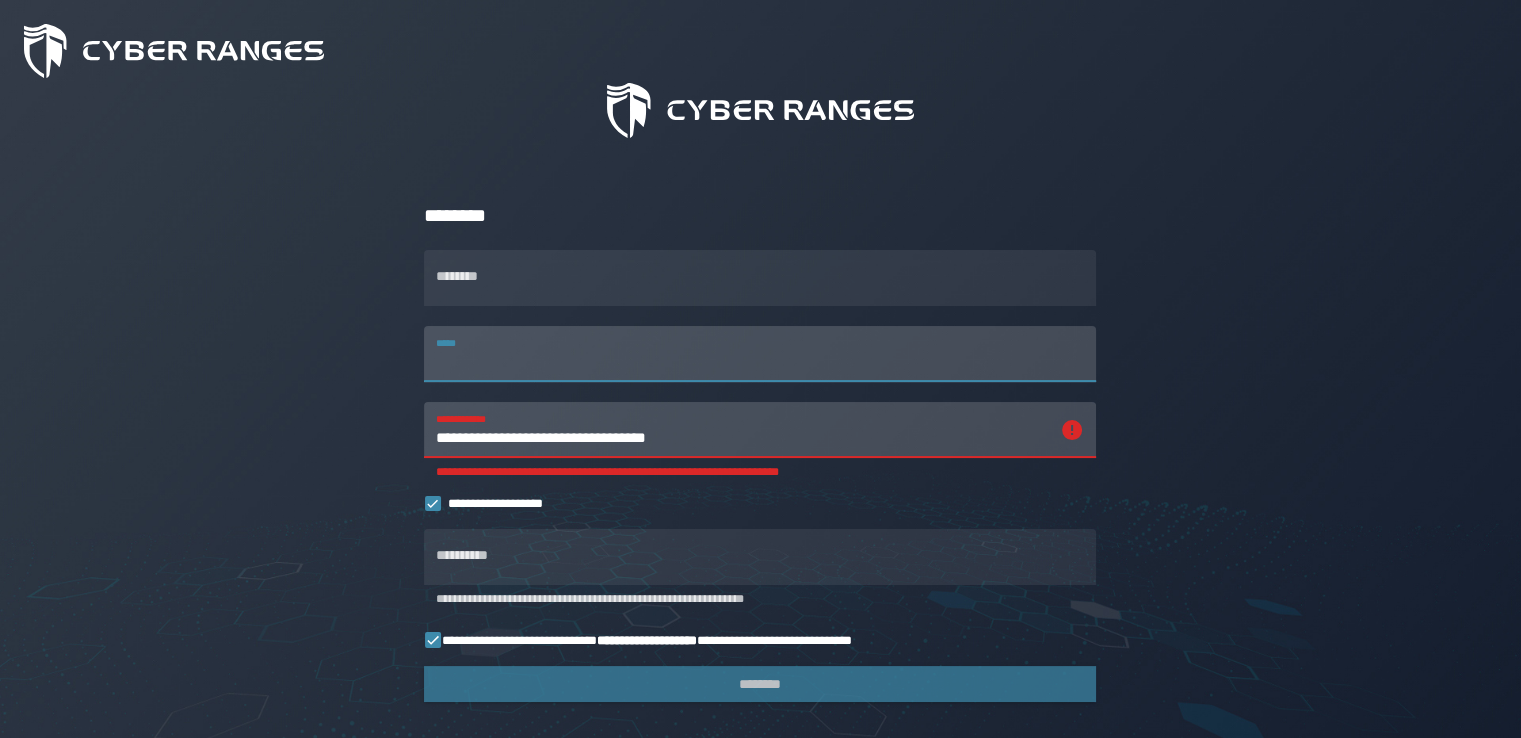 paste on "**********" 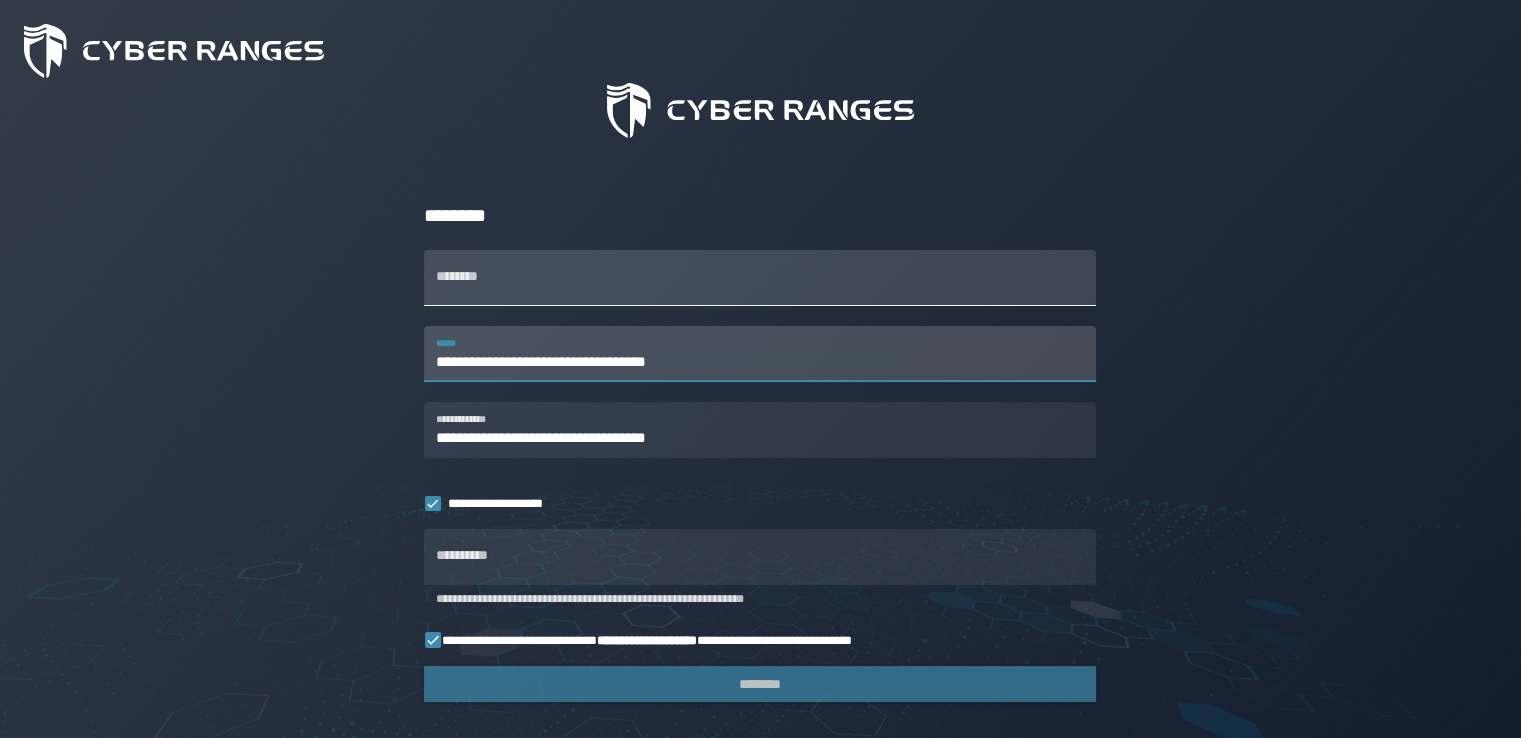 type on "**********" 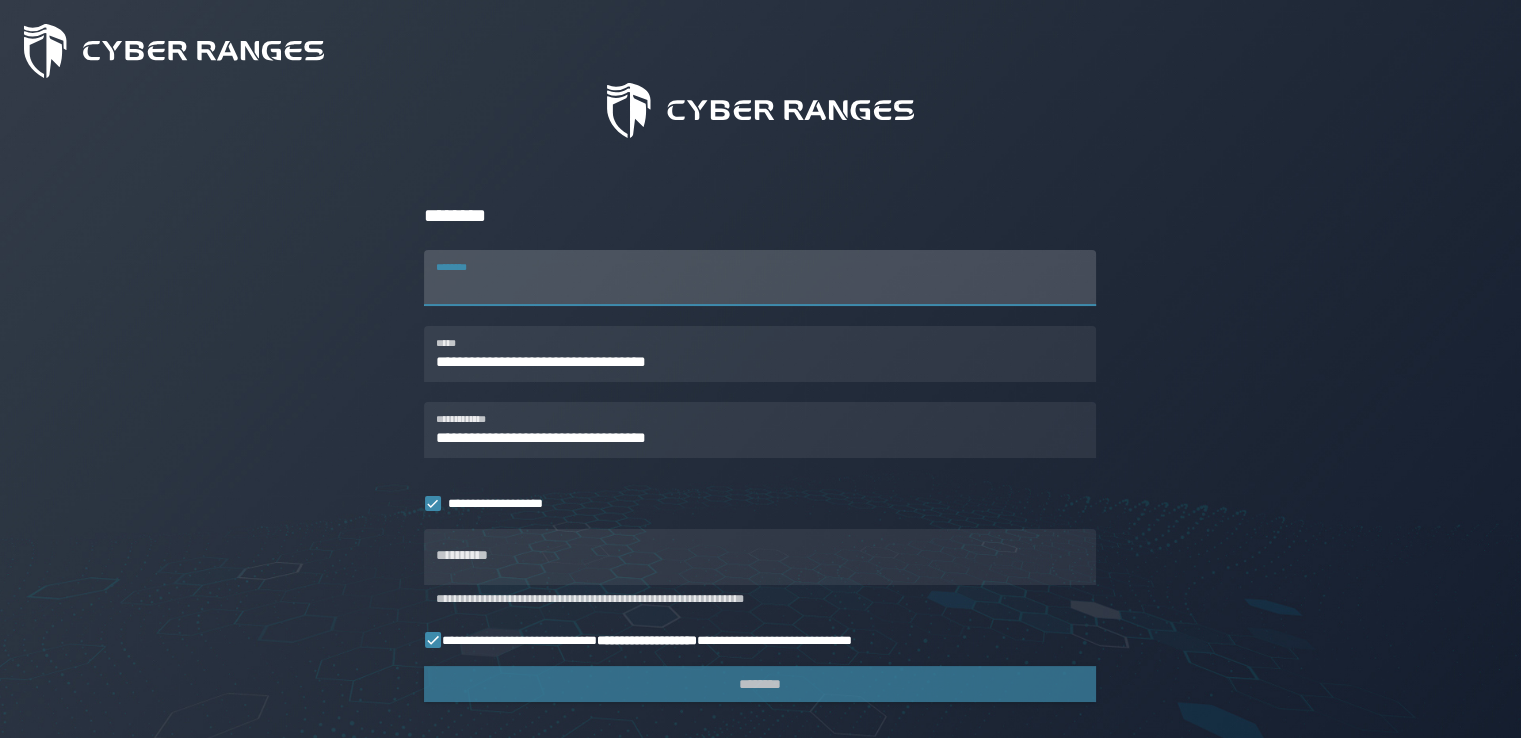 click on "********" at bounding box center [760, 278] 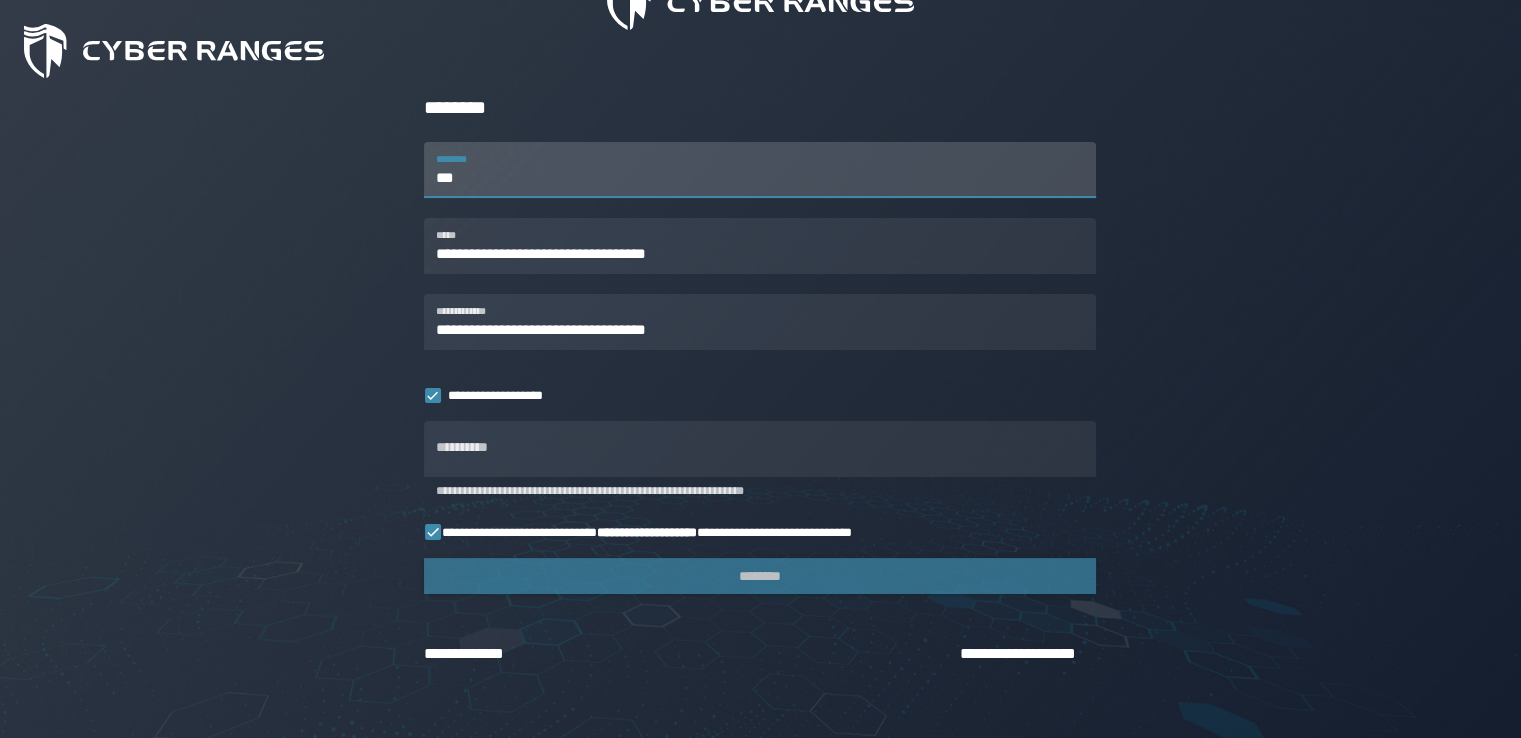 scroll, scrollTop: 258, scrollLeft: 0, axis: vertical 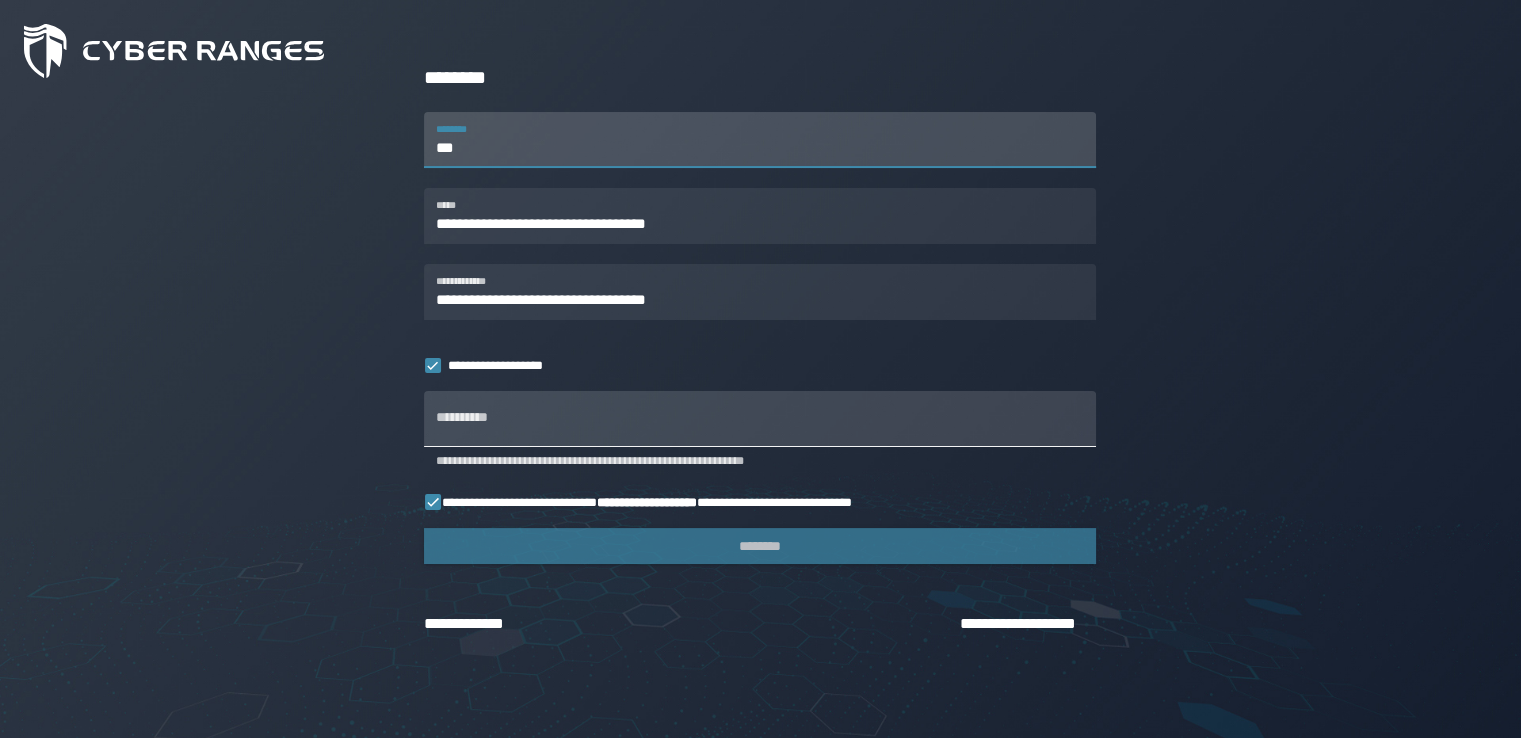 type on "***" 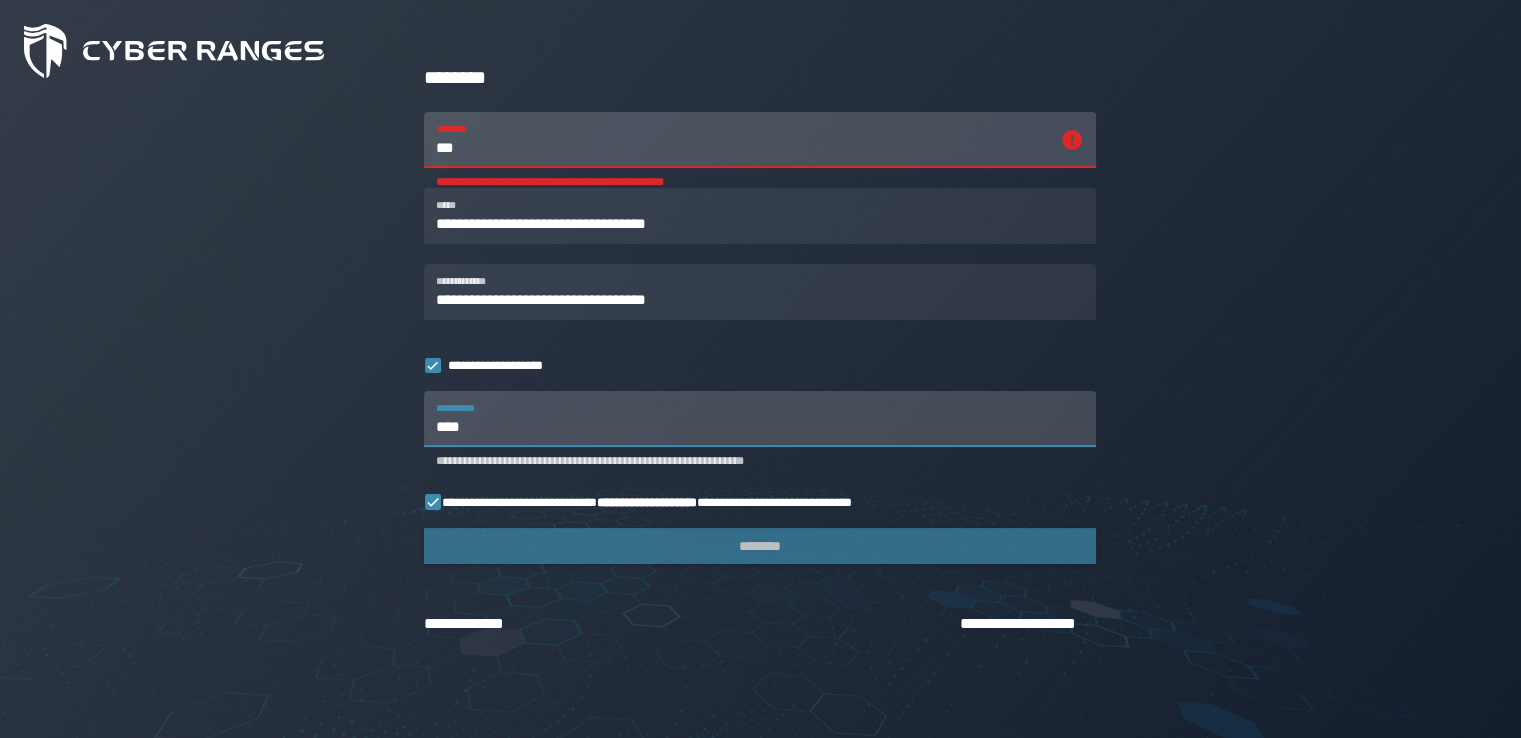 type on "****" 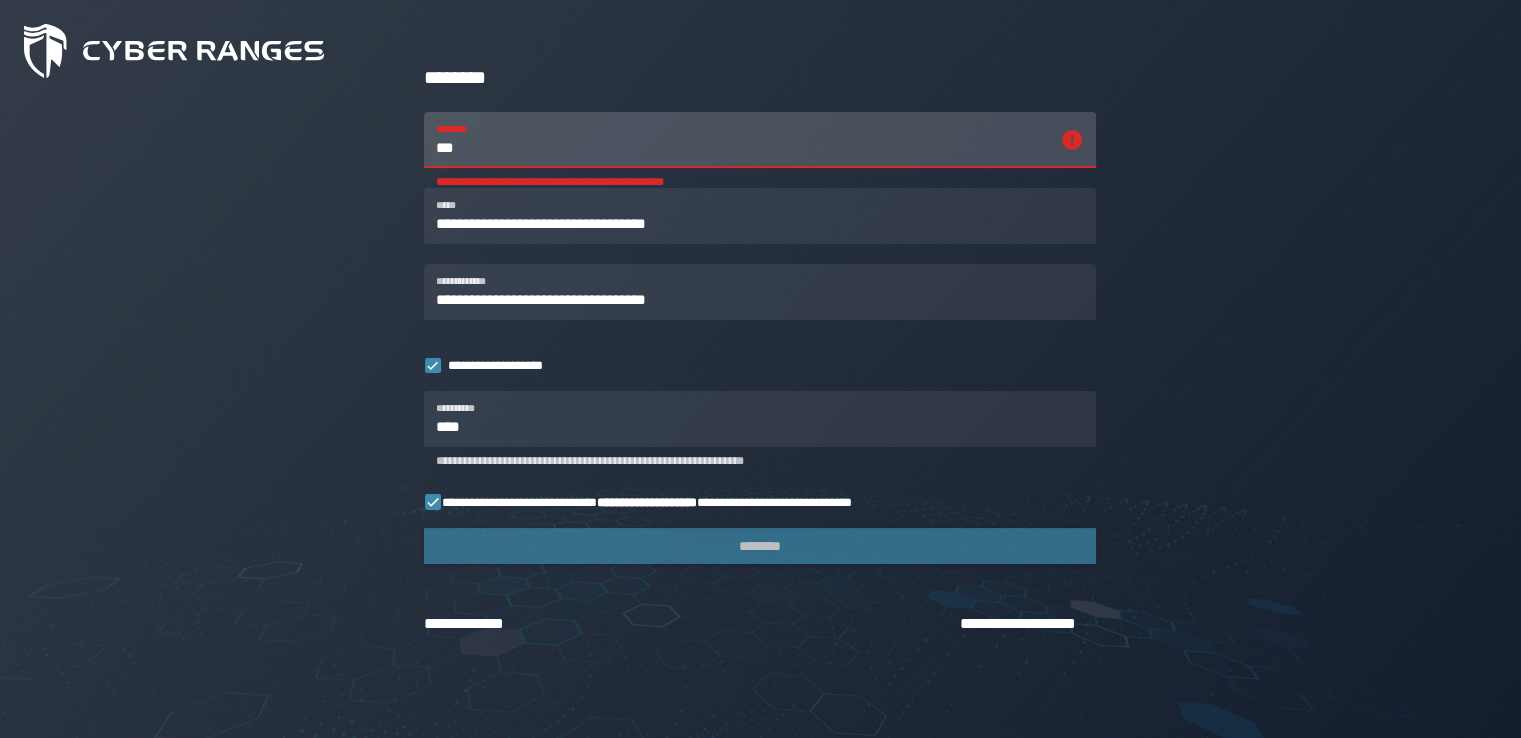 click on "***" at bounding box center [742, 140] 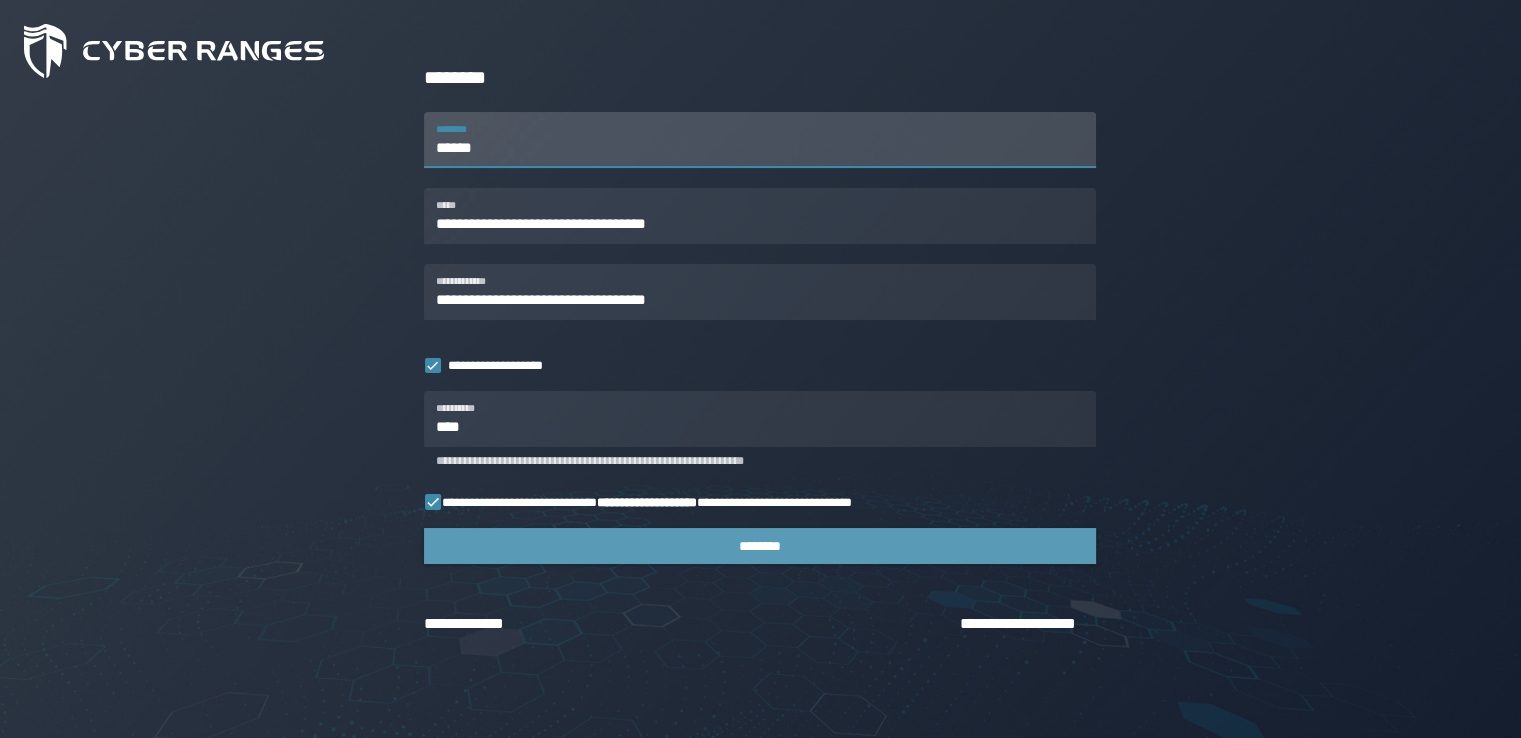type on "******" 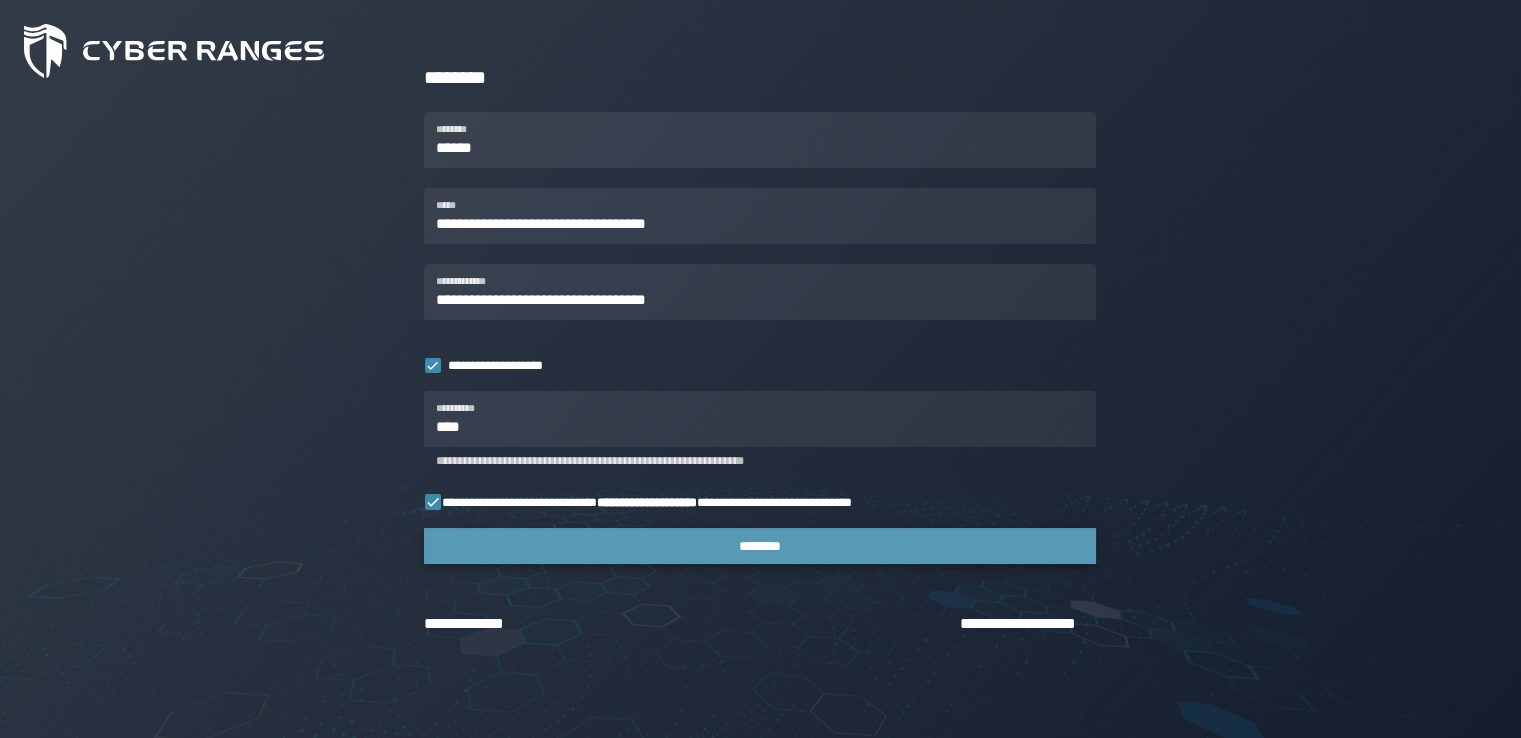 click on "********" at bounding box center (760, 546) 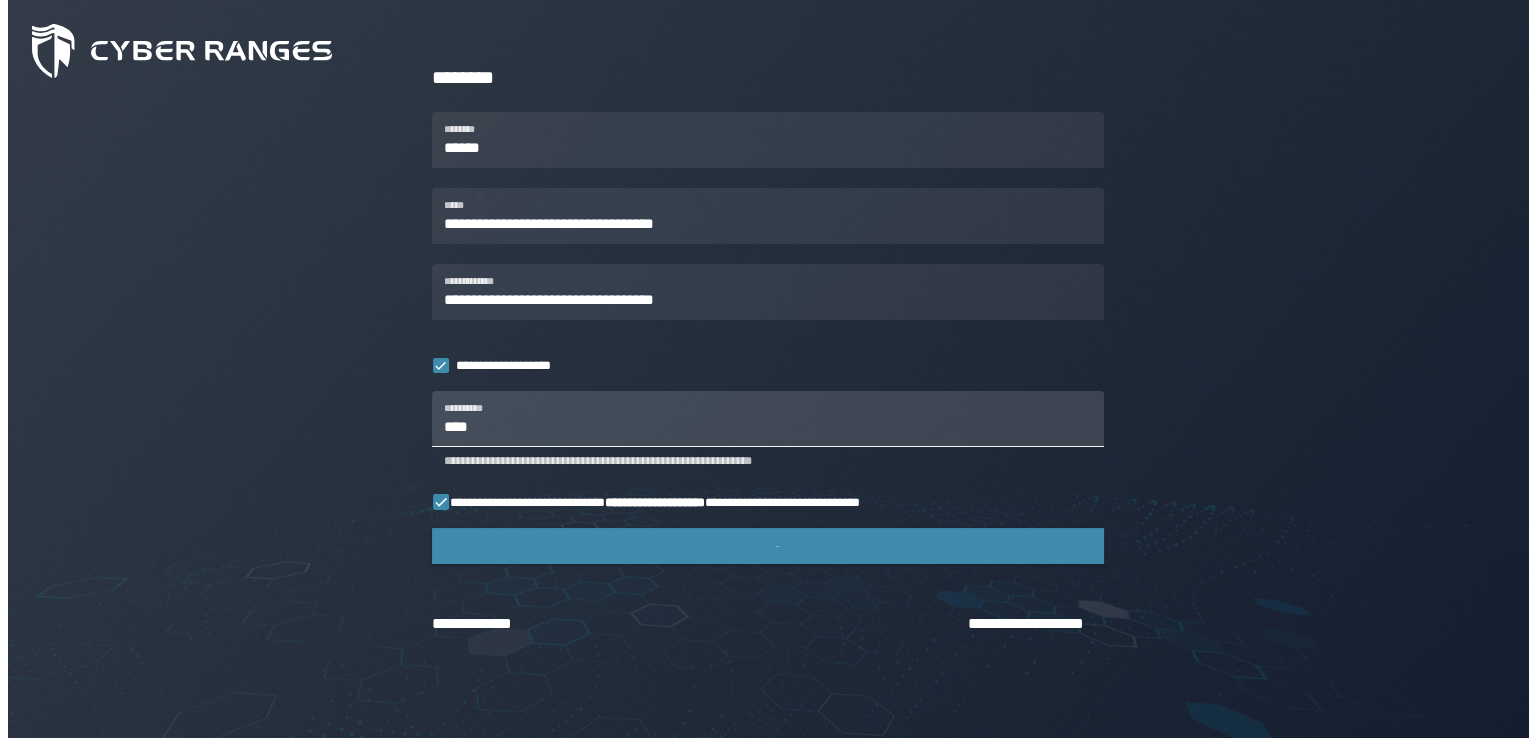 scroll, scrollTop: 0, scrollLeft: 0, axis: both 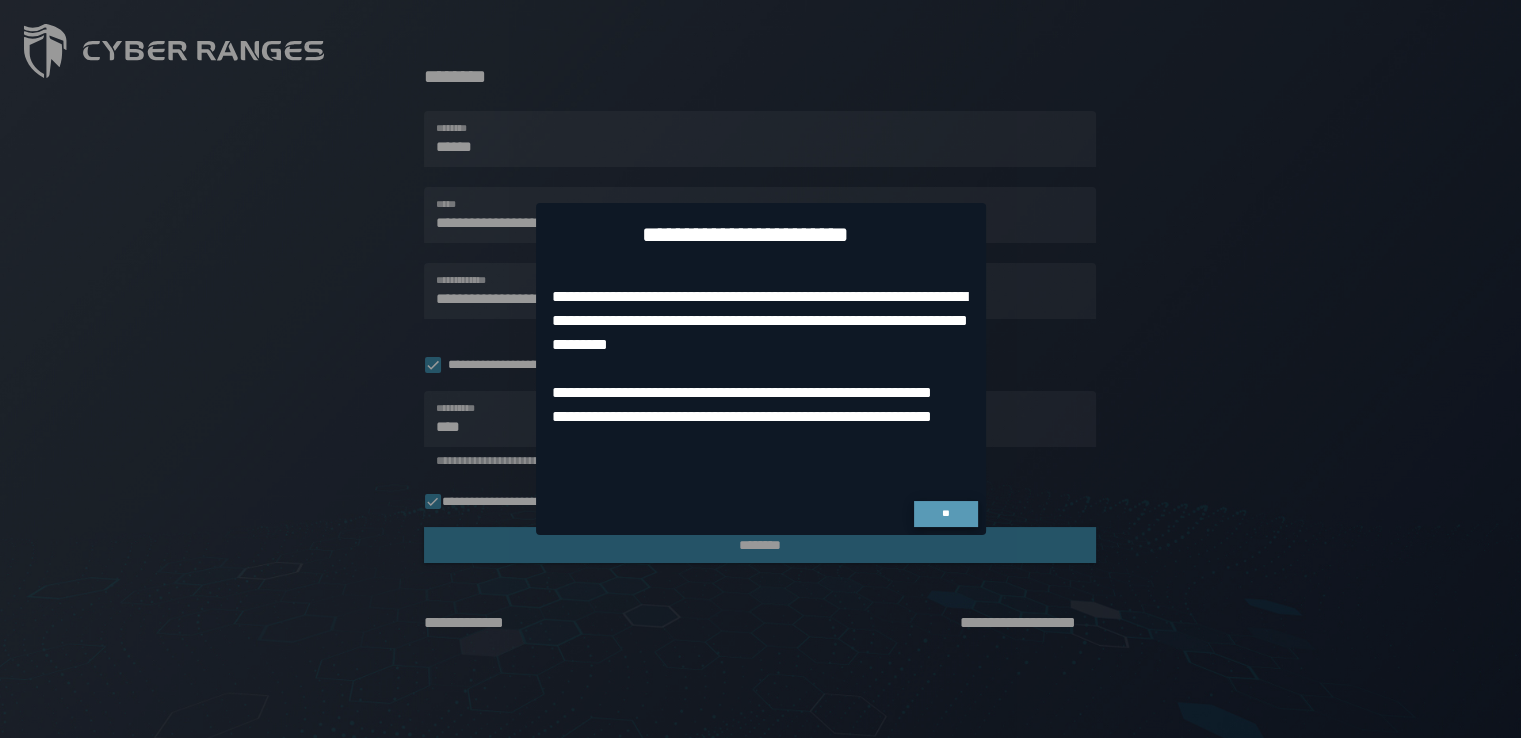 click on "**" at bounding box center (946, 514) 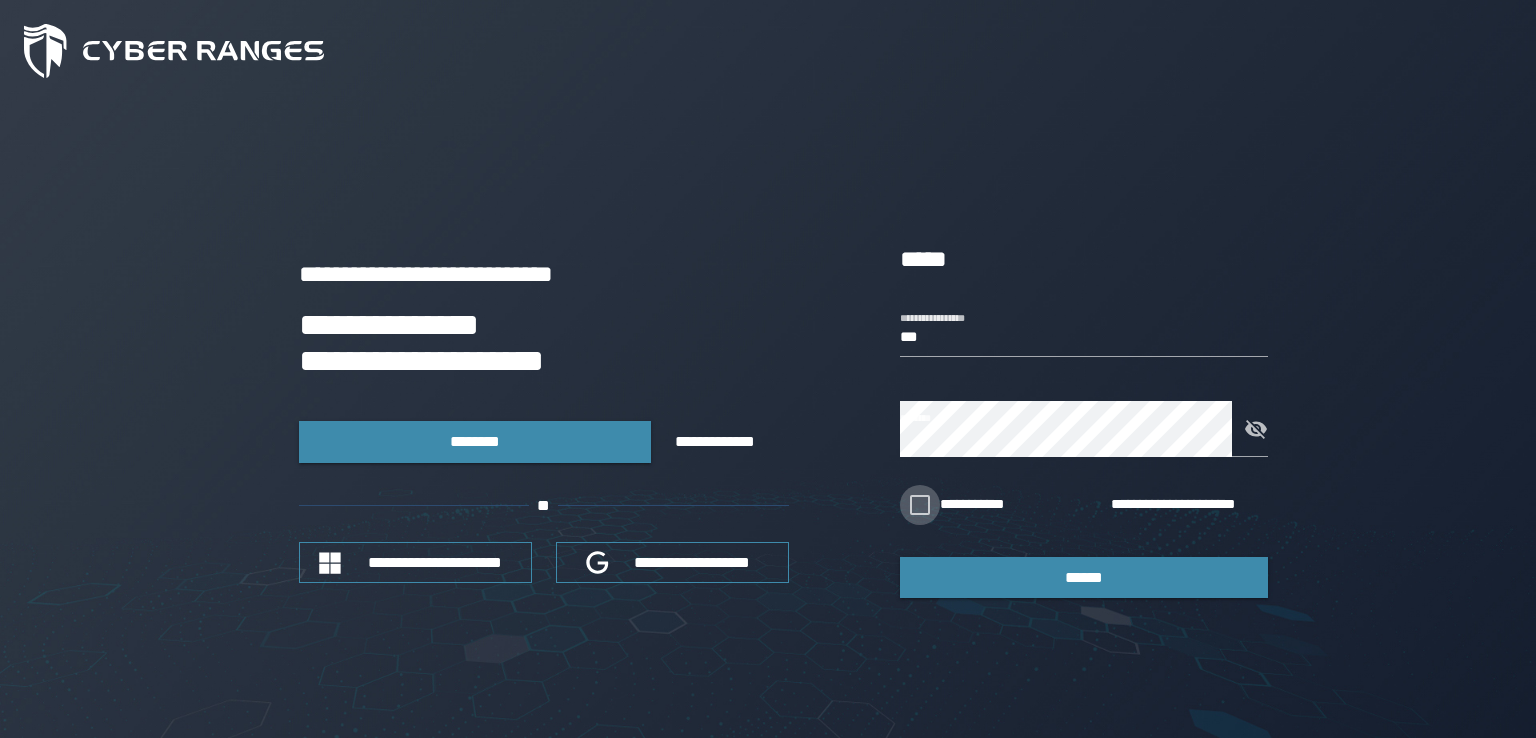 click at bounding box center [920, 505] 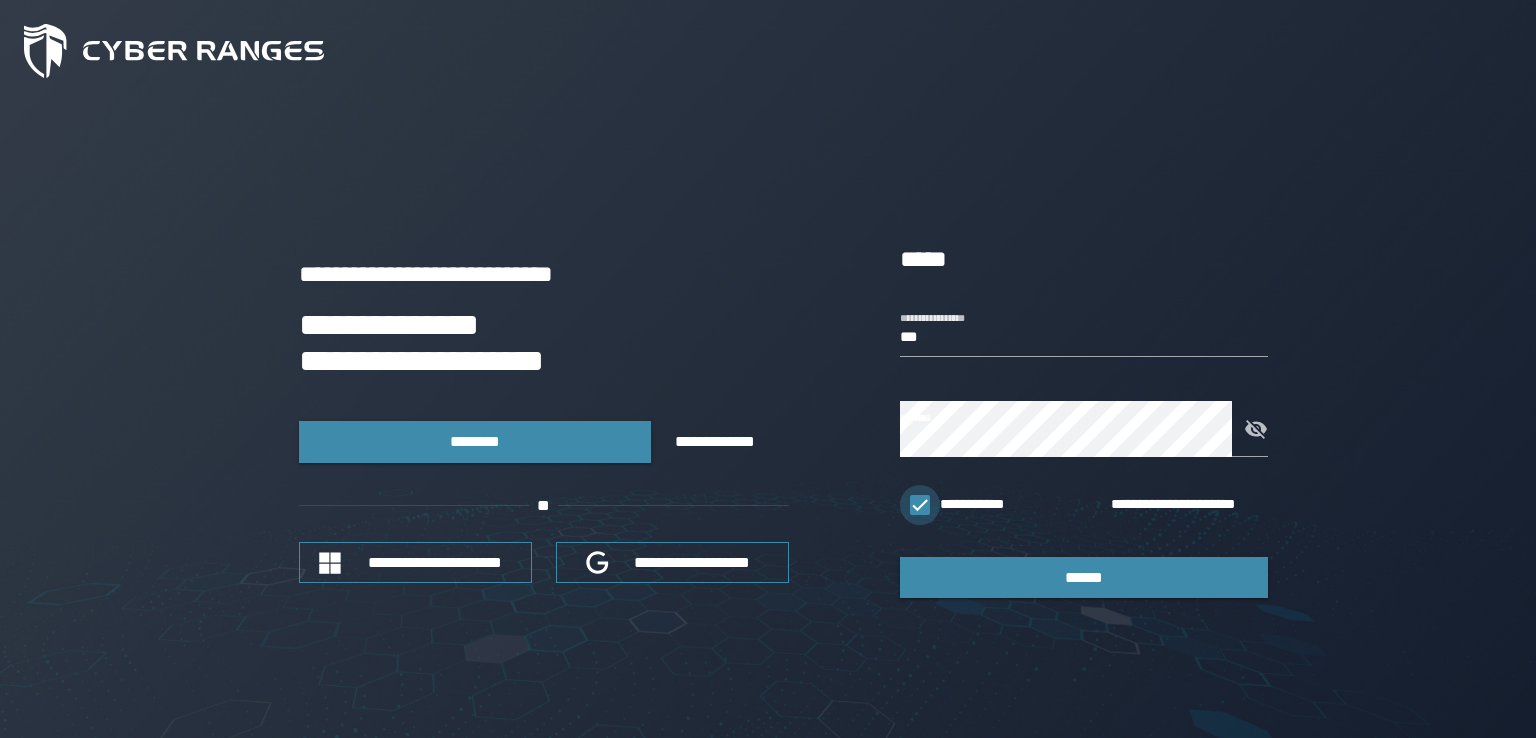 click at bounding box center [920, 505] 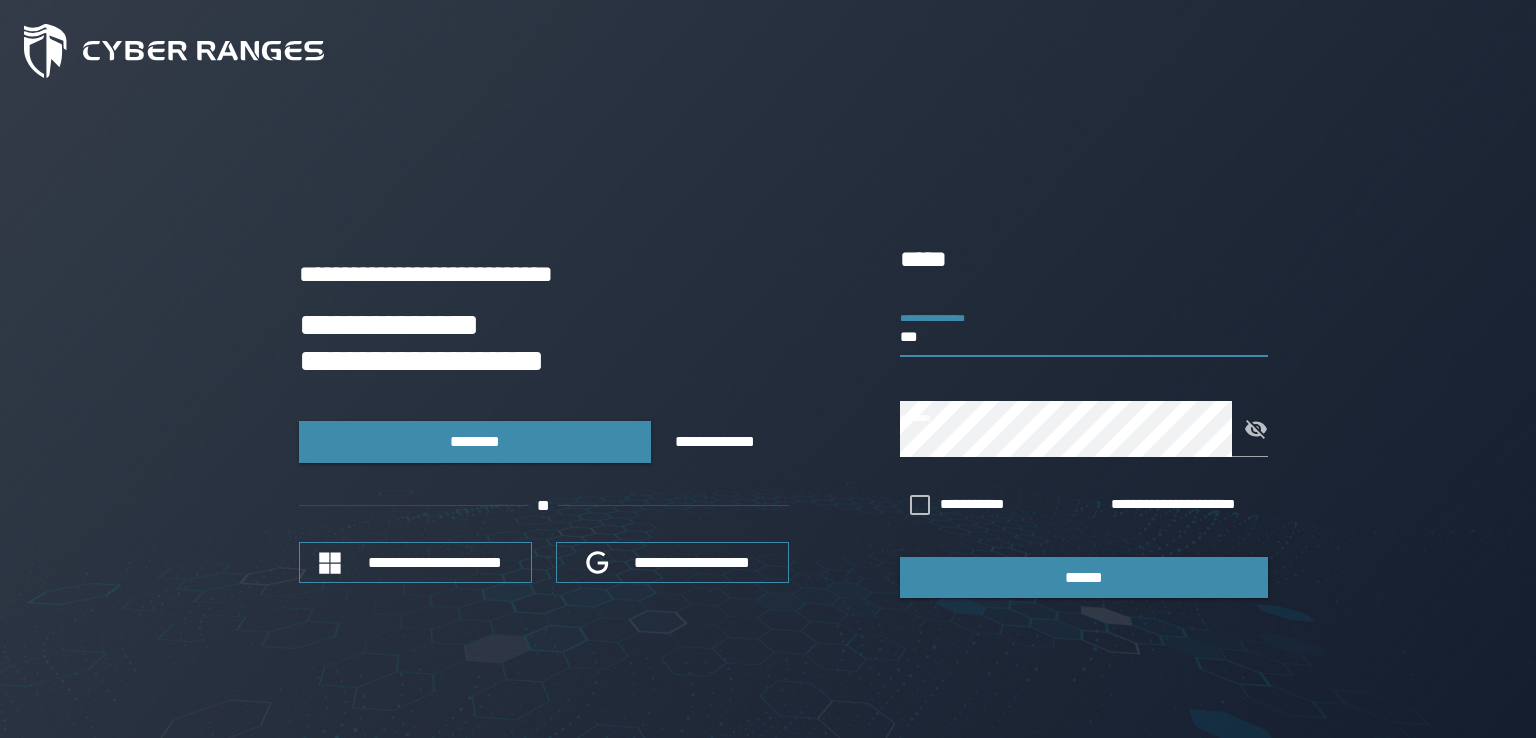 click on "***" at bounding box center [1084, 329] 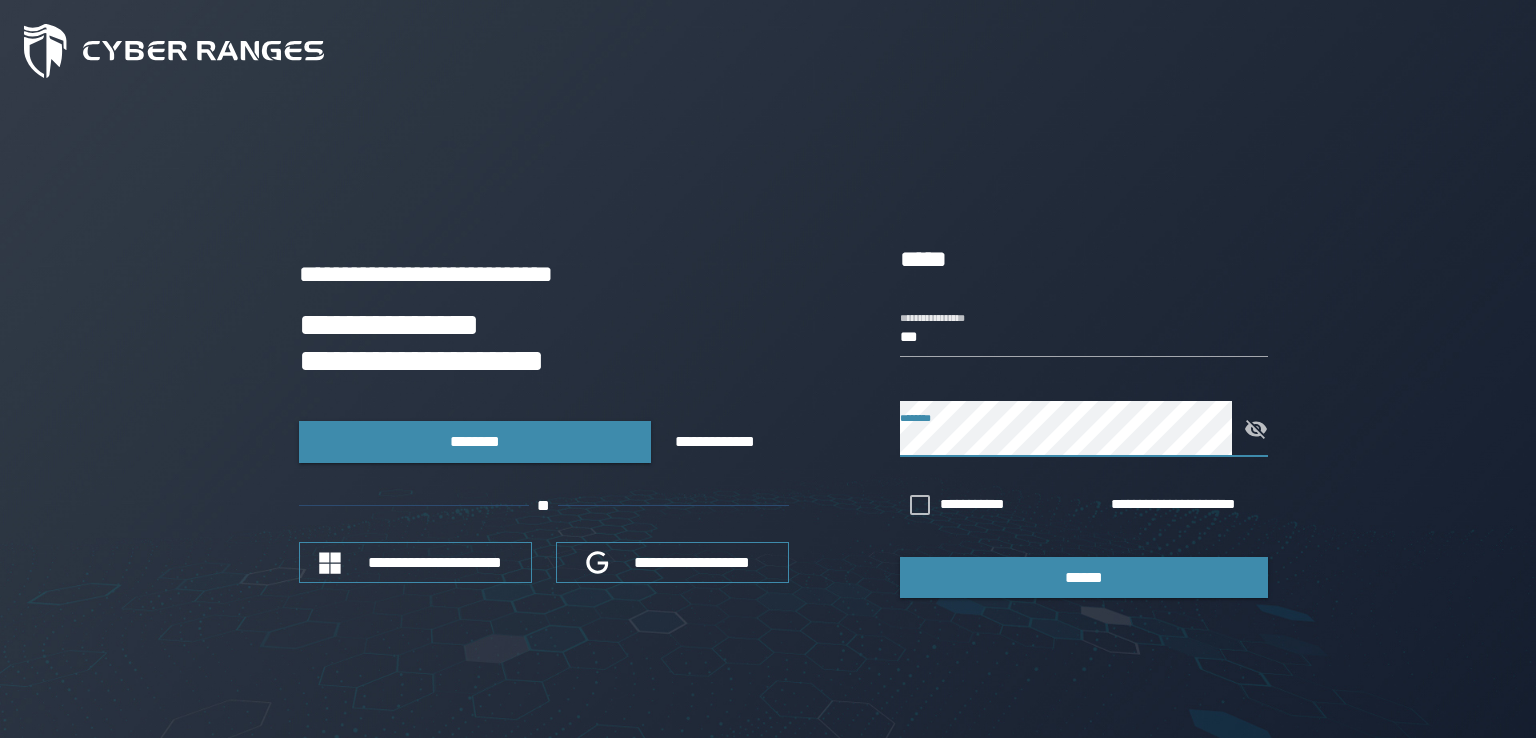 click 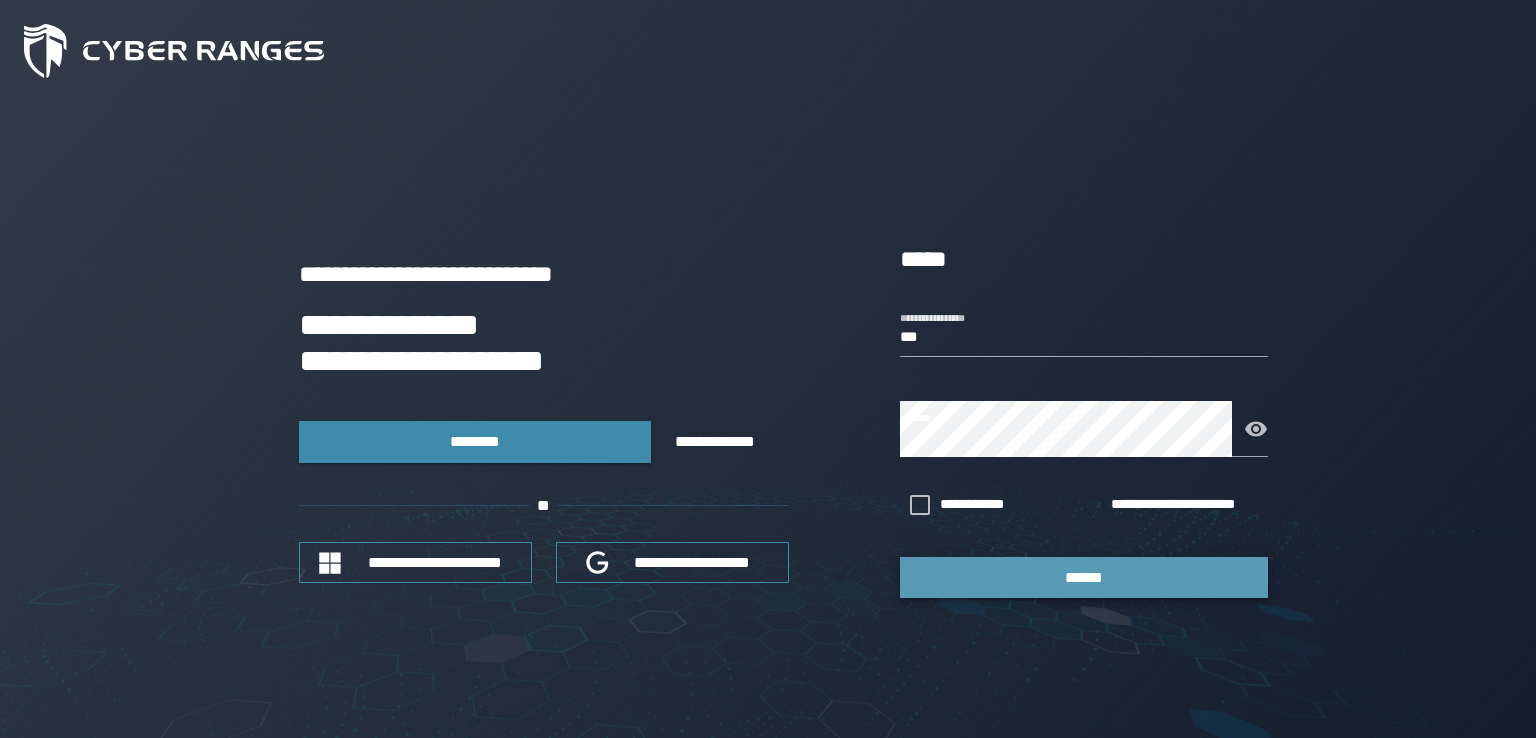 click on "******" at bounding box center [1084, 577] 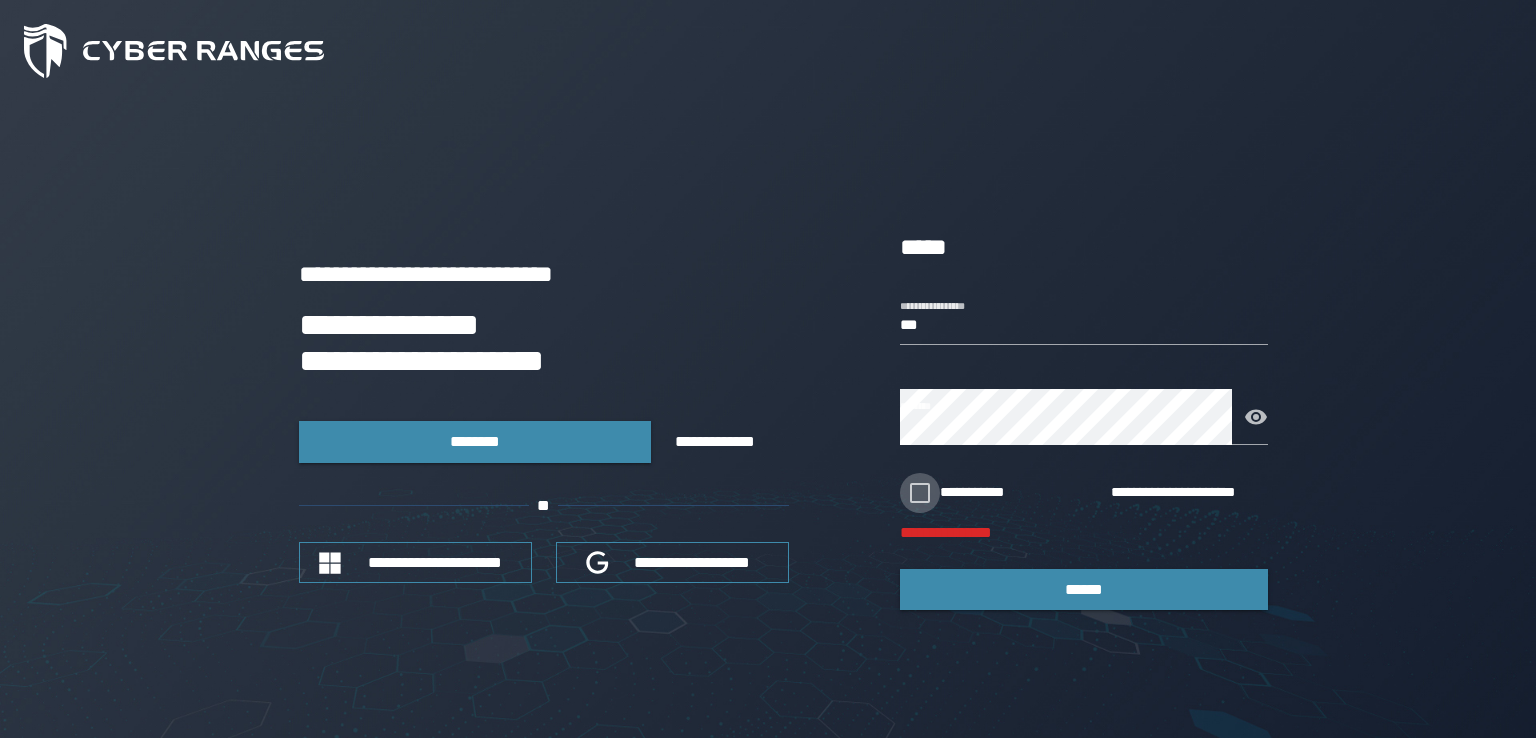 click 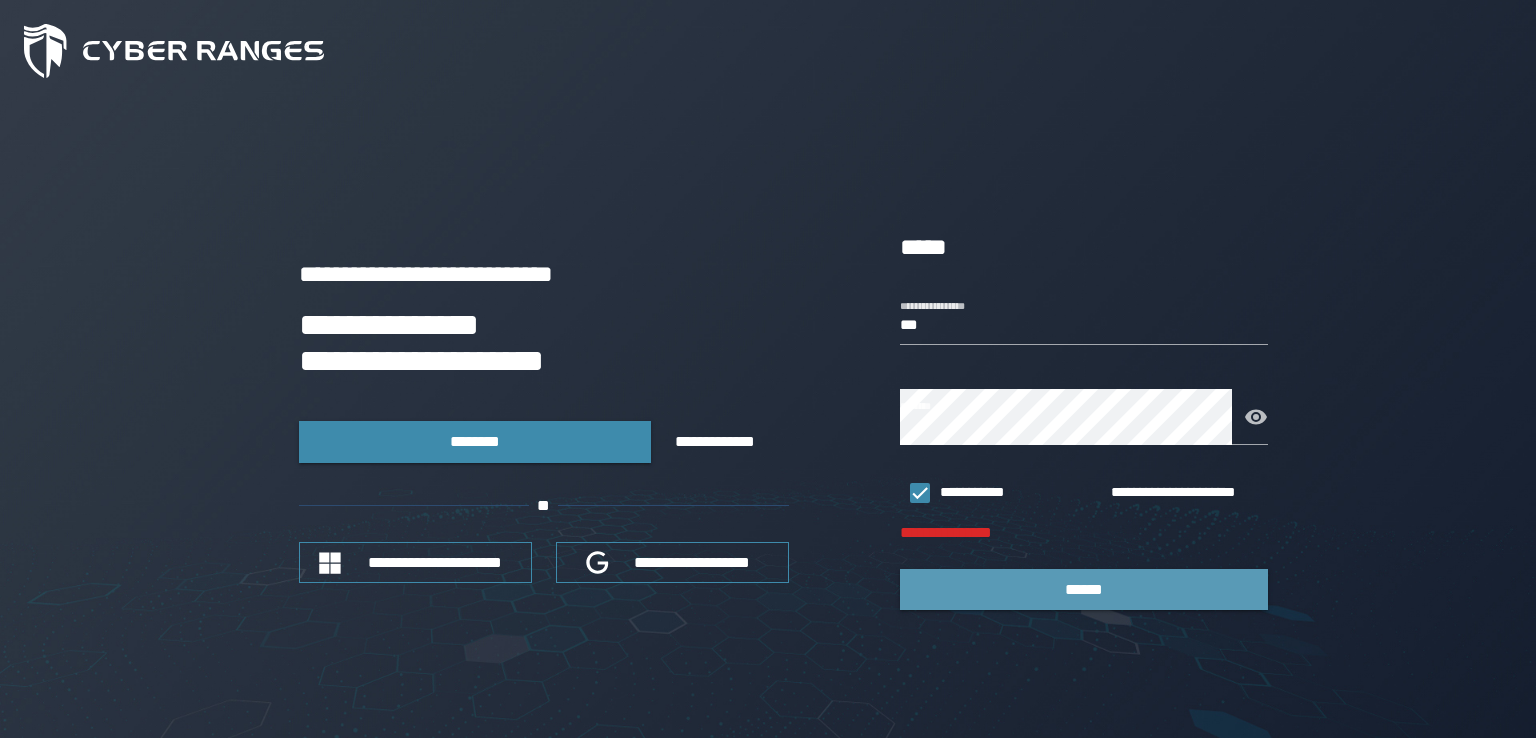 click on "******" at bounding box center (1084, 589) 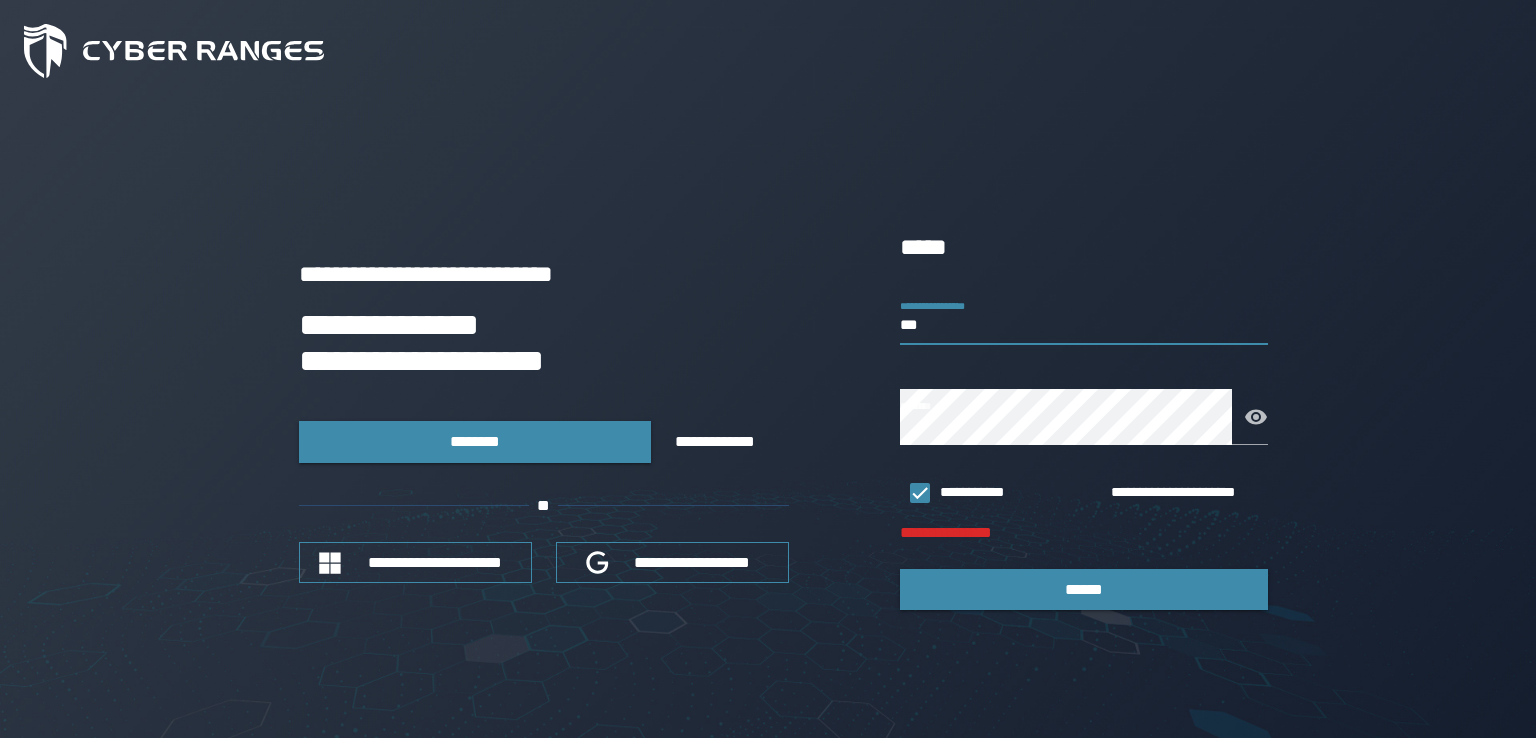 click on "***" at bounding box center [1084, 317] 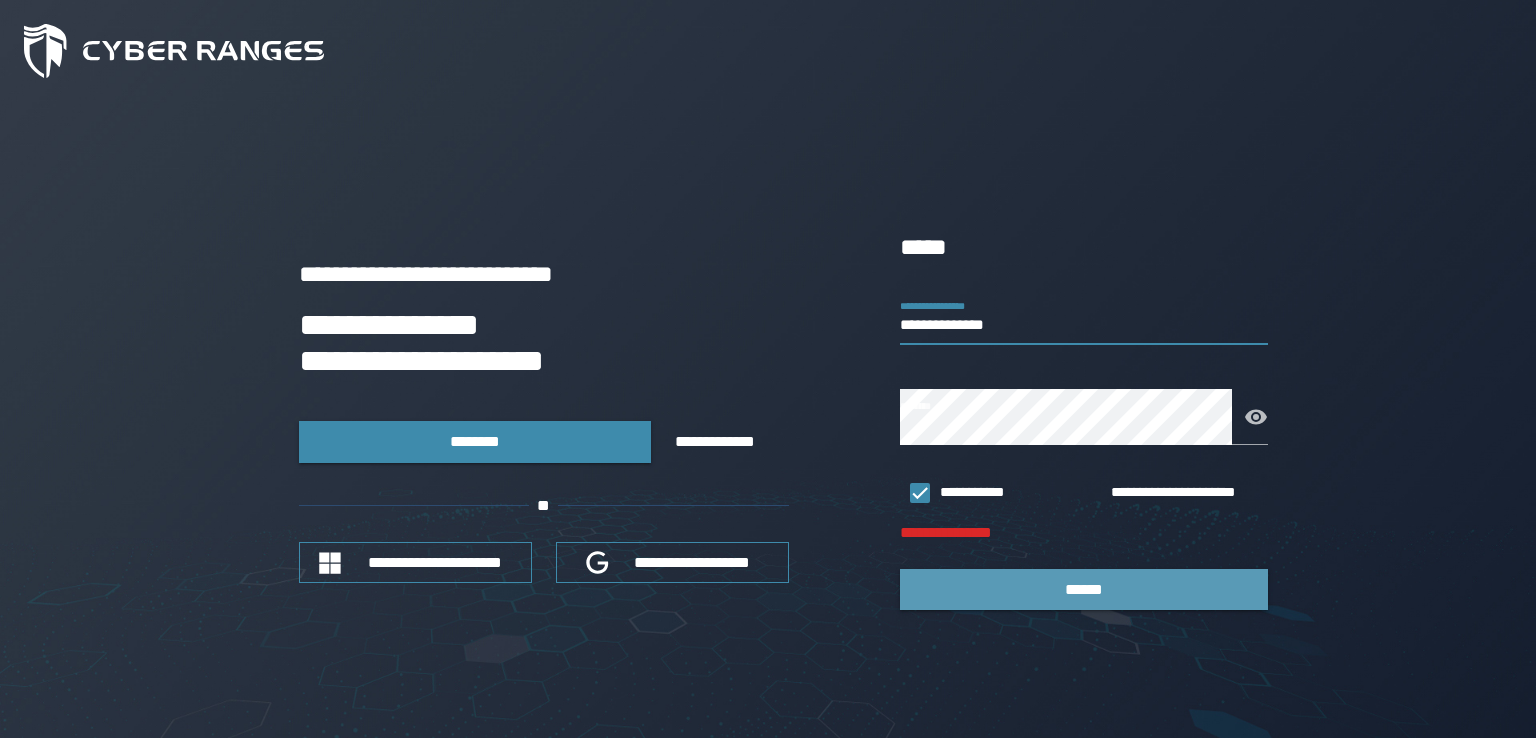 type on "**********" 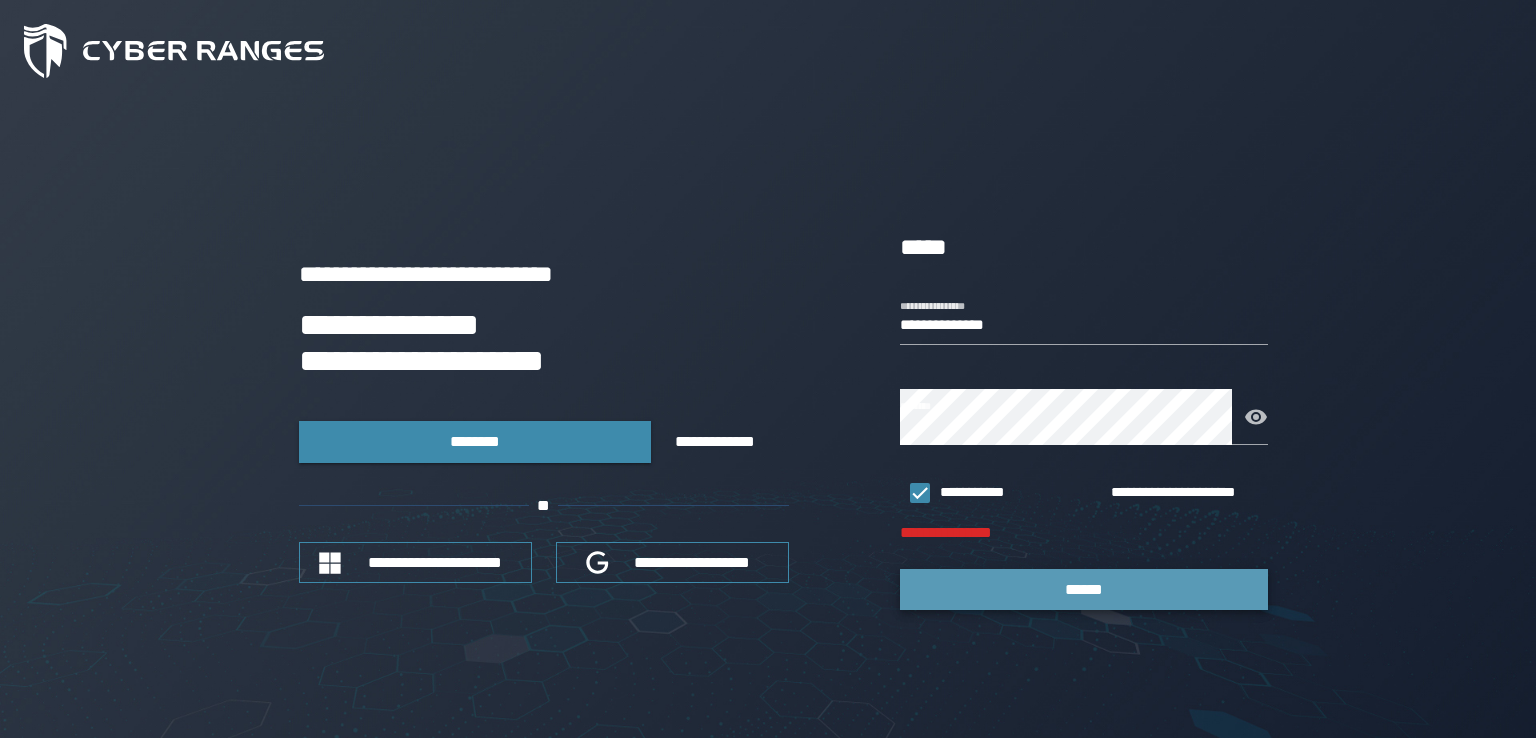 click on "******" at bounding box center [1084, 589] 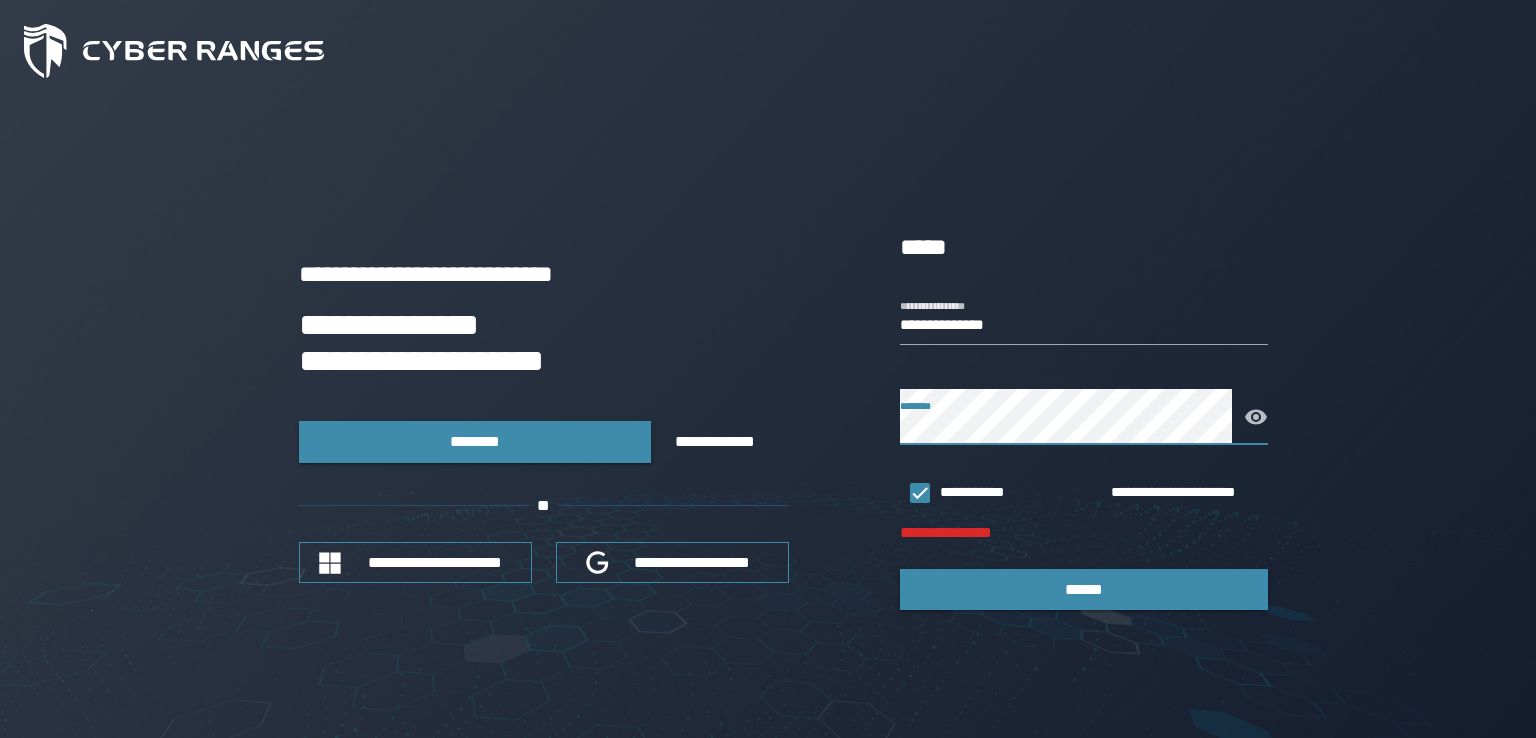 click 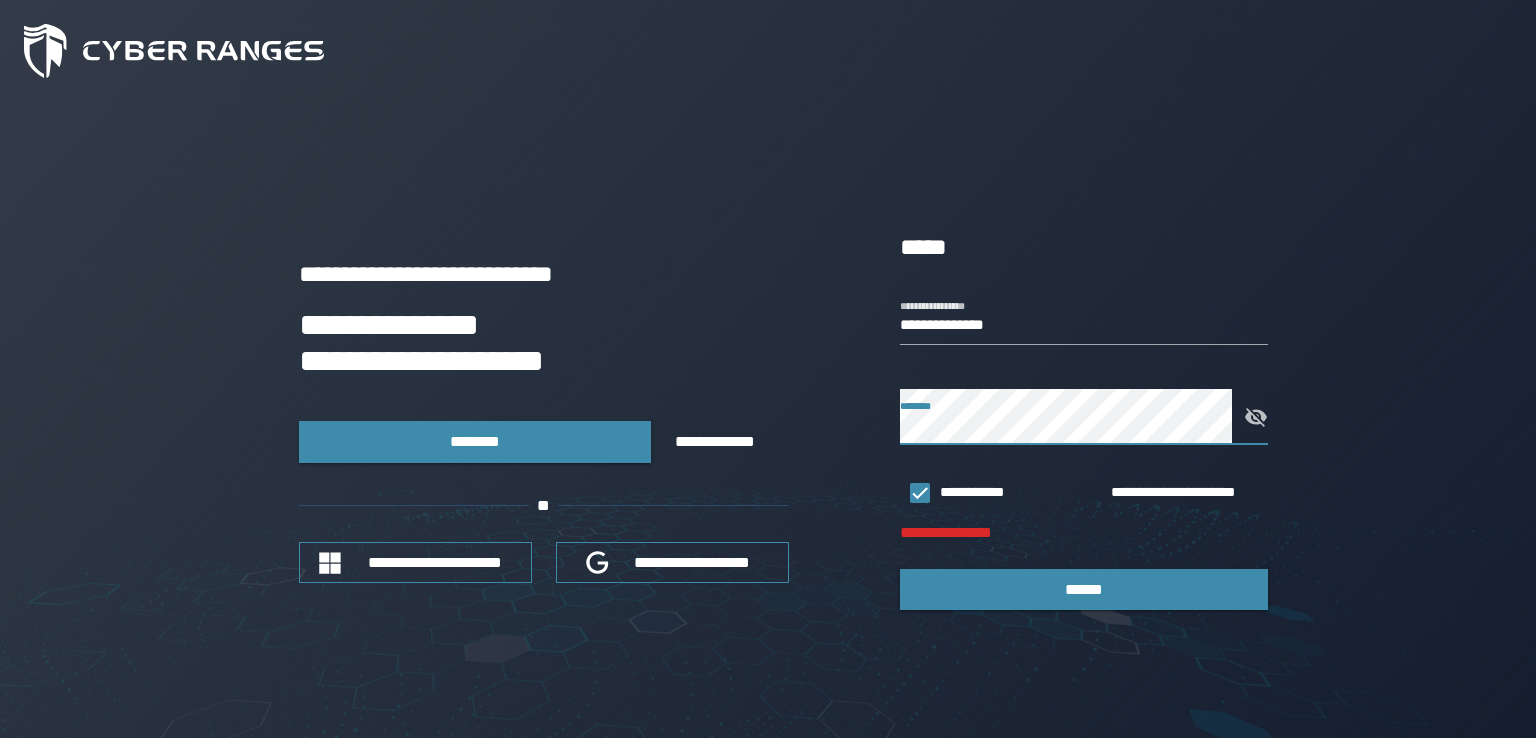 click 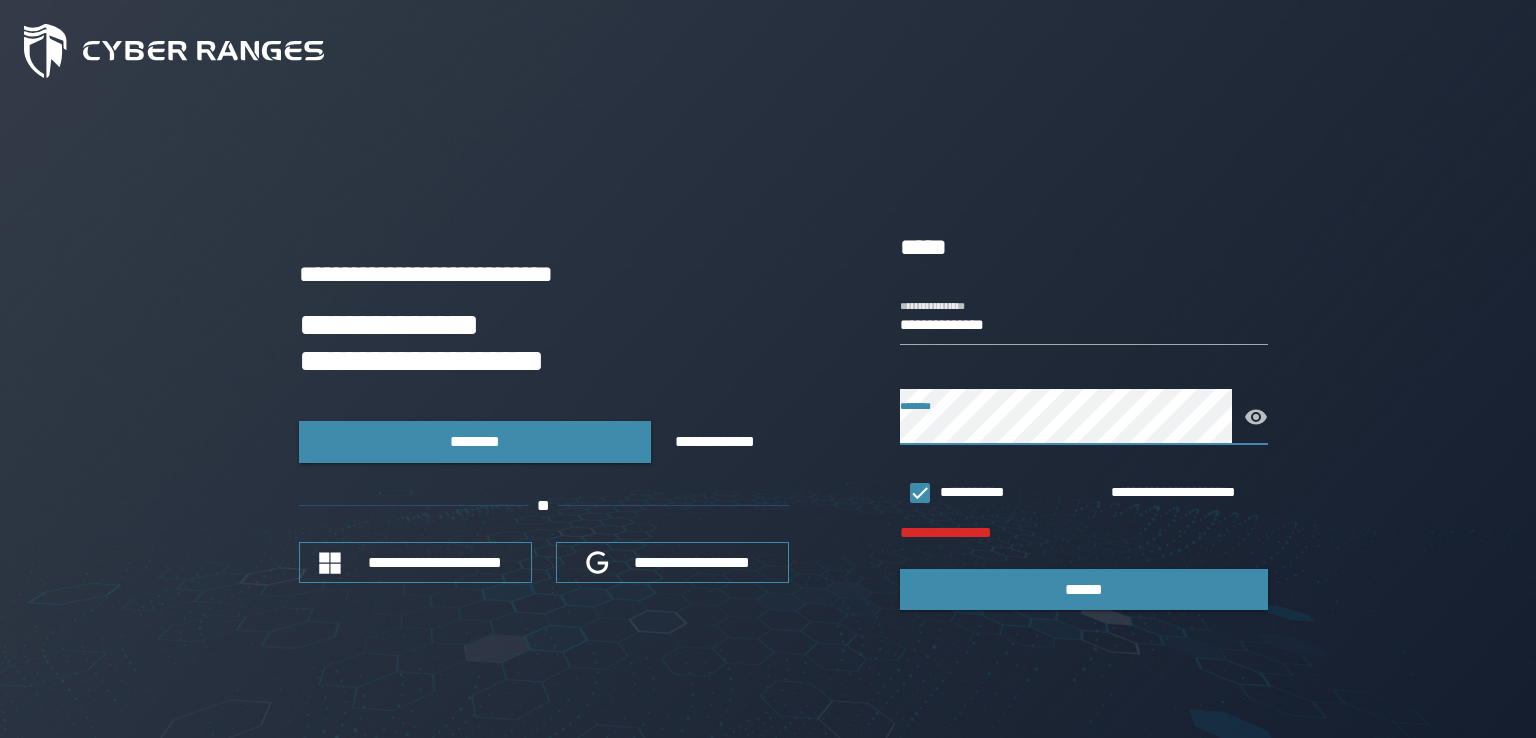 click 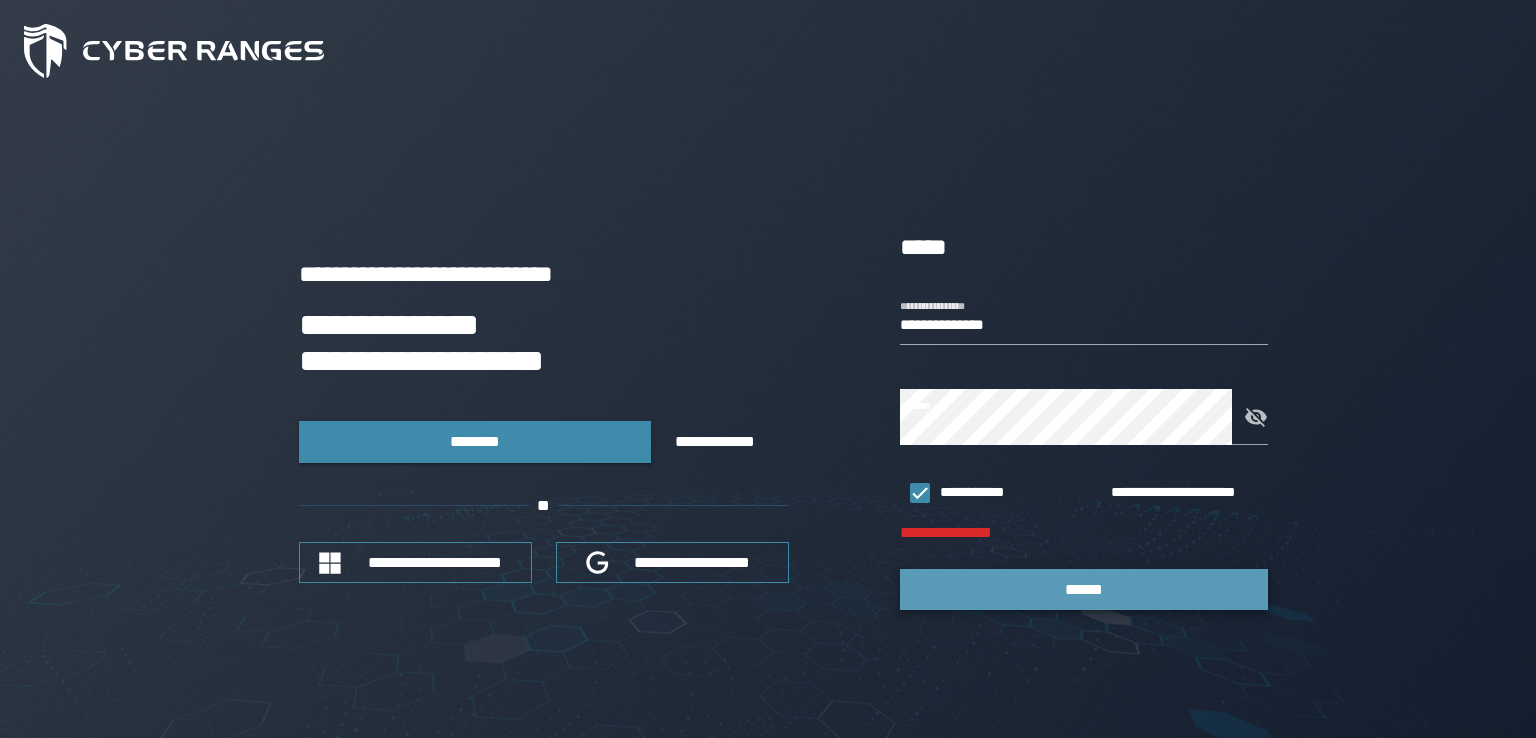 click on "******" at bounding box center [1084, 589] 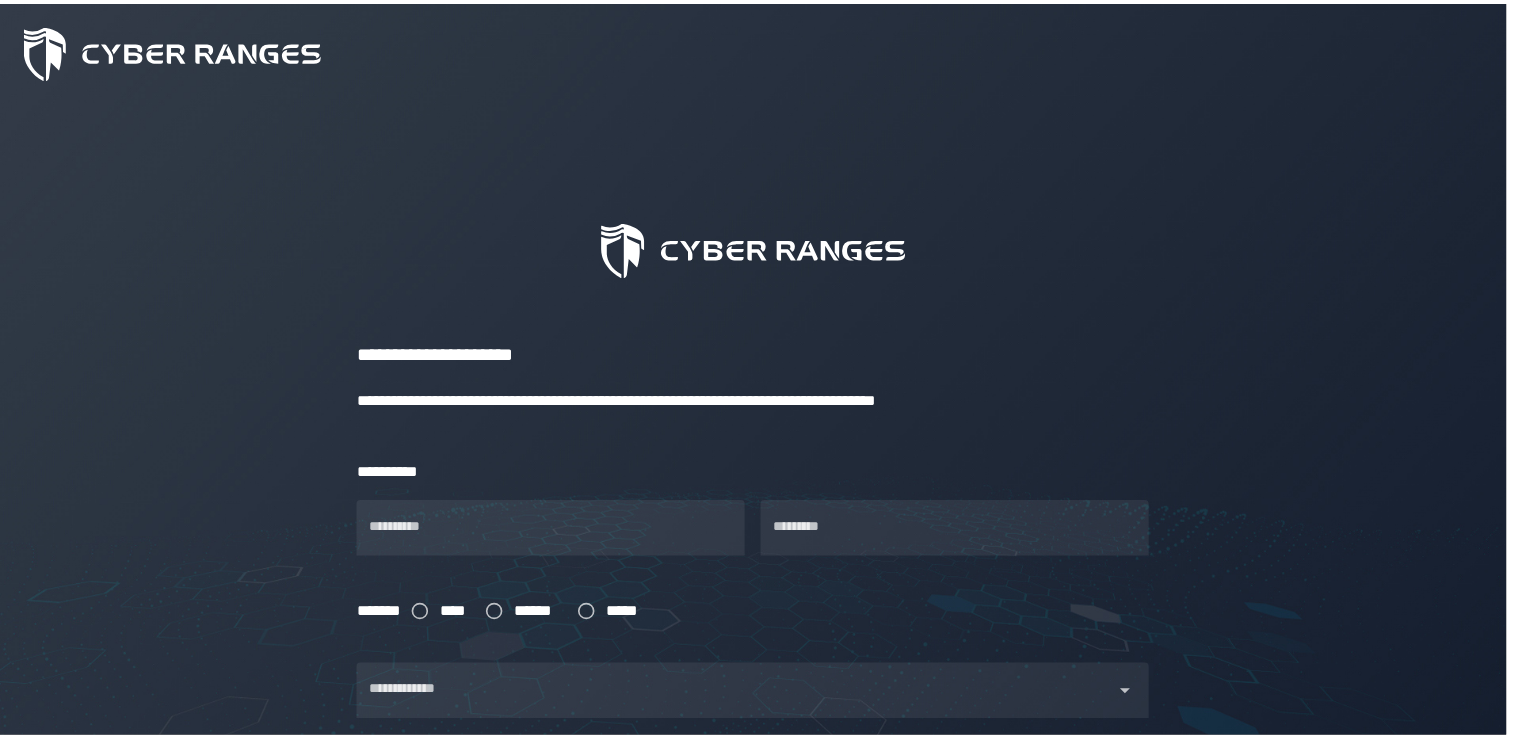 scroll, scrollTop: 0, scrollLeft: 0, axis: both 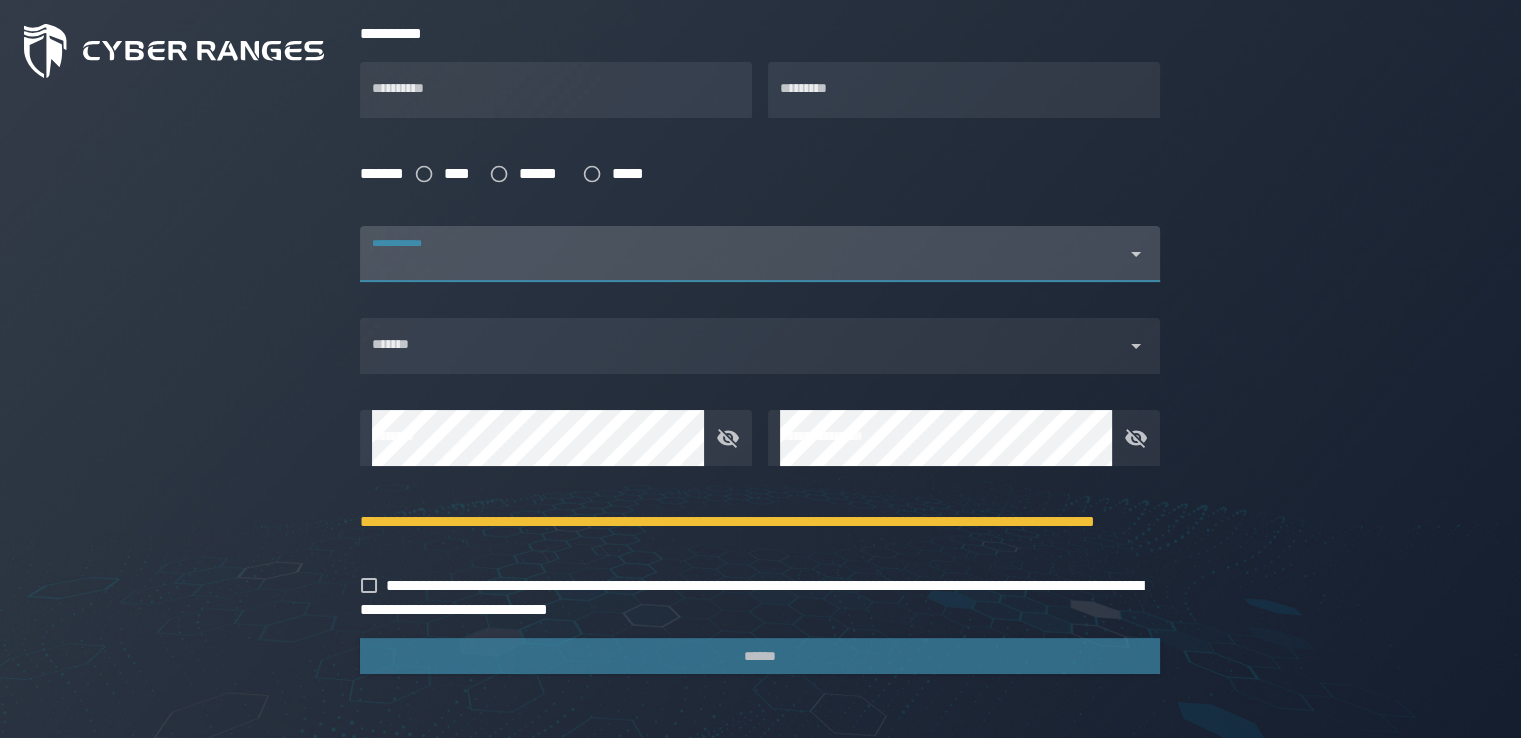 click 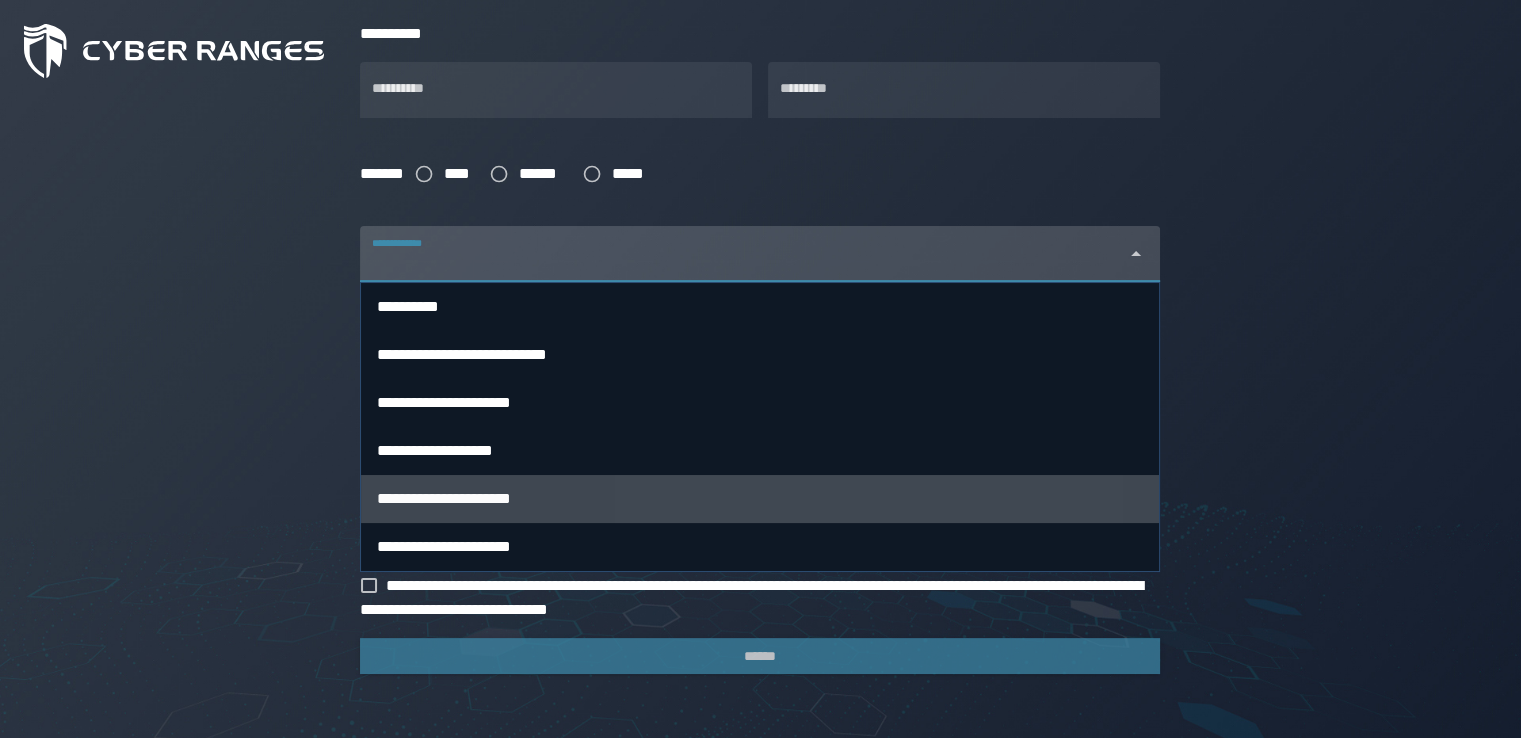 click on "**********" at bounding box center [760, 498] 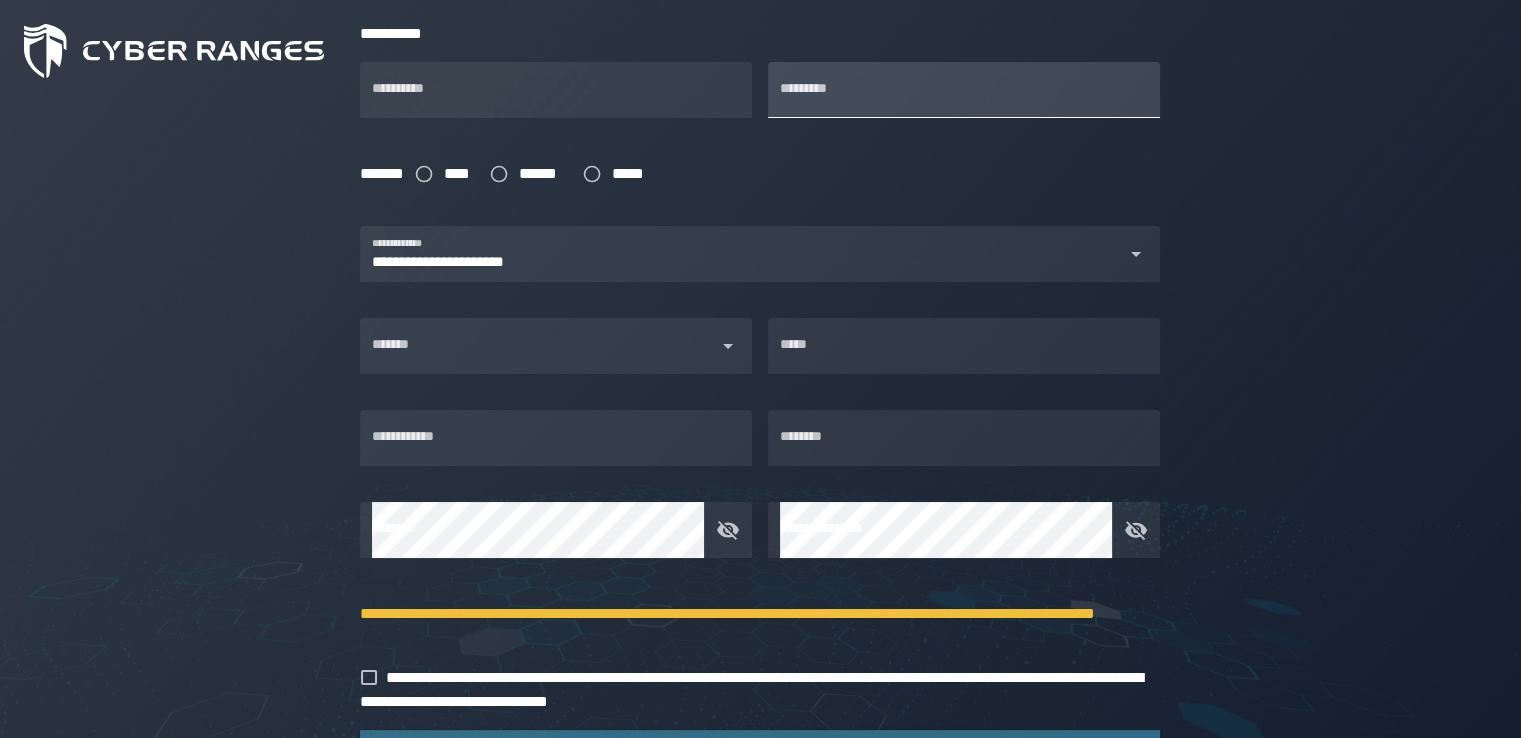 click on "*********" at bounding box center (964, 90) 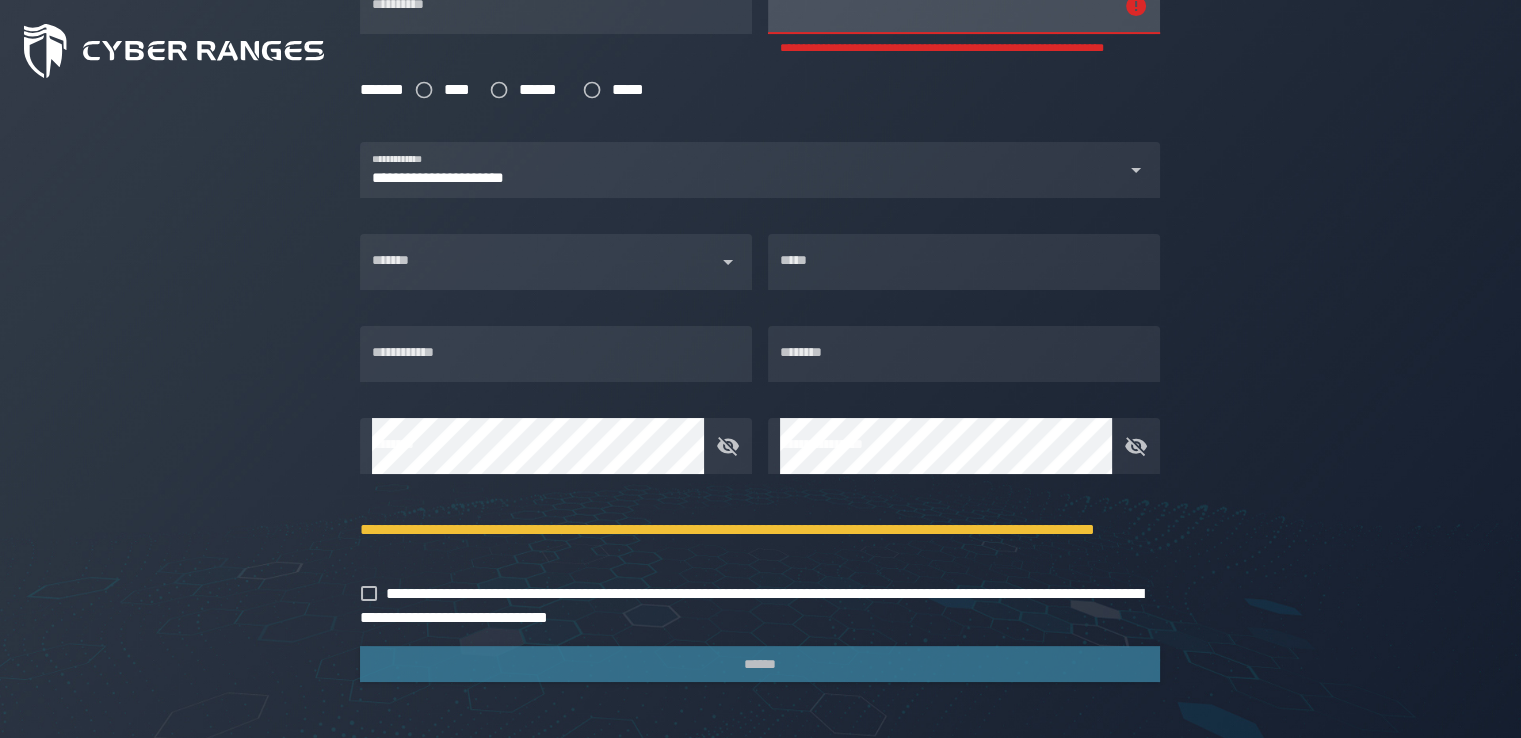 scroll, scrollTop: 531, scrollLeft: 0, axis: vertical 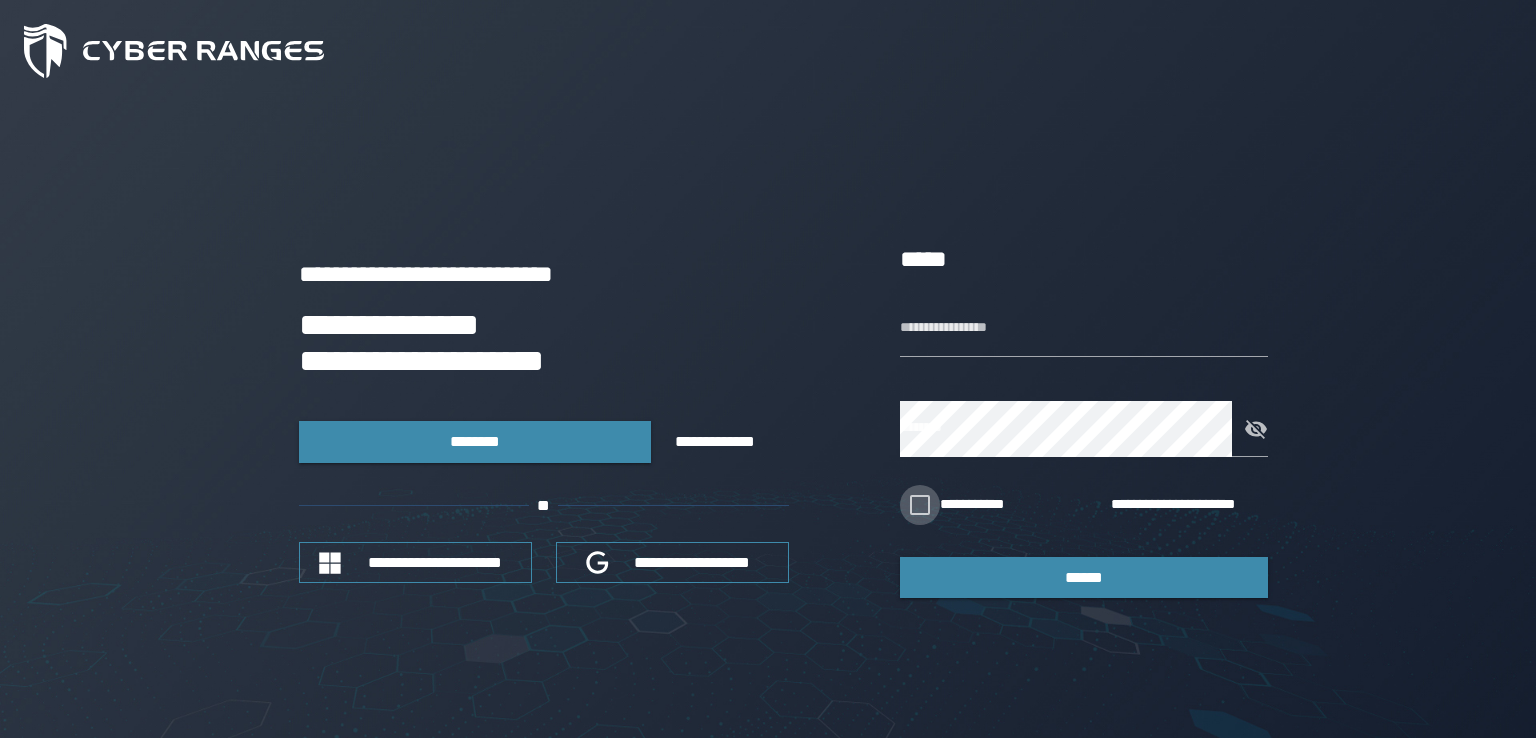 type on "**********" 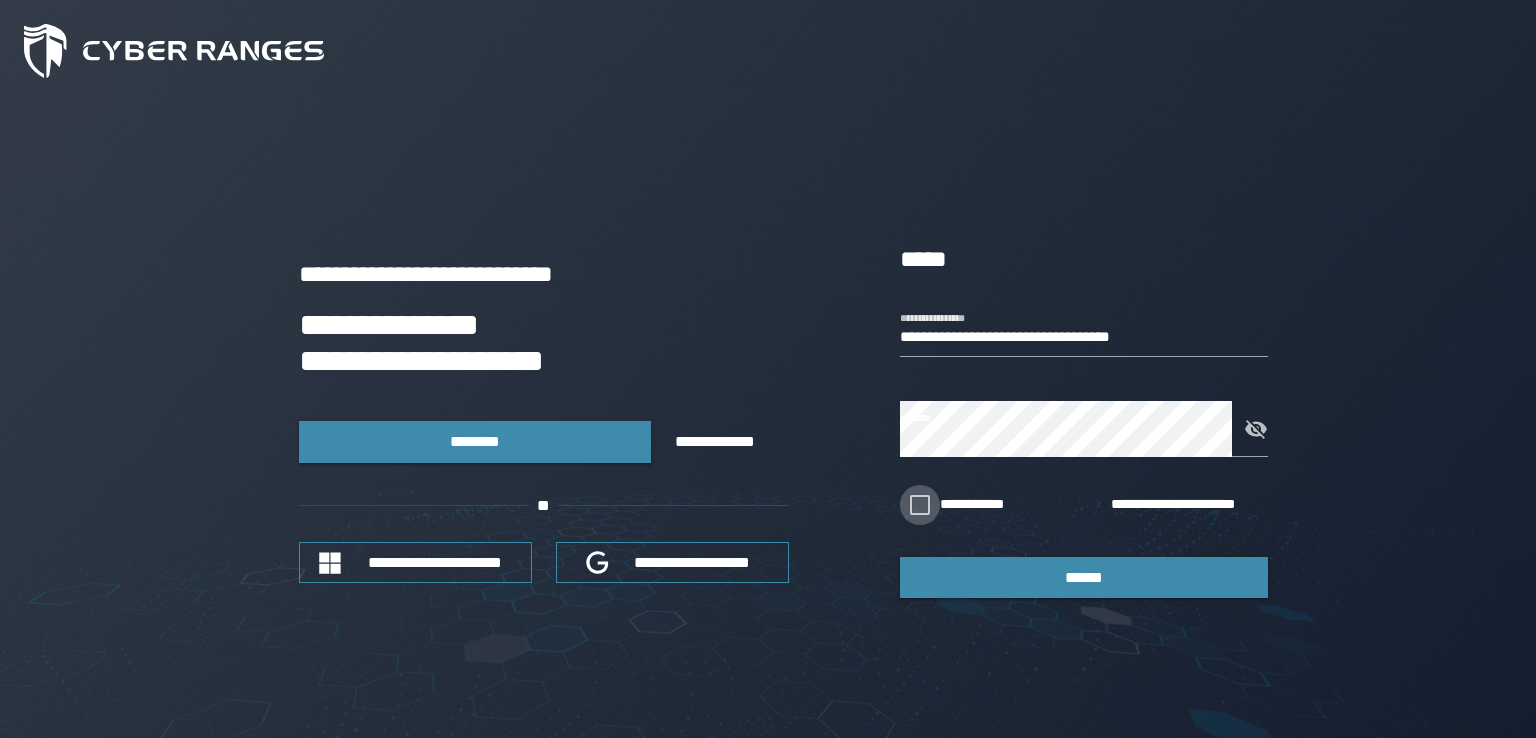 click 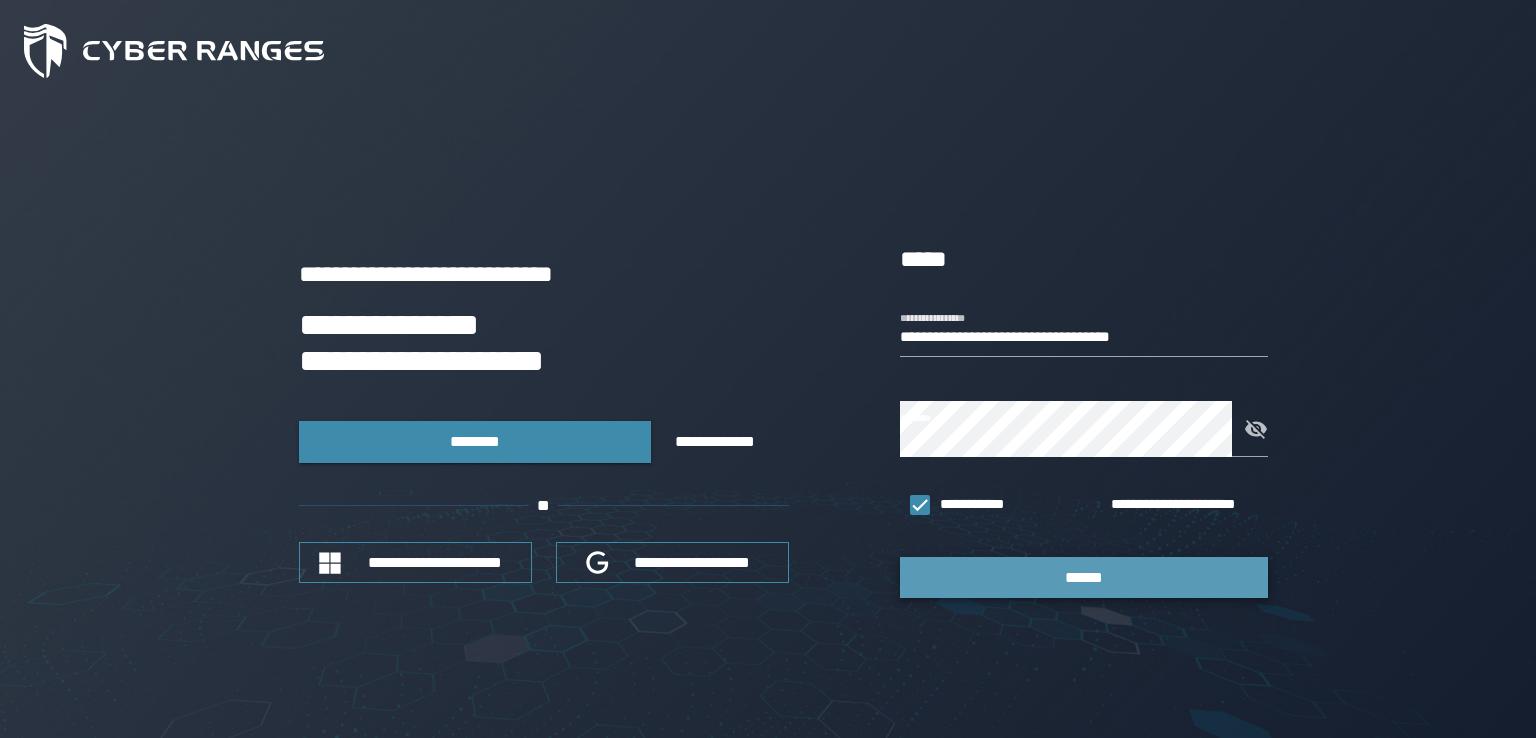 click on "******" at bounding box center (1084, 577) 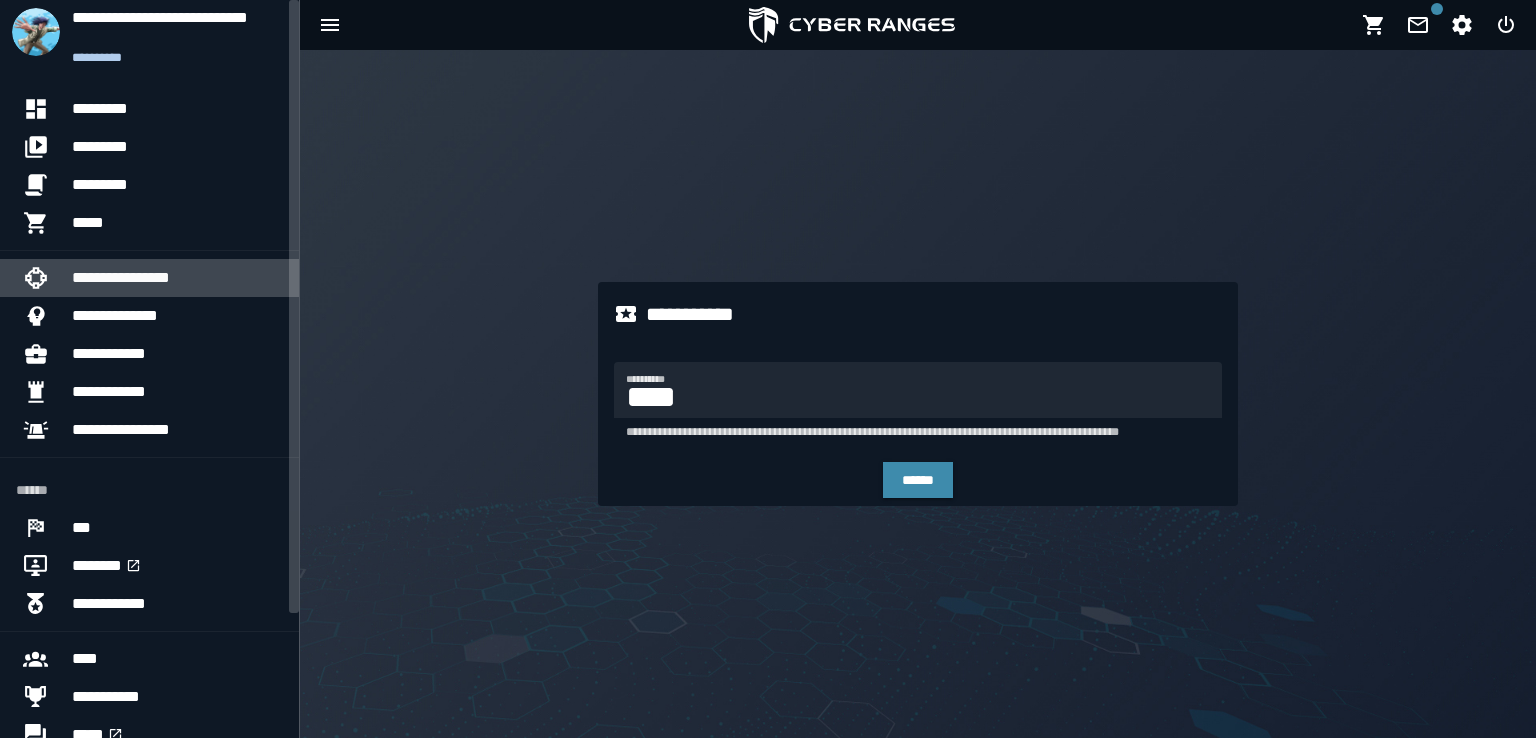 click on "**********" at bounding box center (177, 278) 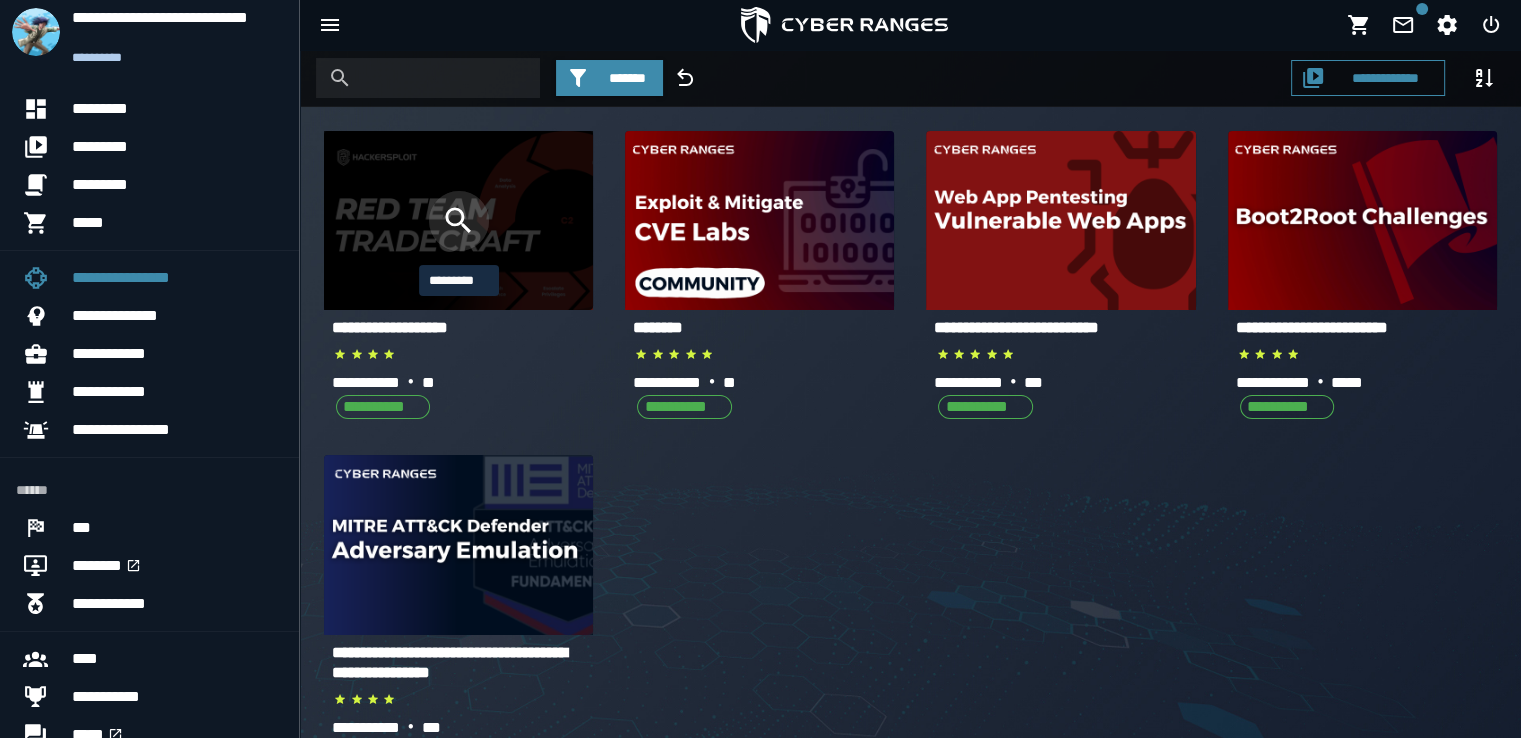 click at bounding box center (459, 221) 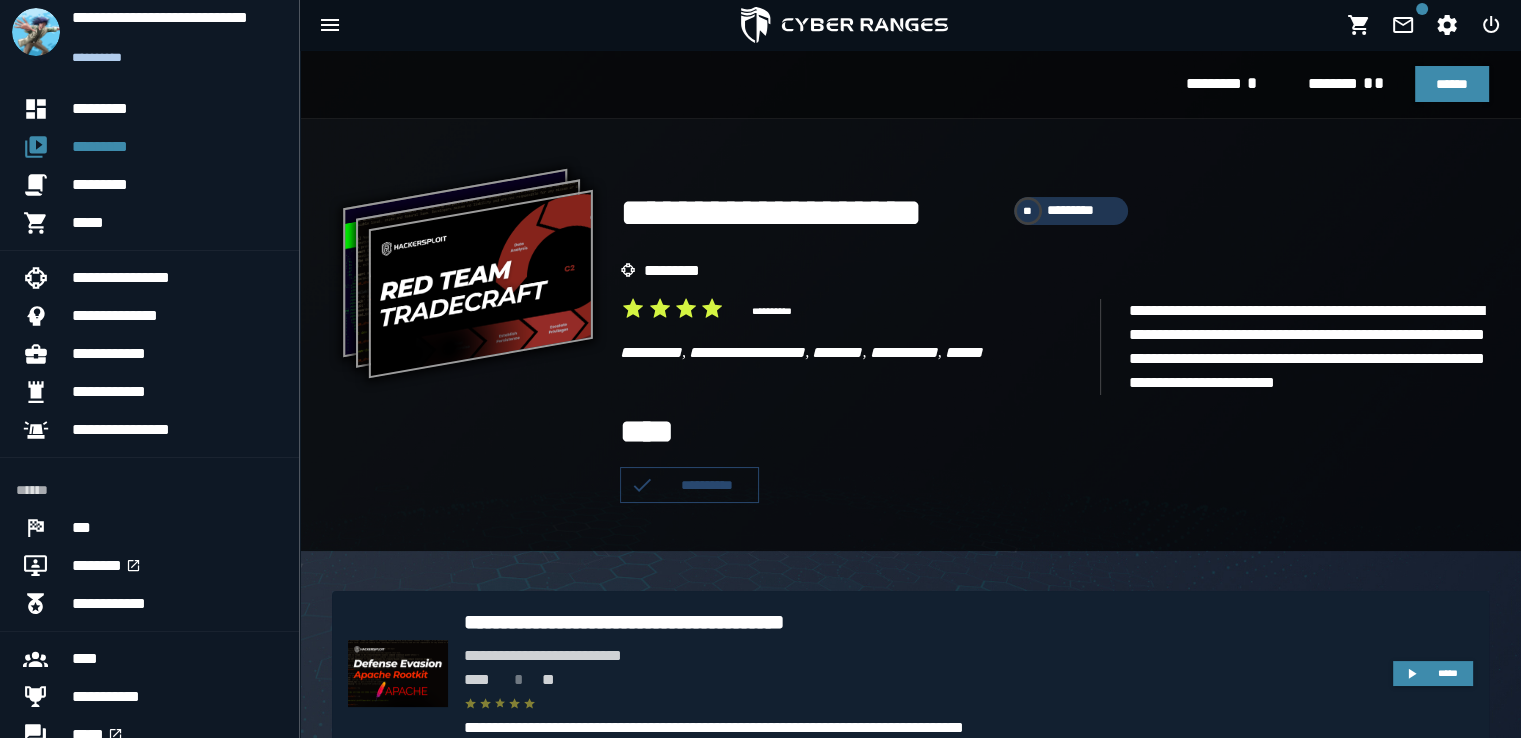 click on "**********" at bounding box center (920, 728) 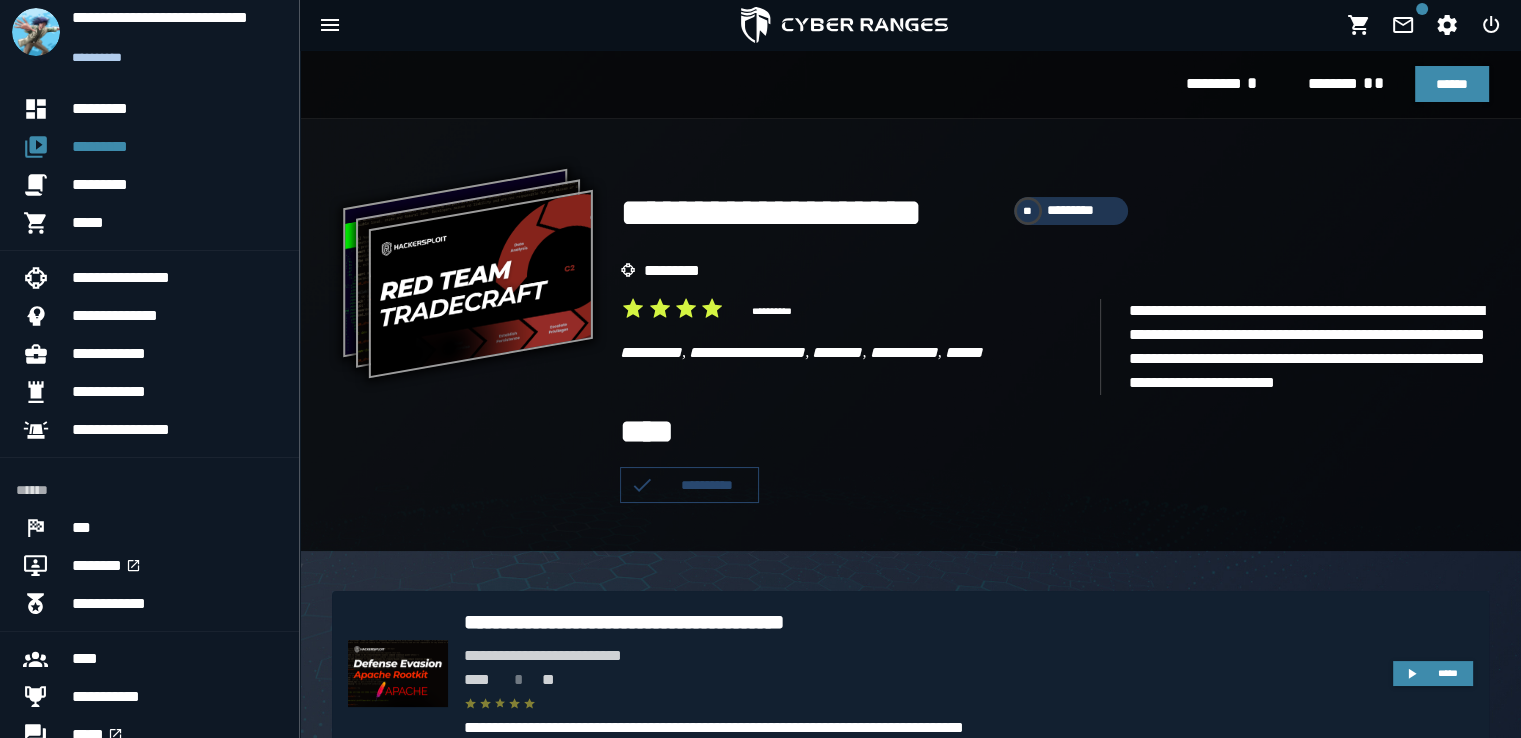 click on "**********" at bounding box center (920, 622) 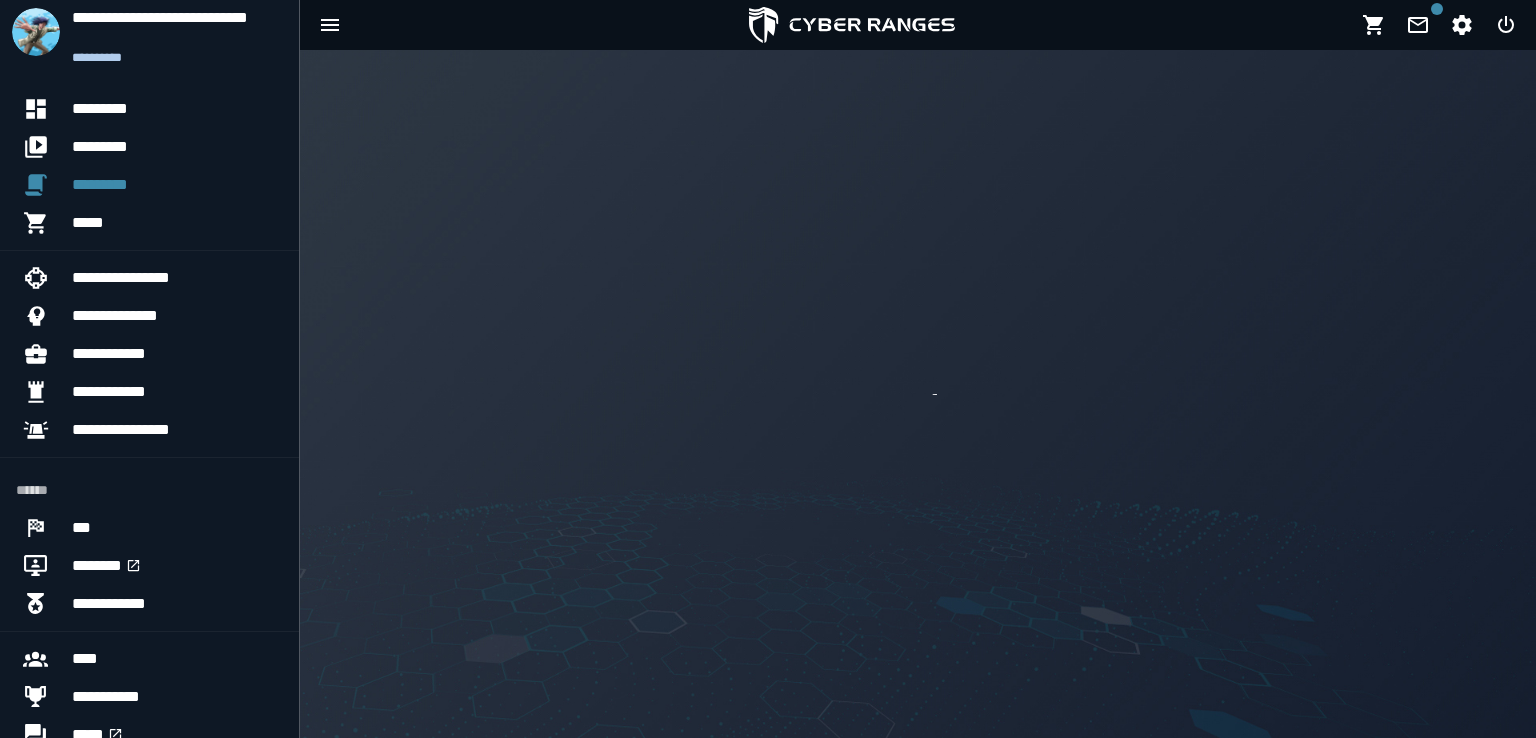 click at bounding box center (918, 394) 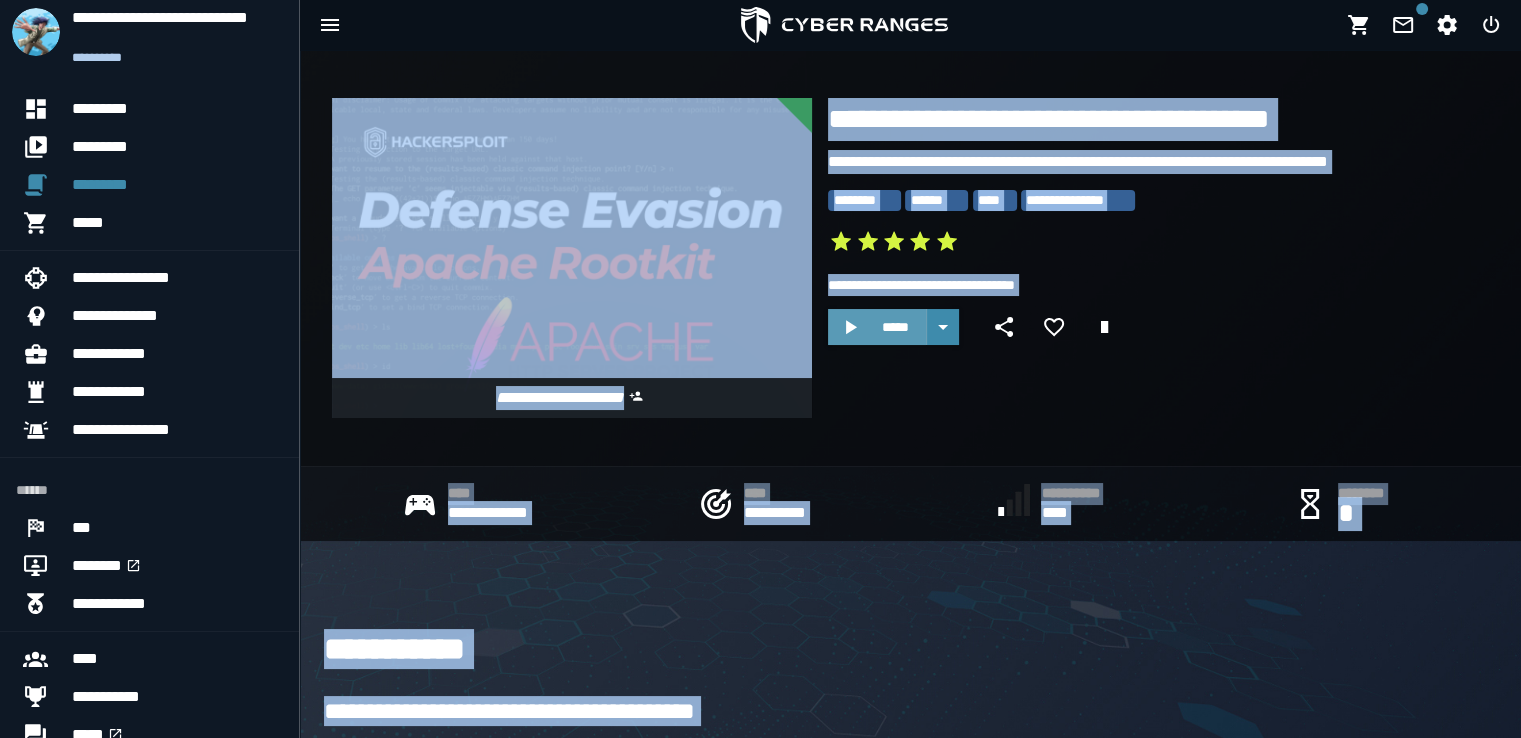 click on "*****" at bounding box center [895, 327] 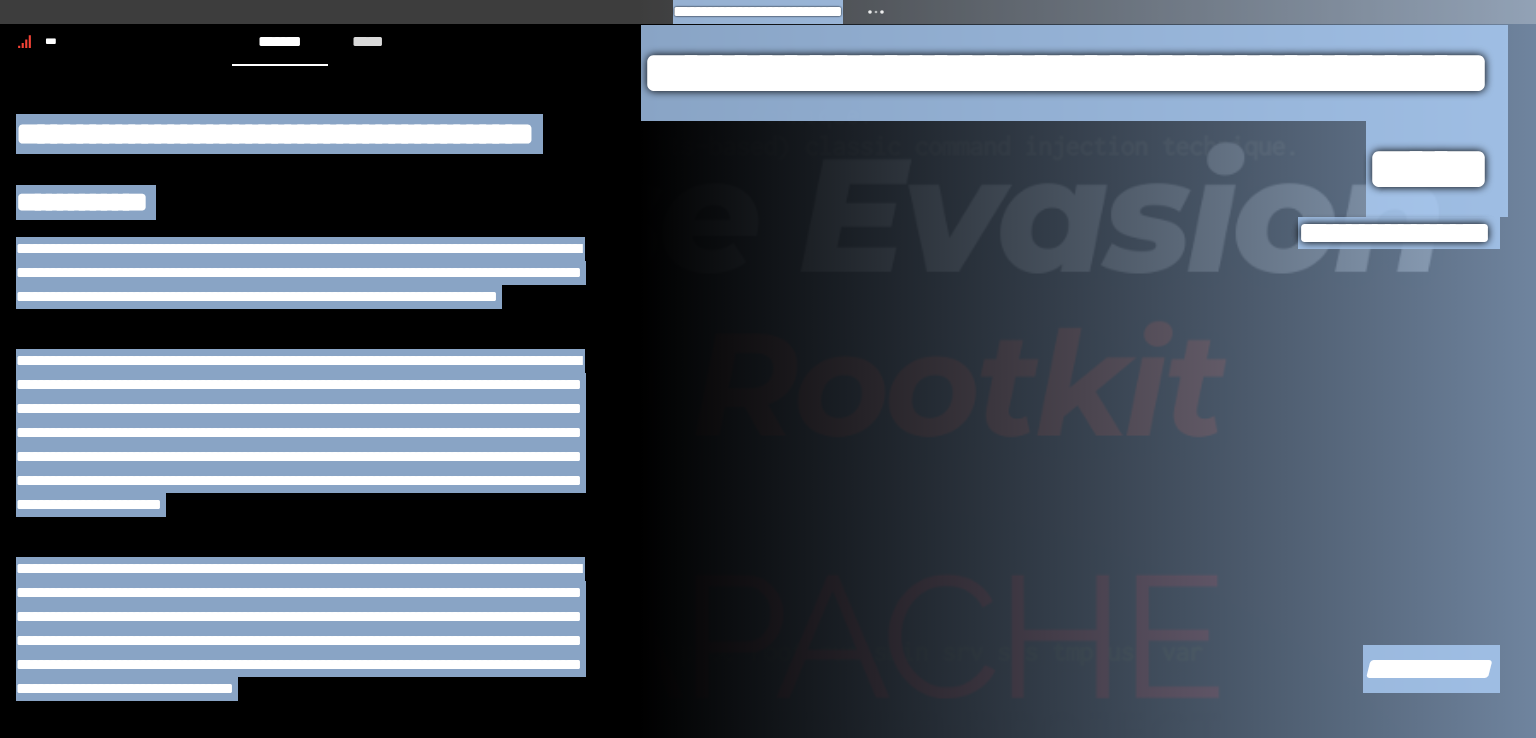 click on "**********" at bounding box center [1088, 369] 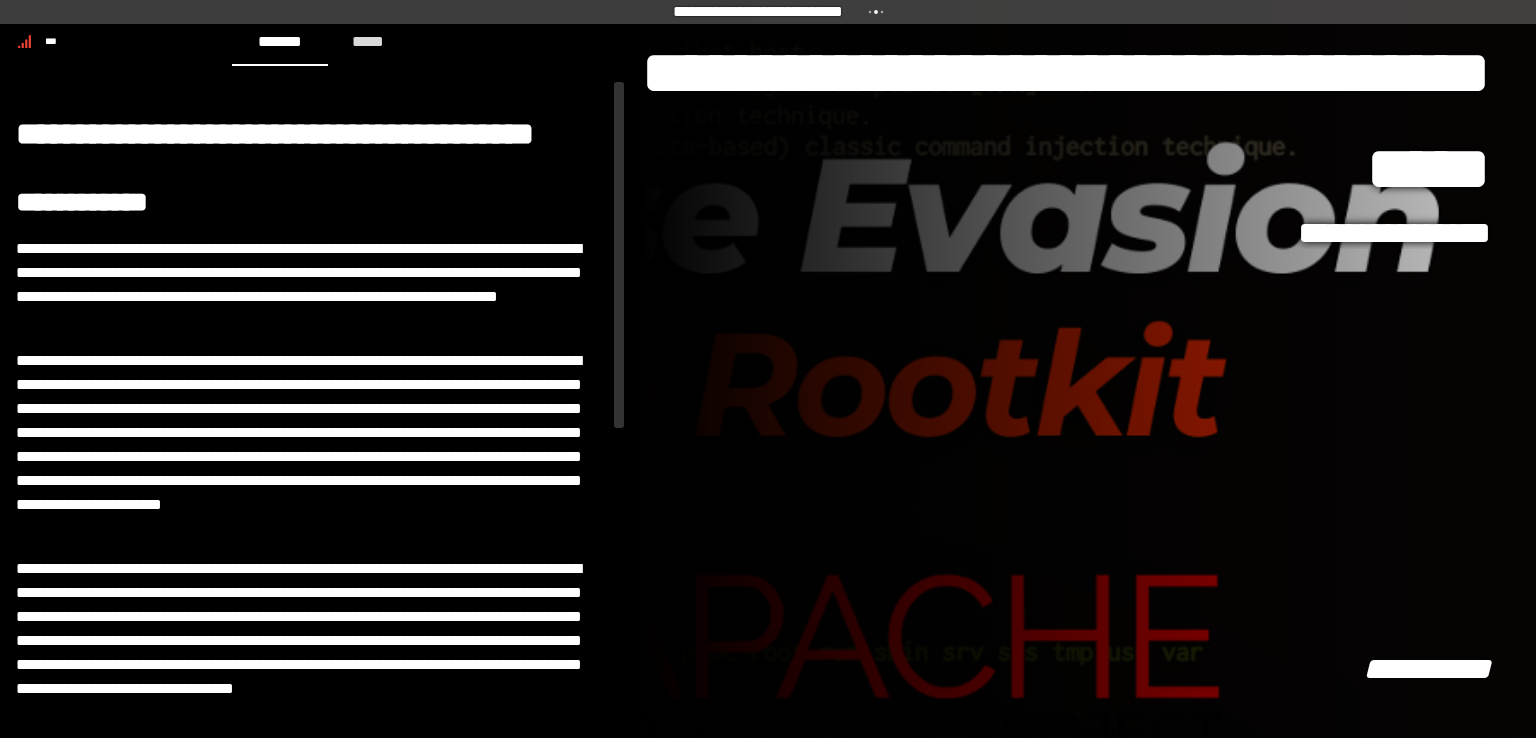 click on "**********" at bounding box center (82, 202) 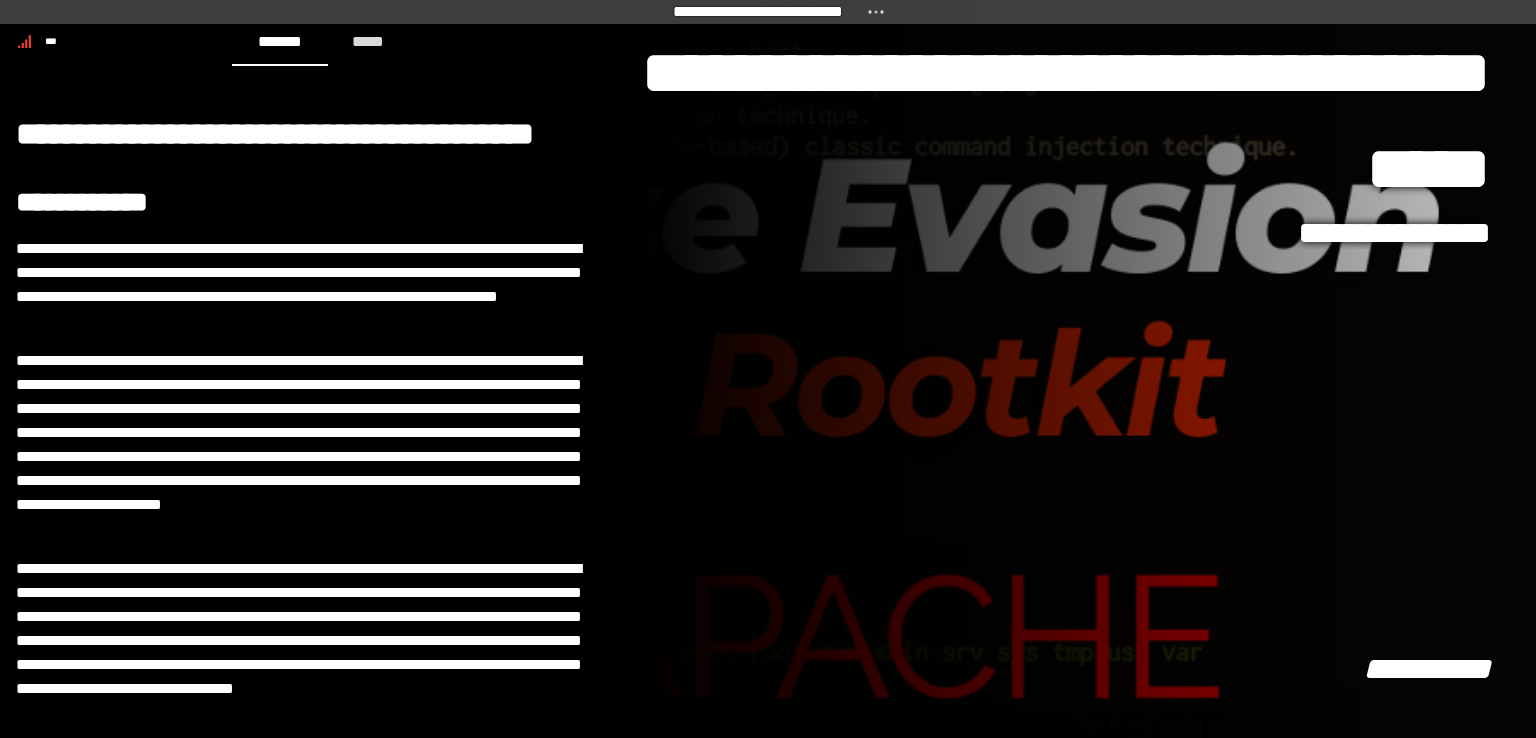 click on "**********" at bounding box center [1088, 369] 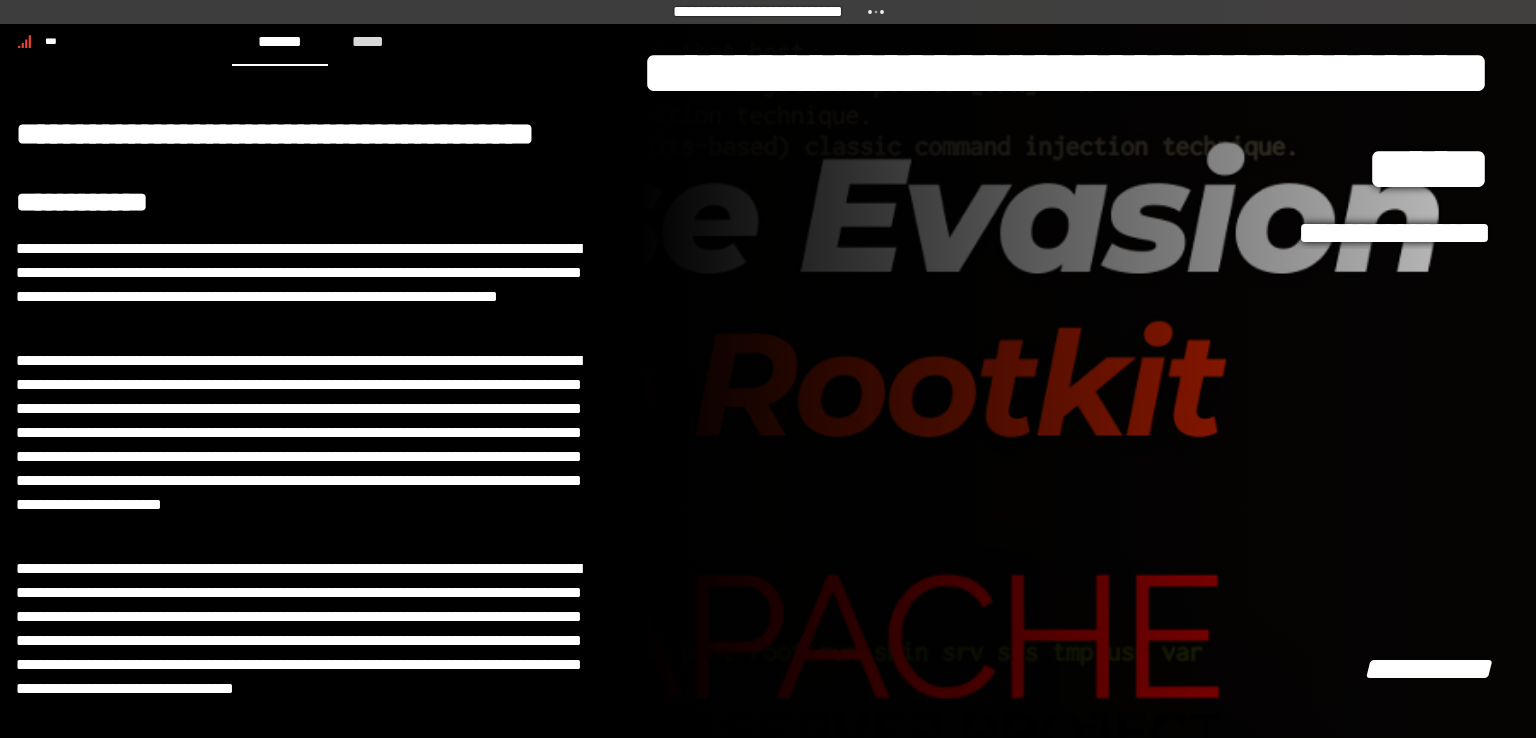 click on "**********" at bounding box center [1088, 369] 